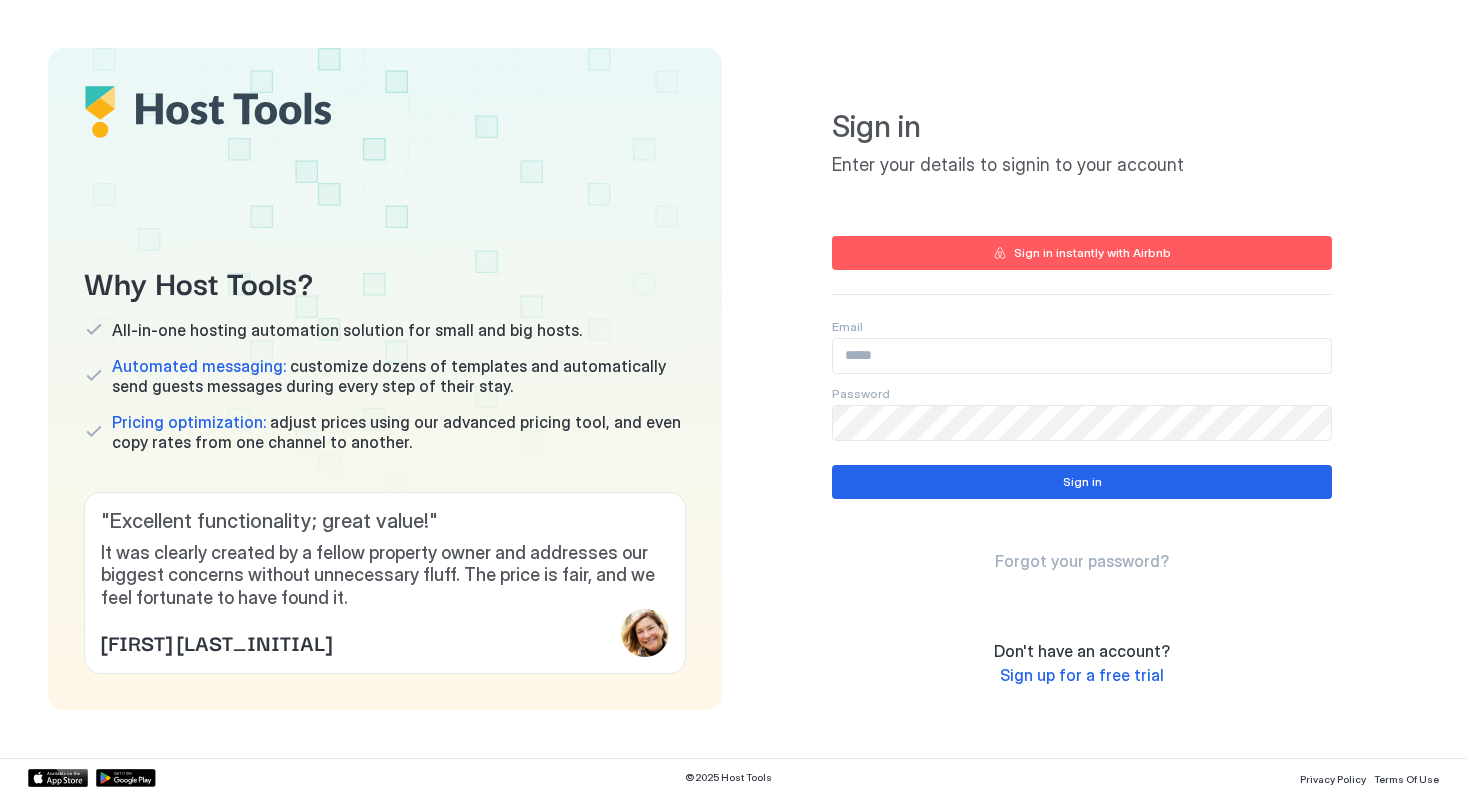 scroll, scrollTop: 0, scrollLeft: 0, axis: both 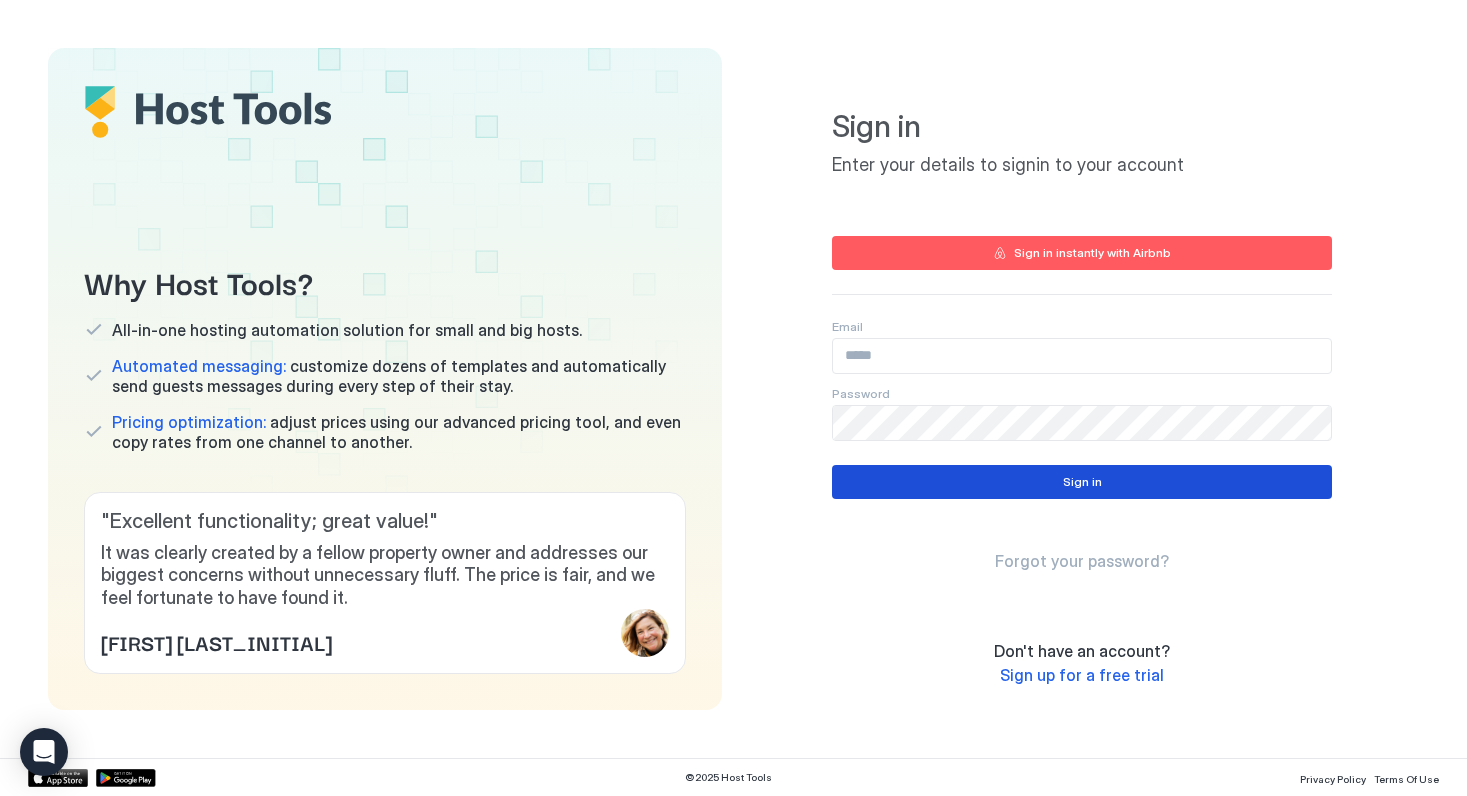 type on "**********" 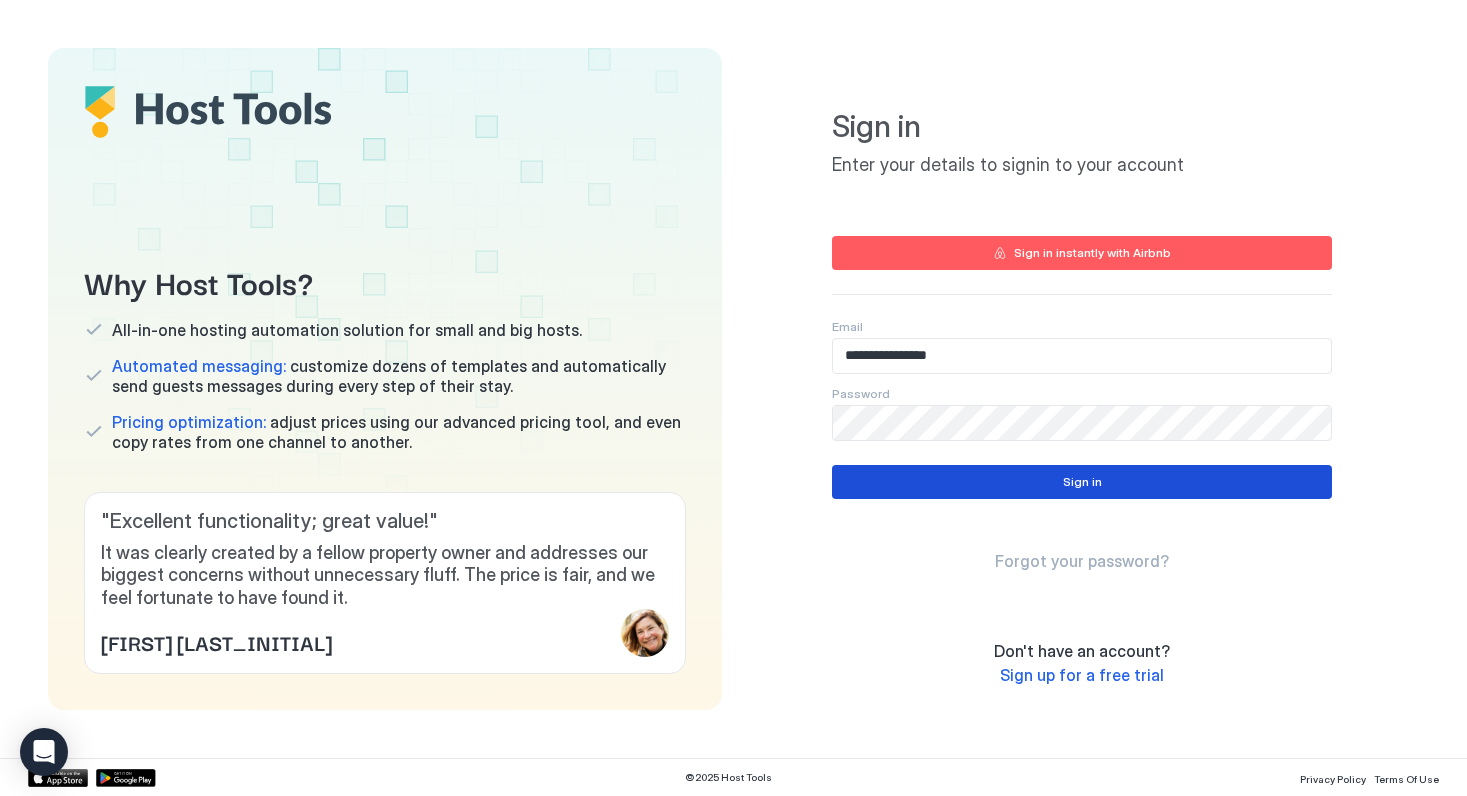 click on "Sign in" at bounding box center [1082, 482] 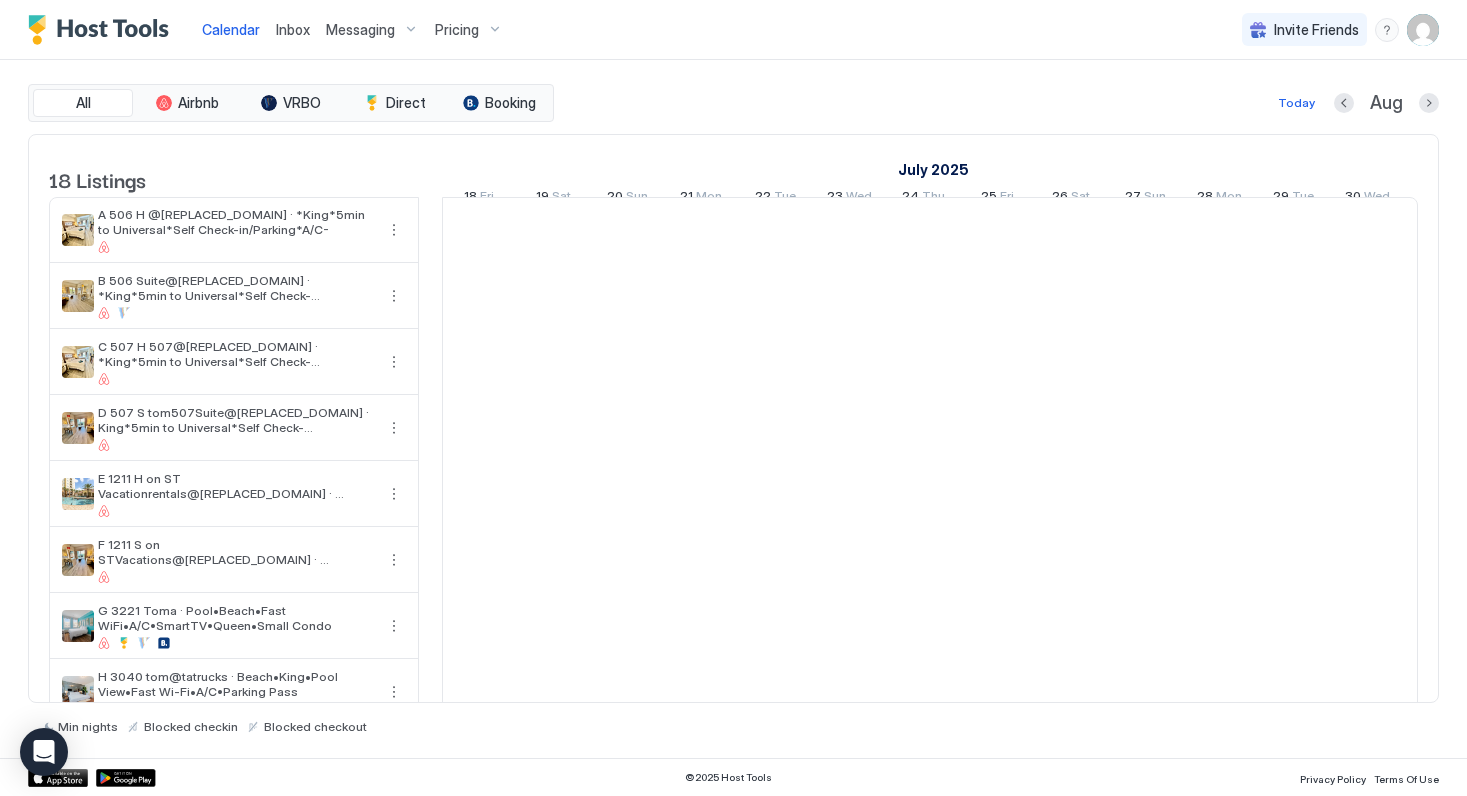 scroll, scrollTop: 0, scrollLeft: 1111, axis: horizontal 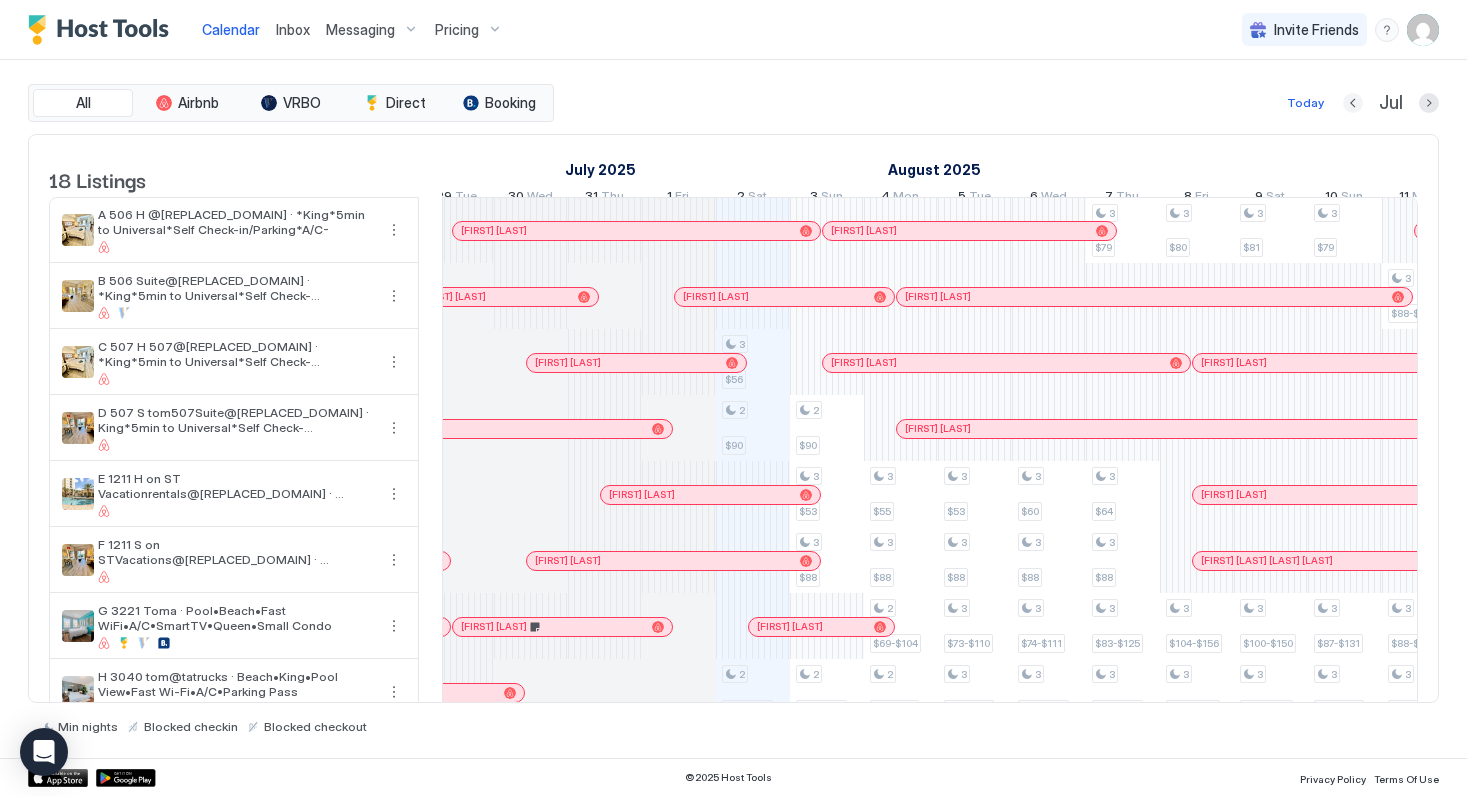 click at bounding box center [1353, 103] 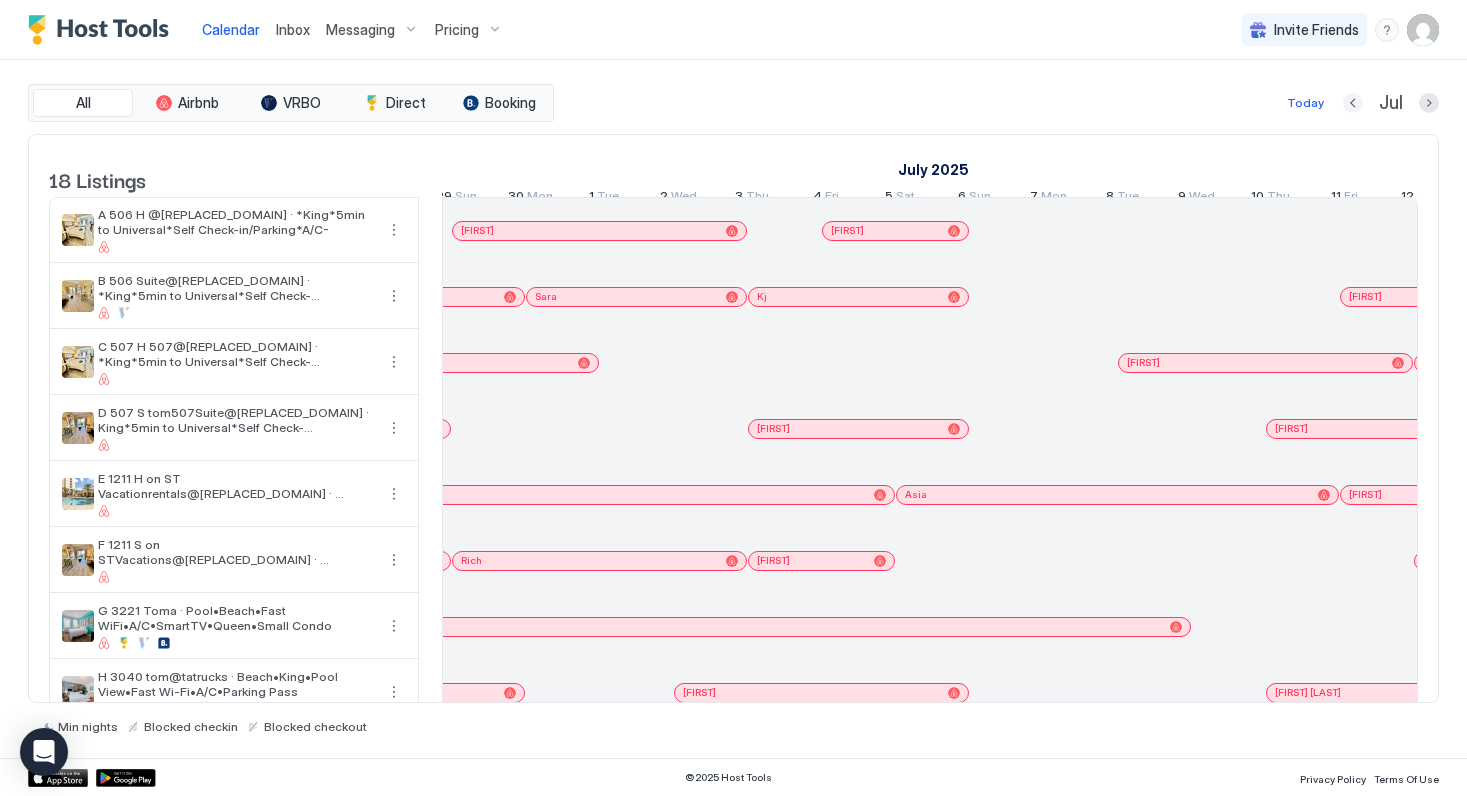 scroll, scrollTop: 0, scrollLeft: 1111, axis: horizontal 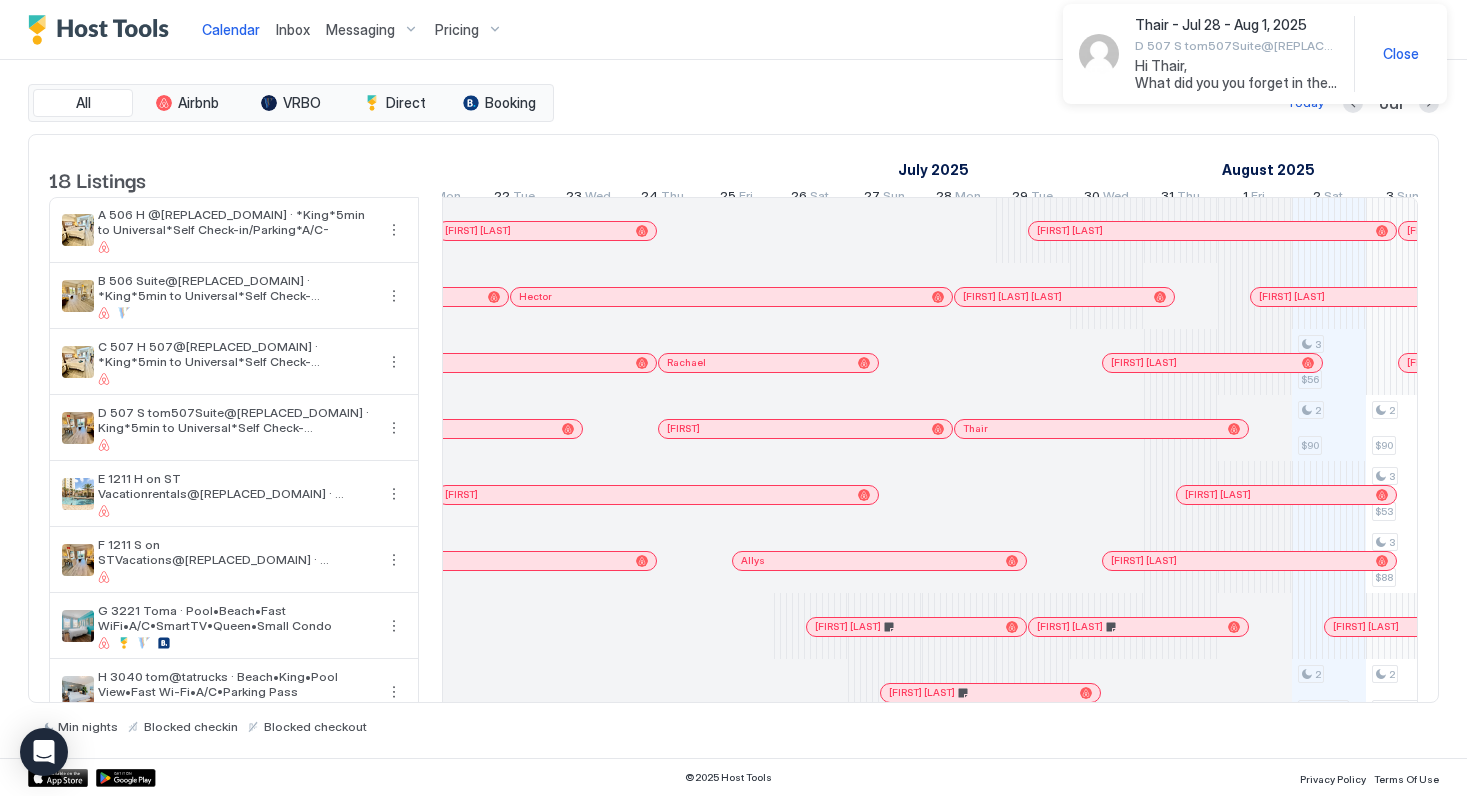 click on "Close" at bounding box center [1401, 54] 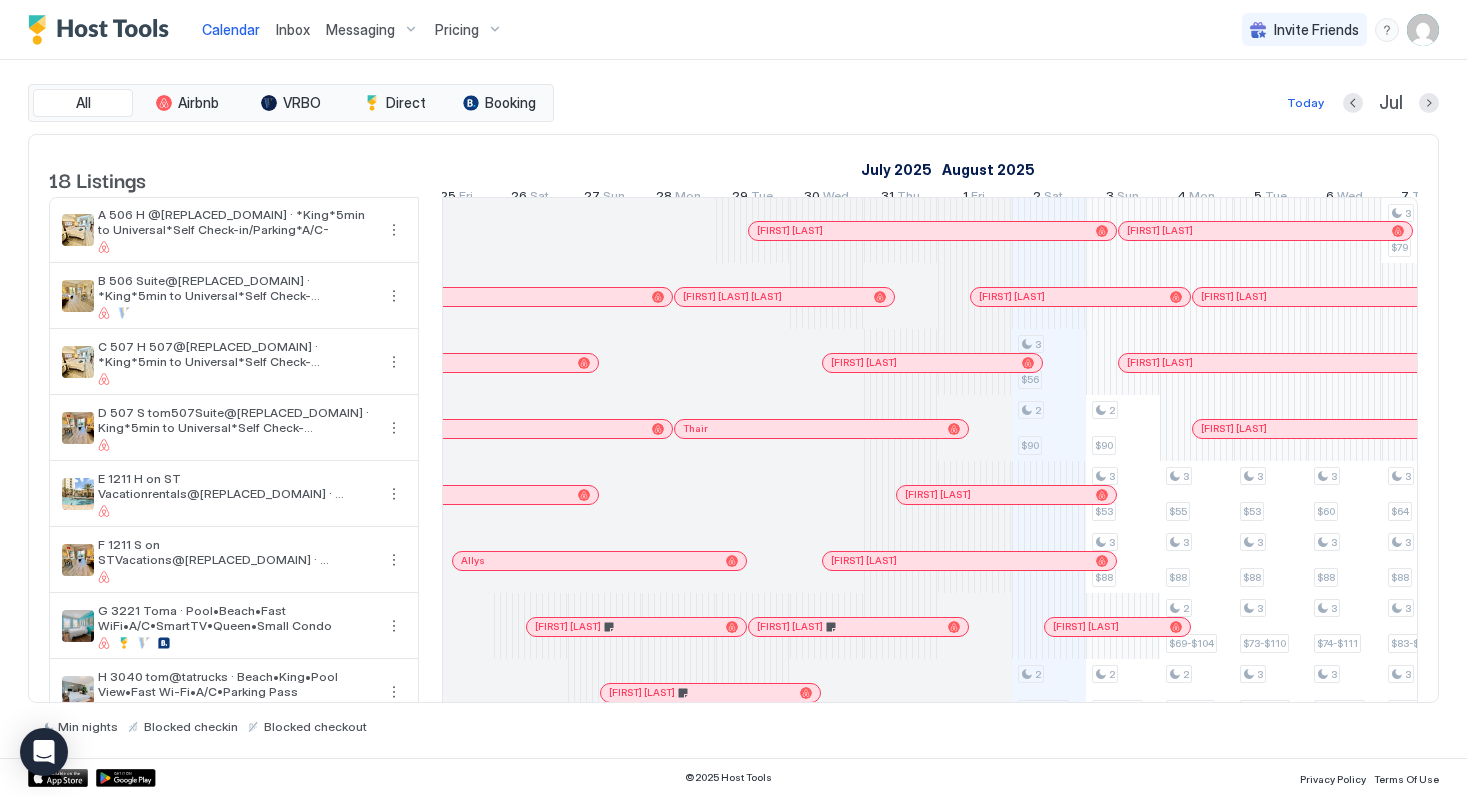 click at bounding box center [869, 429] 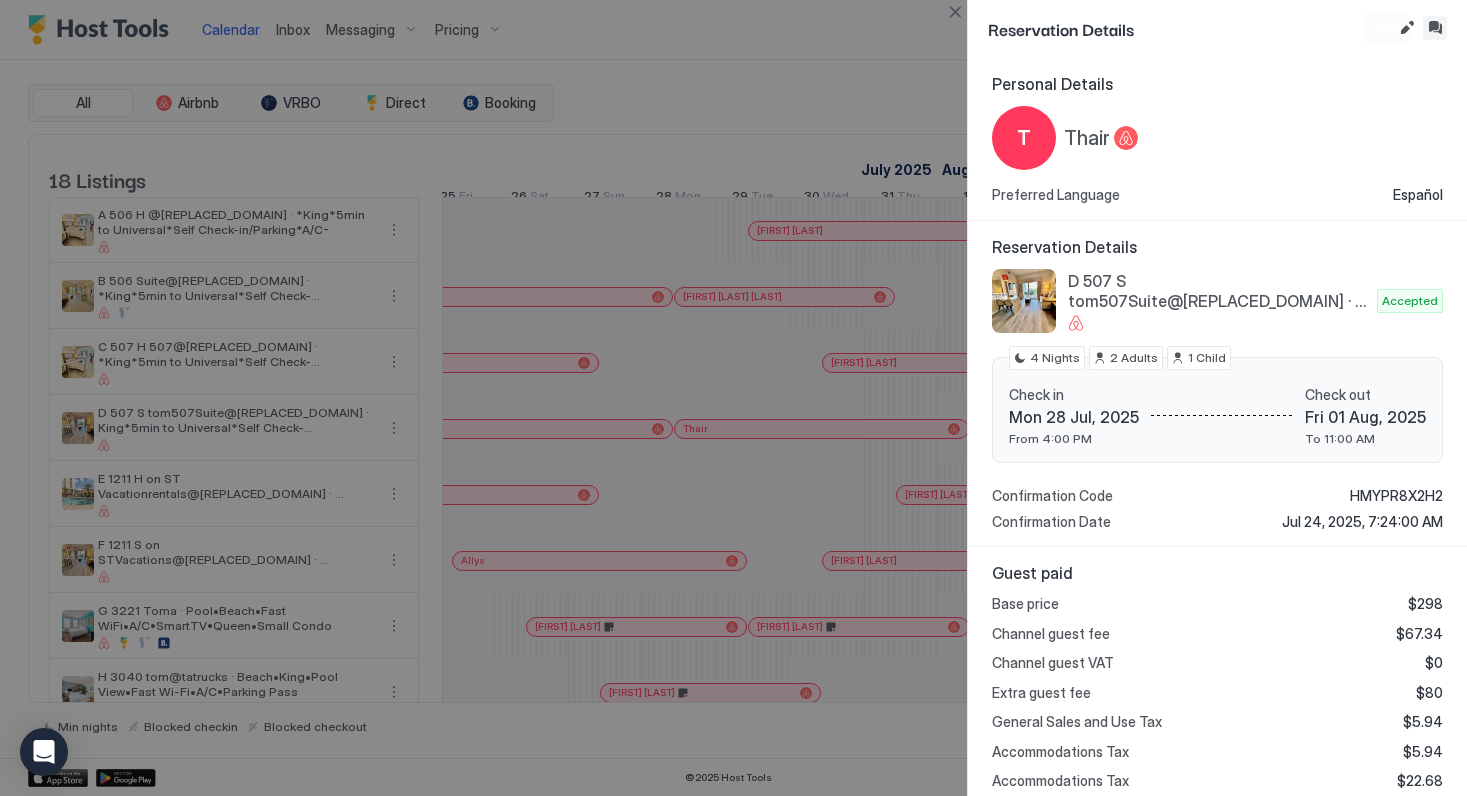 click at bounding box center (1435, 28) 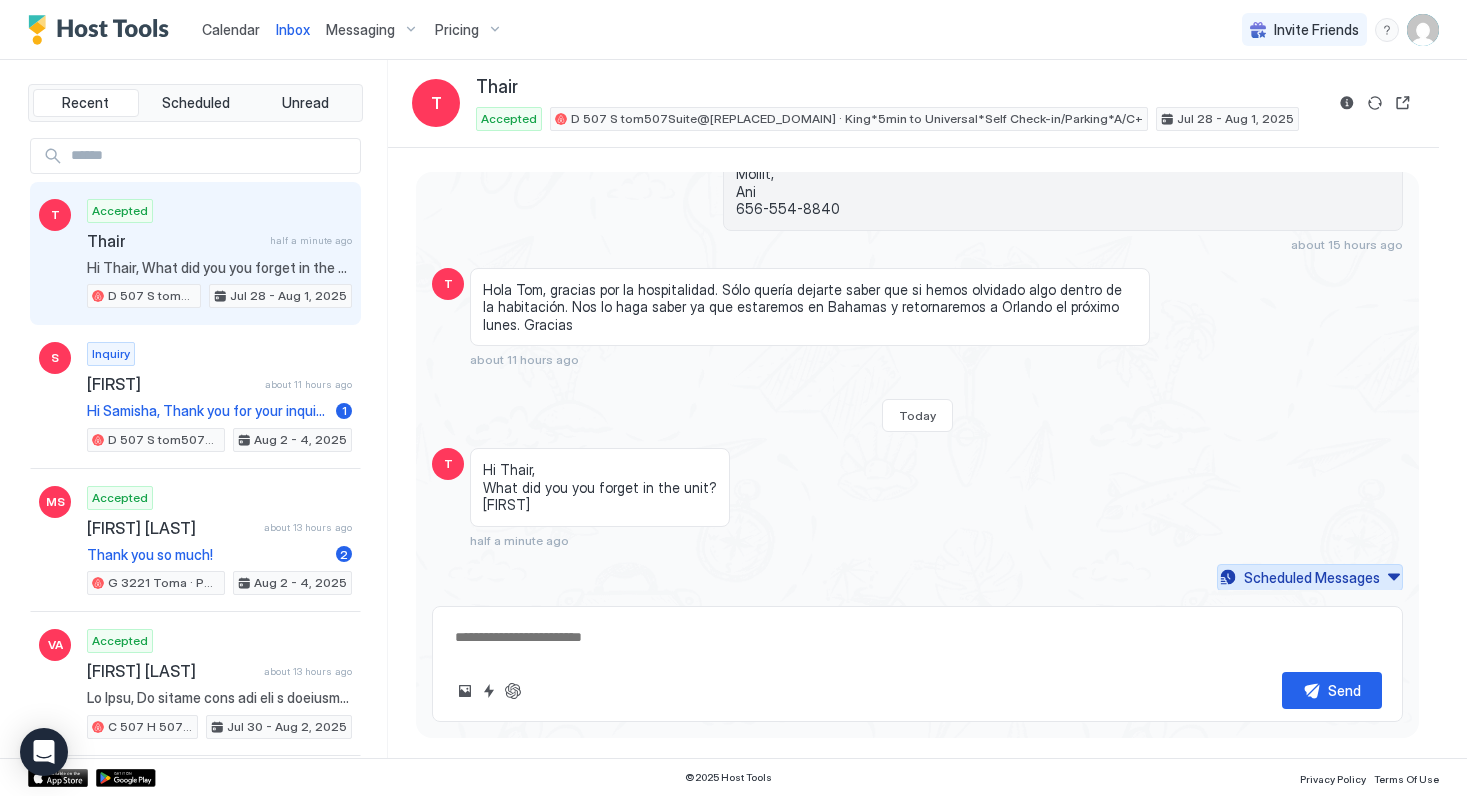 click on "Scheduled Messages" at bounding box center [1312, 577] 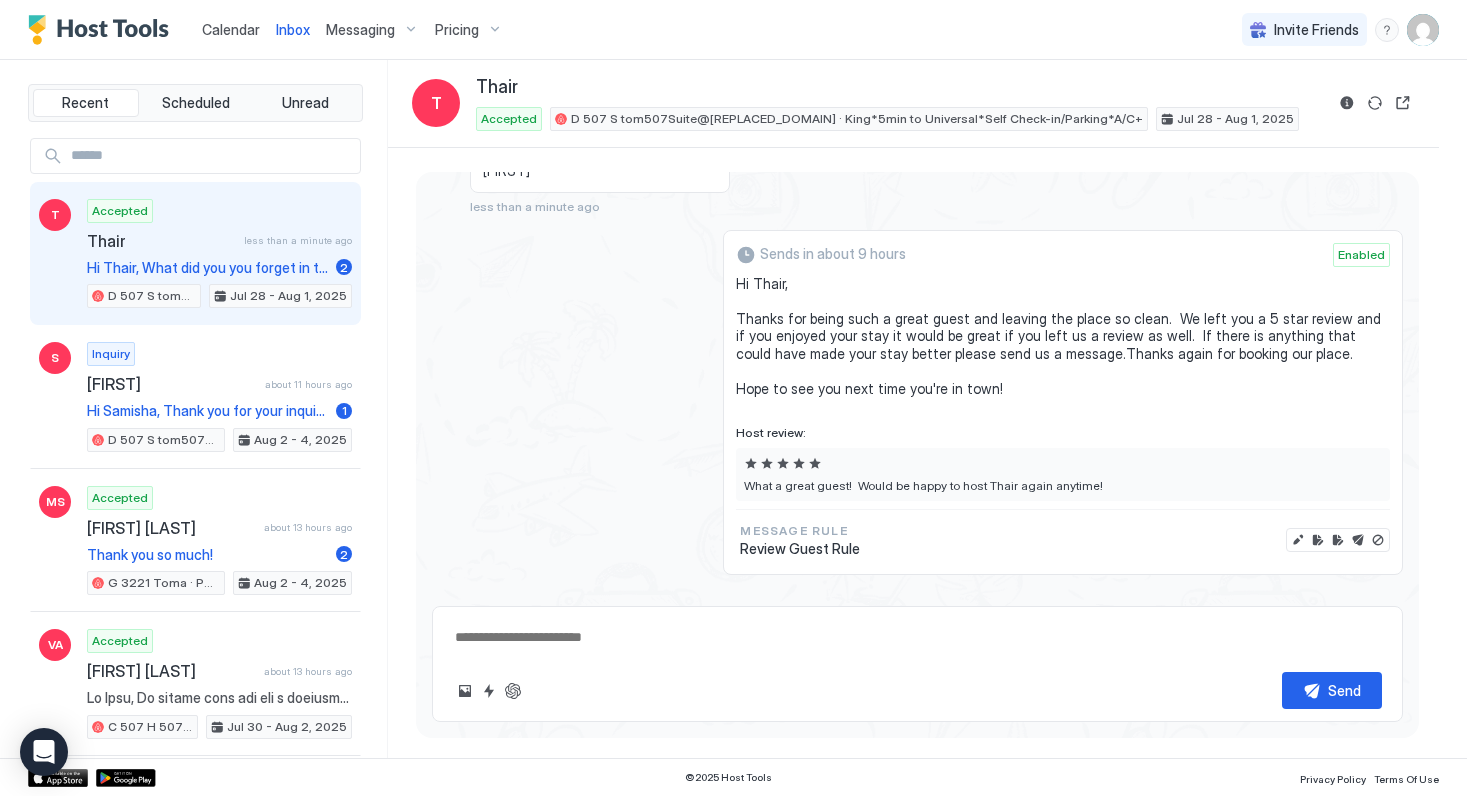 type on "*" 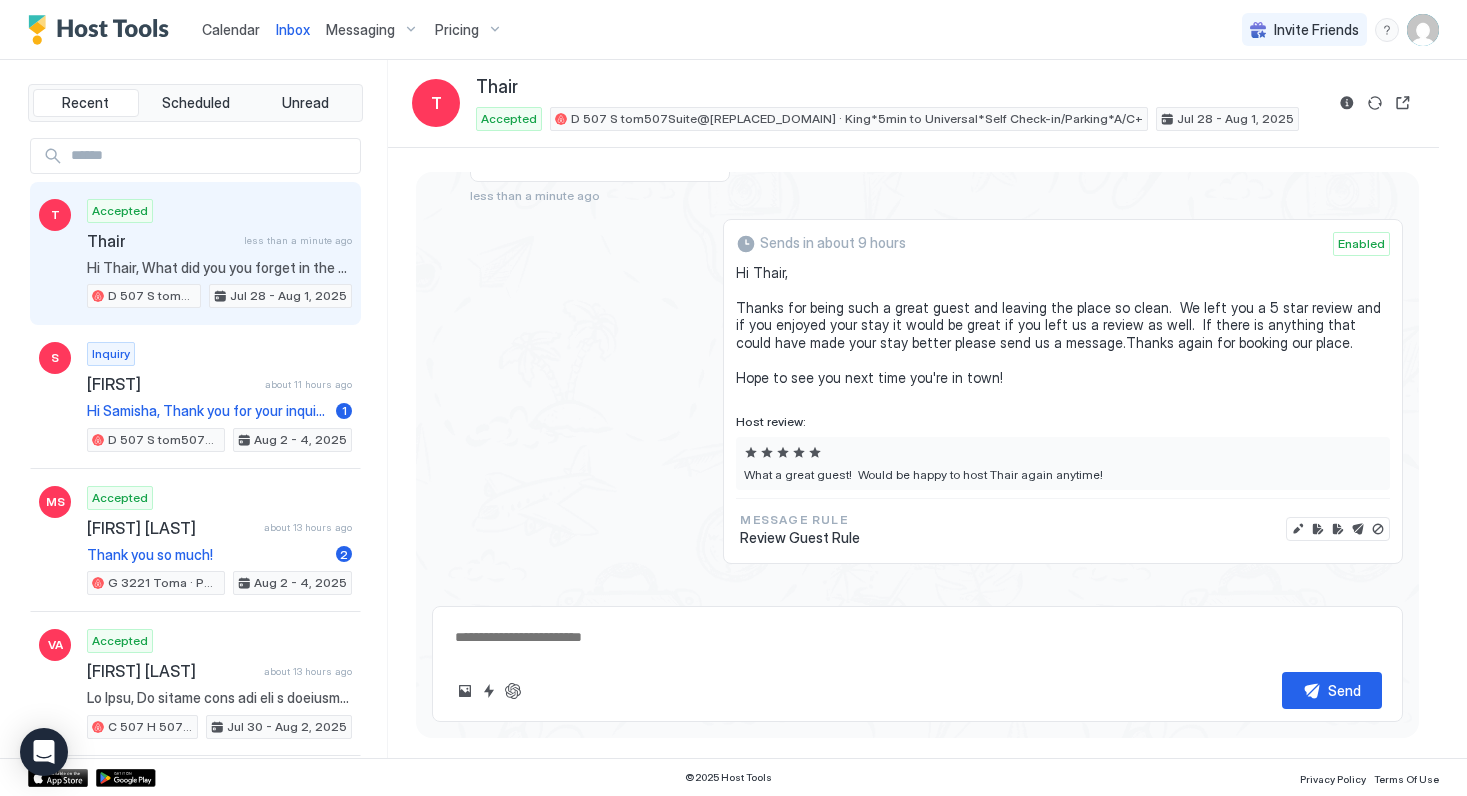 click on "Messaging" at bounding box center [360, 30] 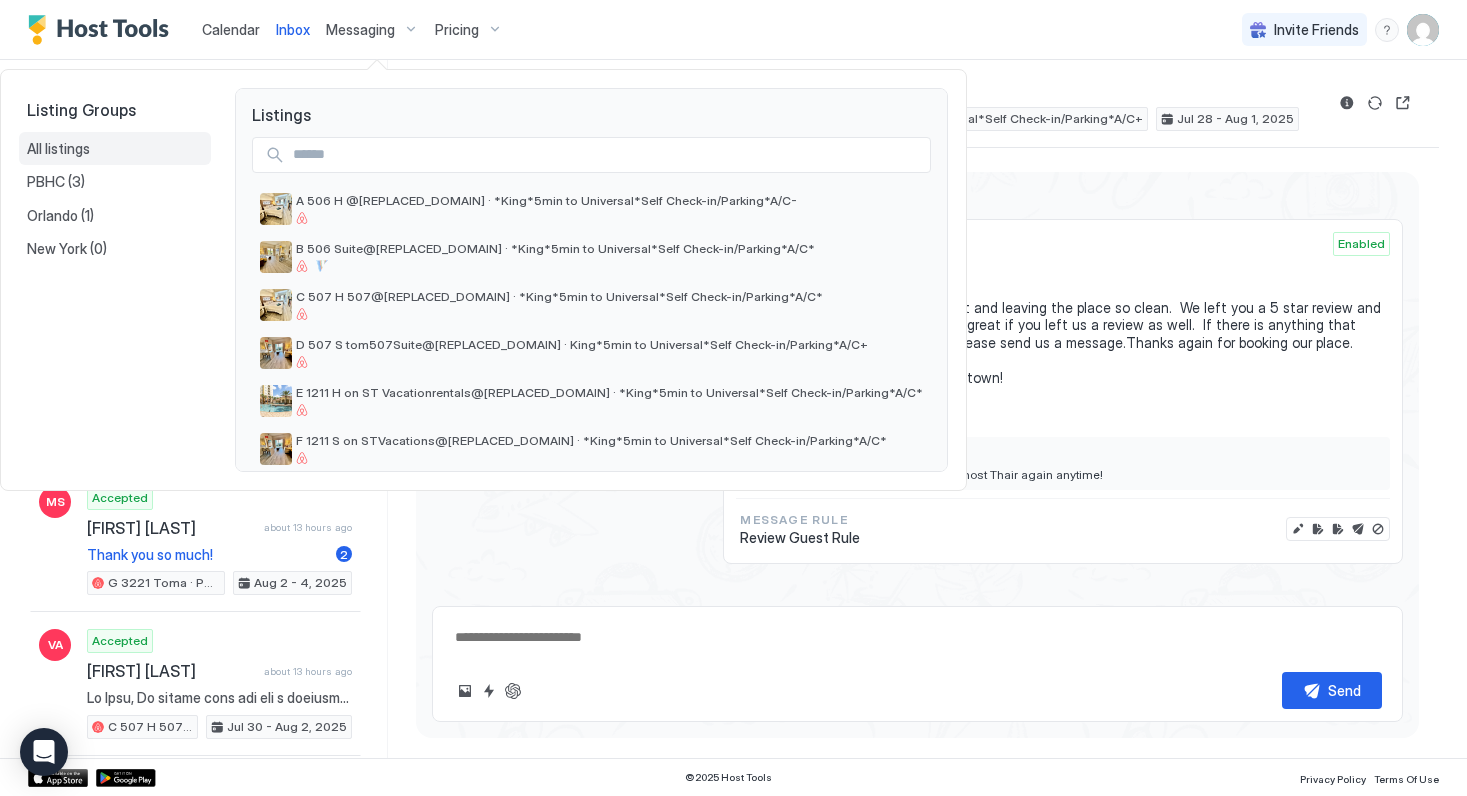 click on "All listings" at bounding box center [58, 149] 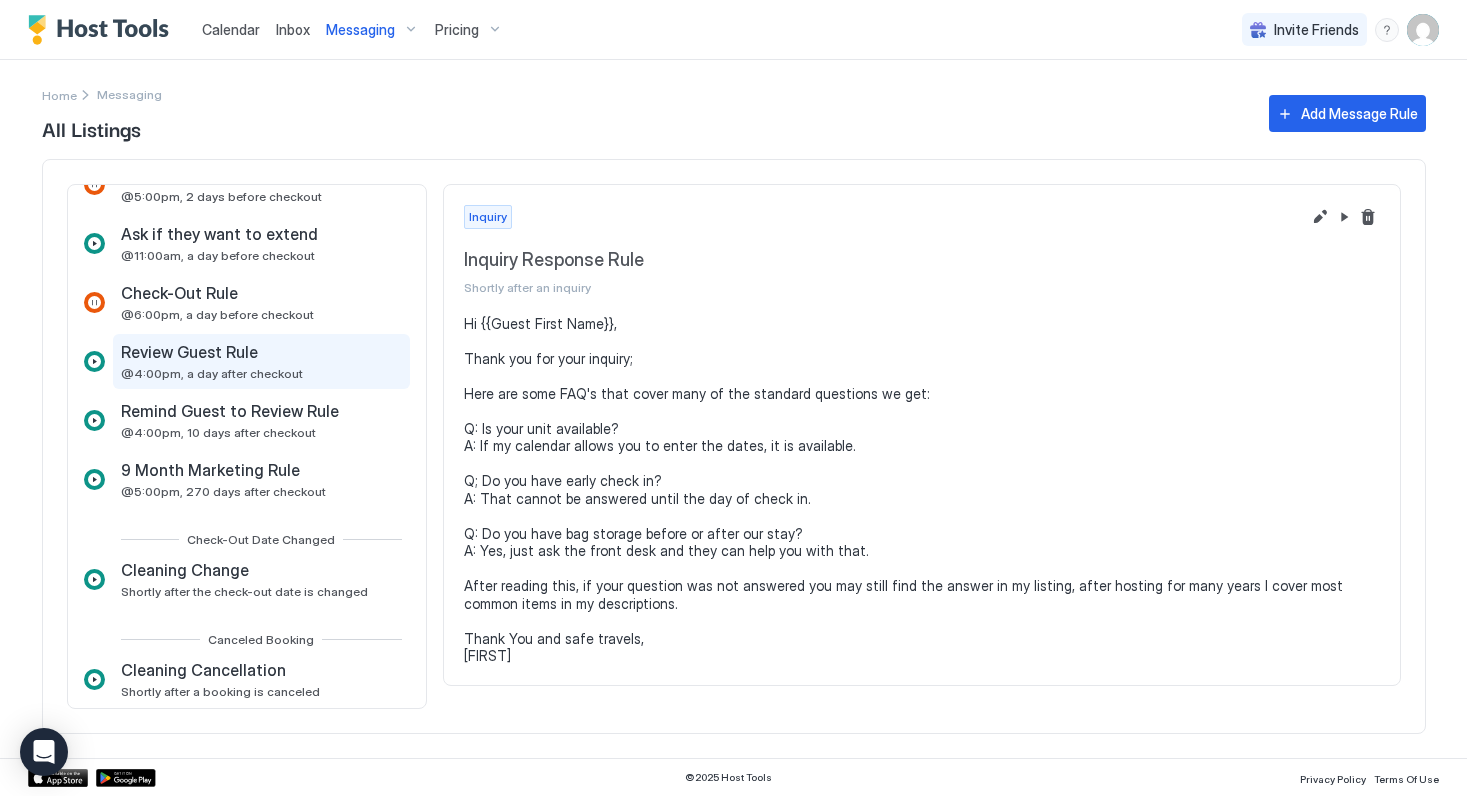 click on "@4:00pm, a day after checkout" at bounding box center [212, 373] 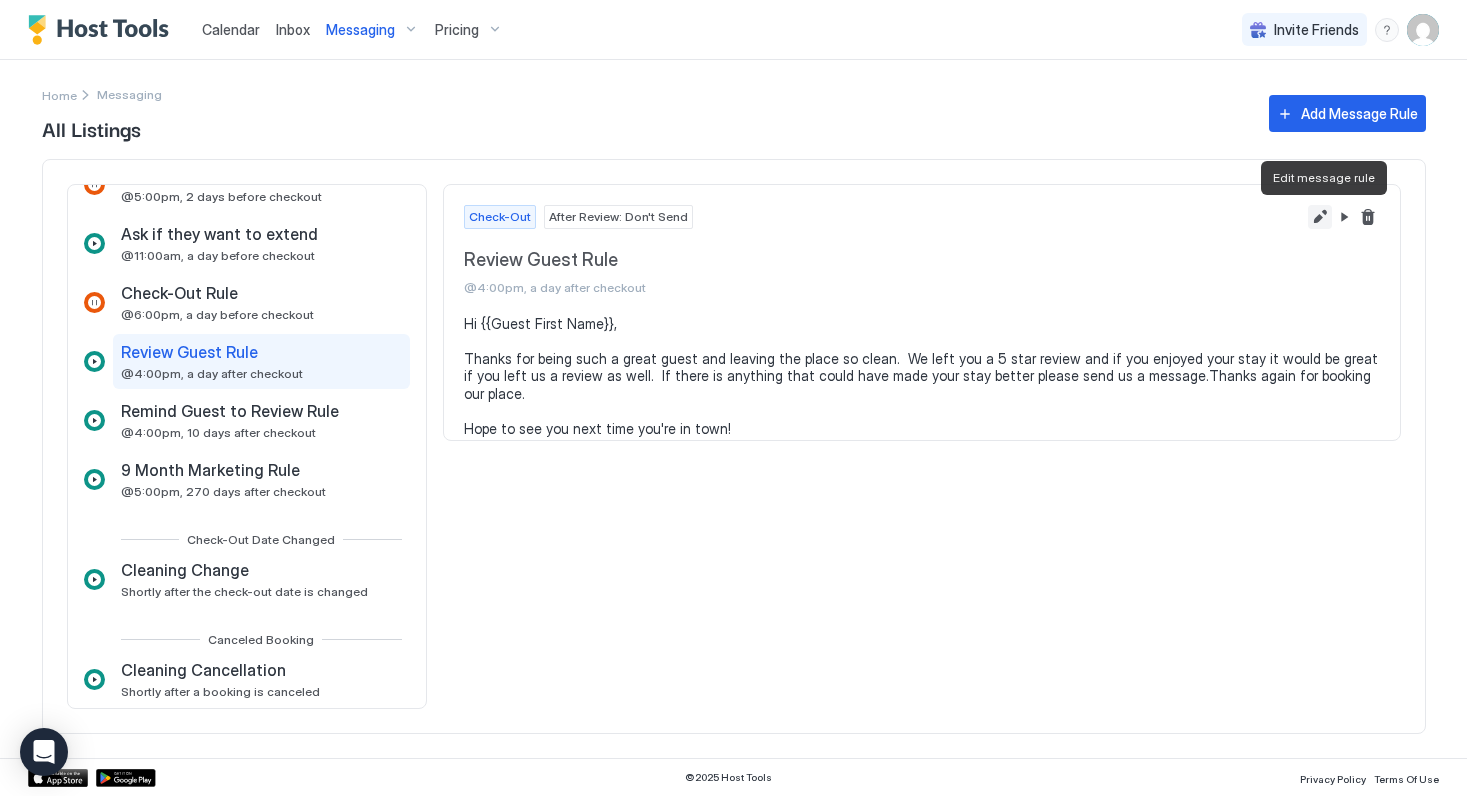 click at bounding box center [1320, 217] 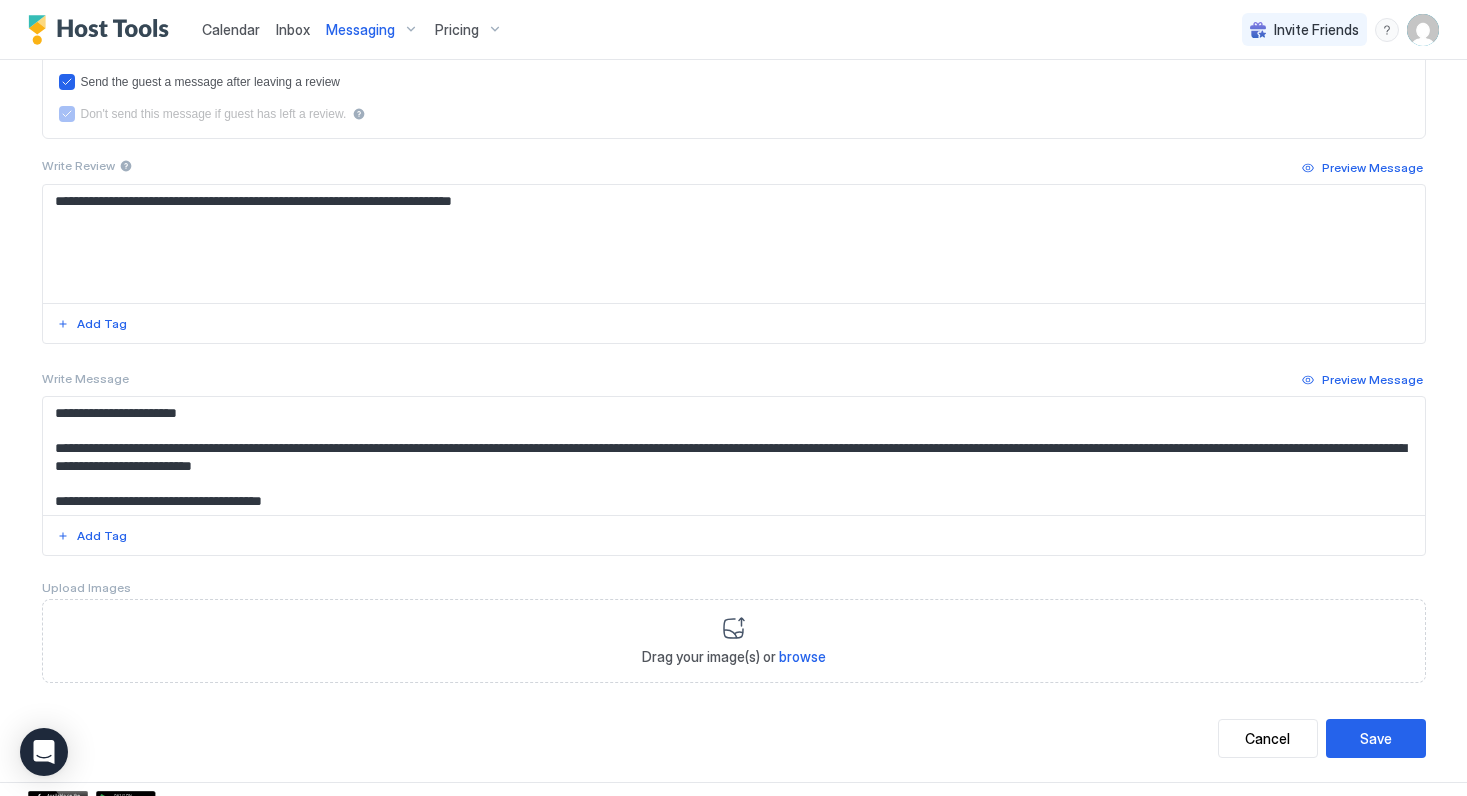 scroll, scrollTop: 671, scrollLeft: 0, axis: vertical 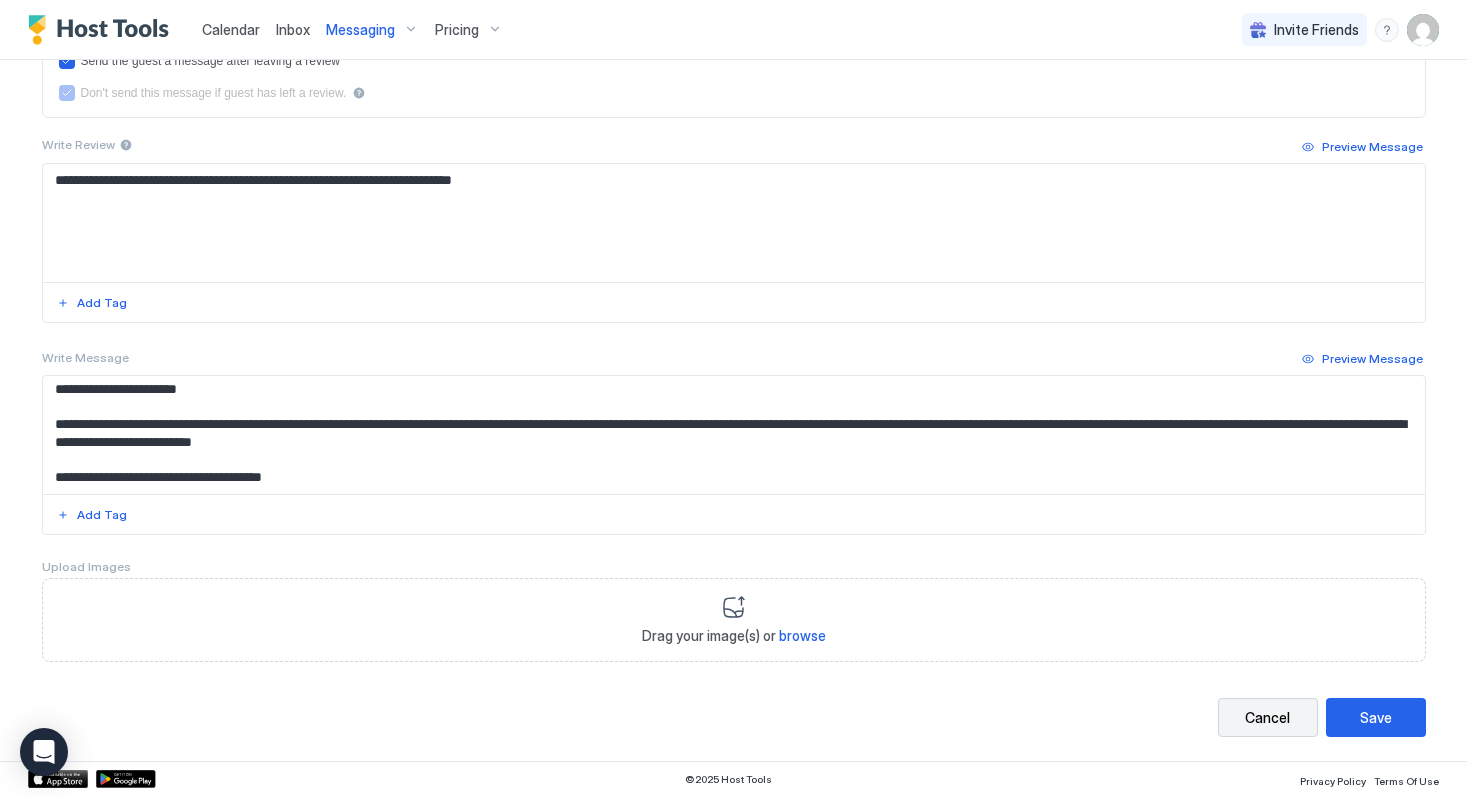 click on "Cancel" at bounding box center (1268, 717) 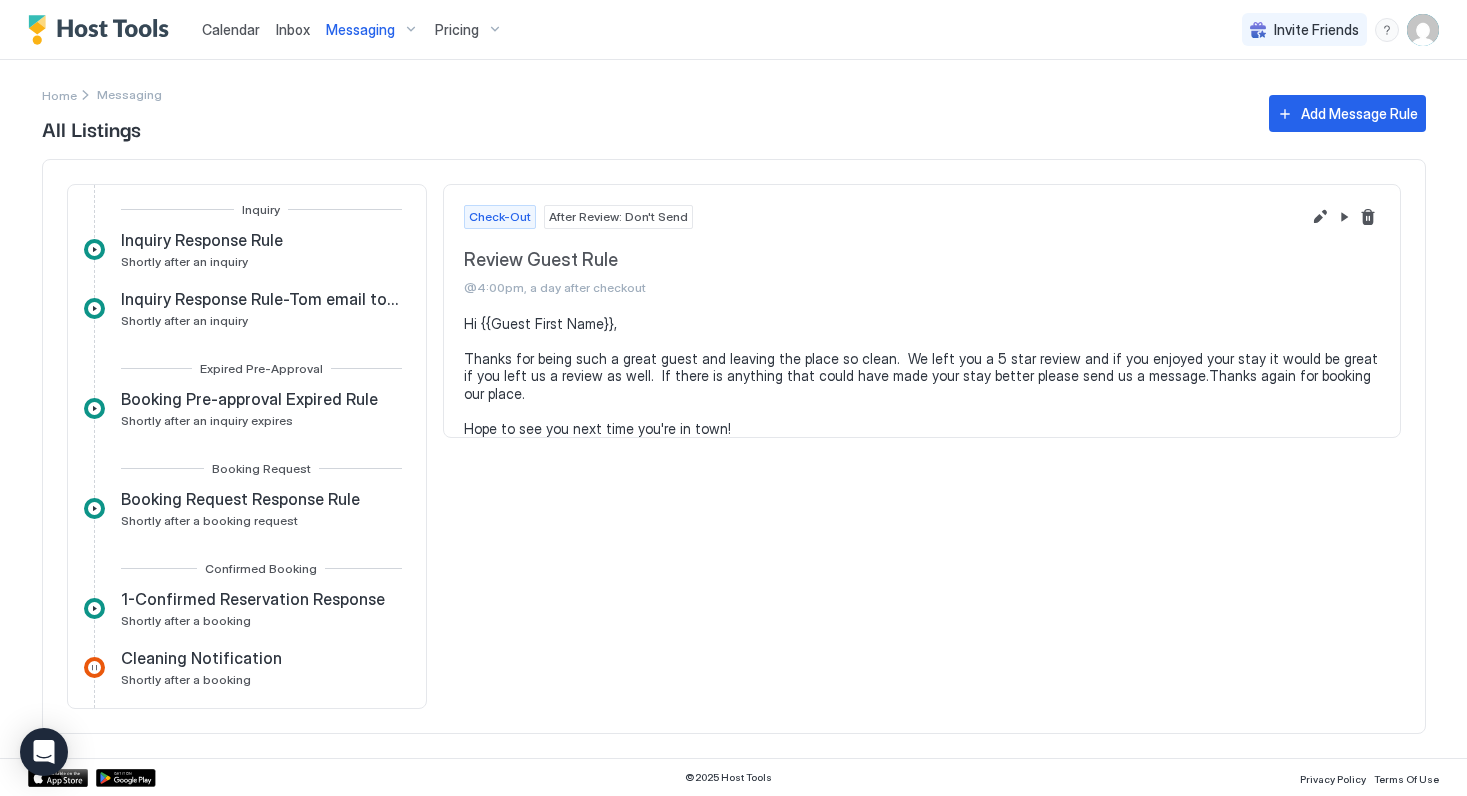scroll, scrollTop: 598, scrollLeft: 0, axis: vertical 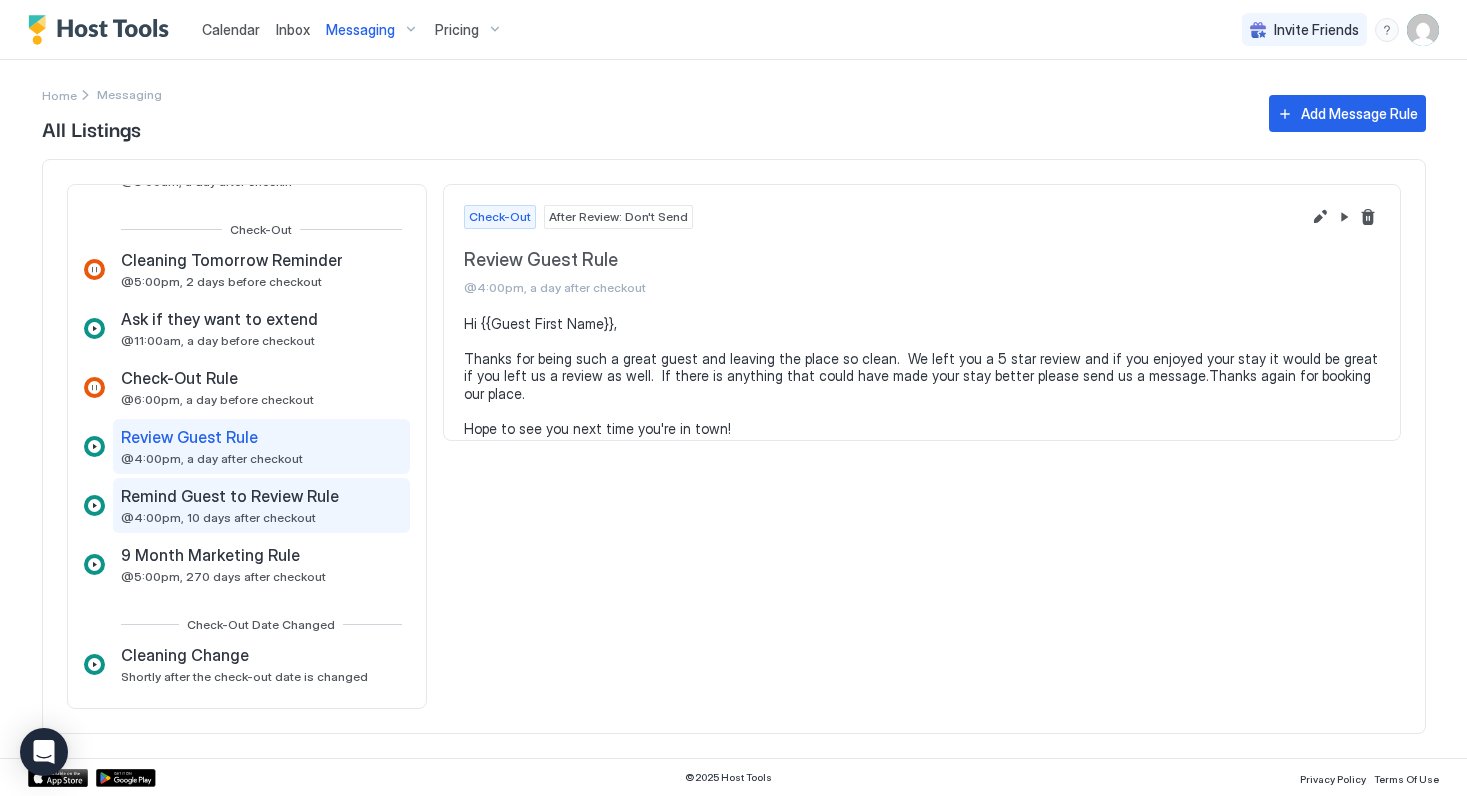 click on "Remind Guest to Review Rule" at bounding box center (230, 496) 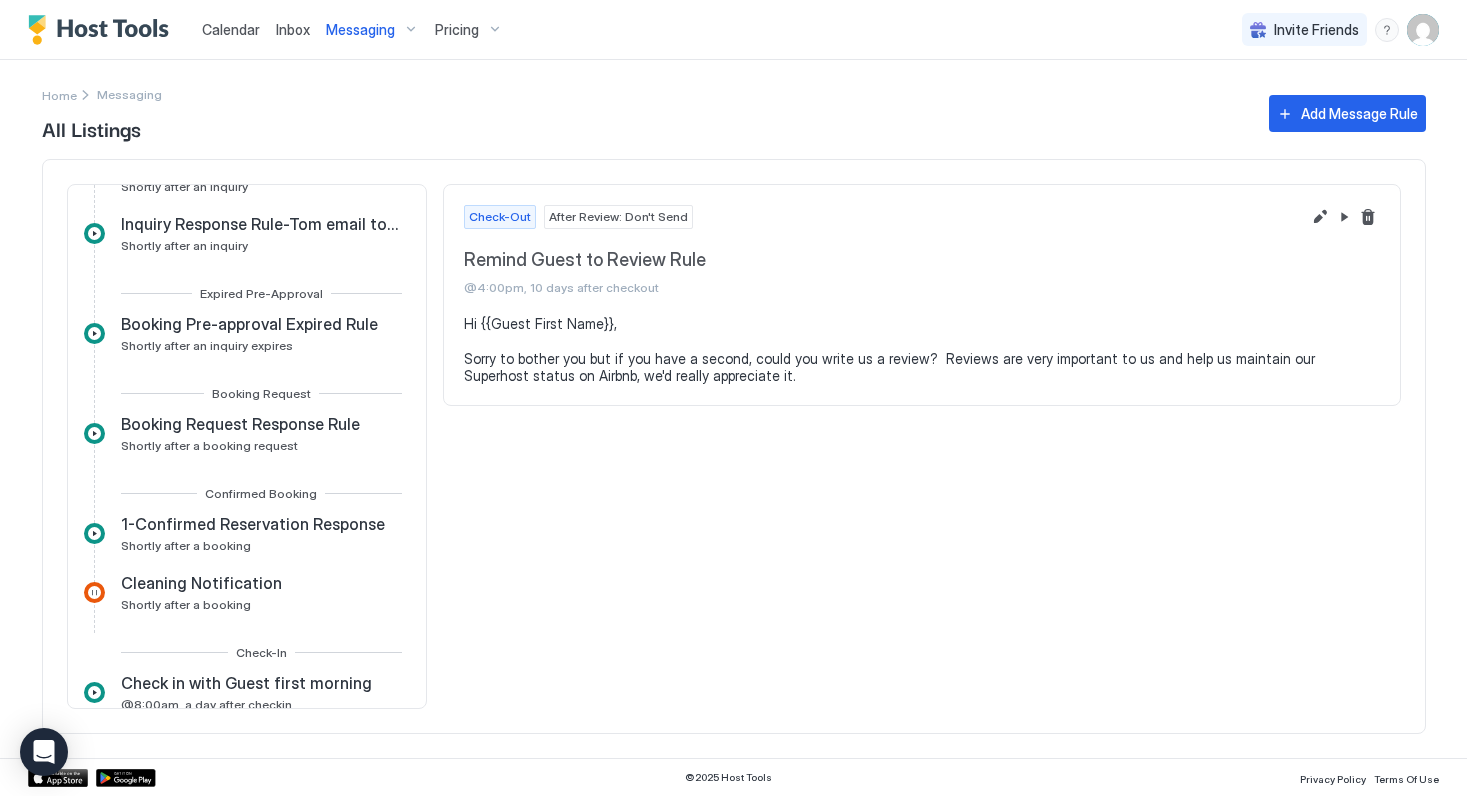 scroll, scrollTop: 0, scrollLeft: 0, axis: both 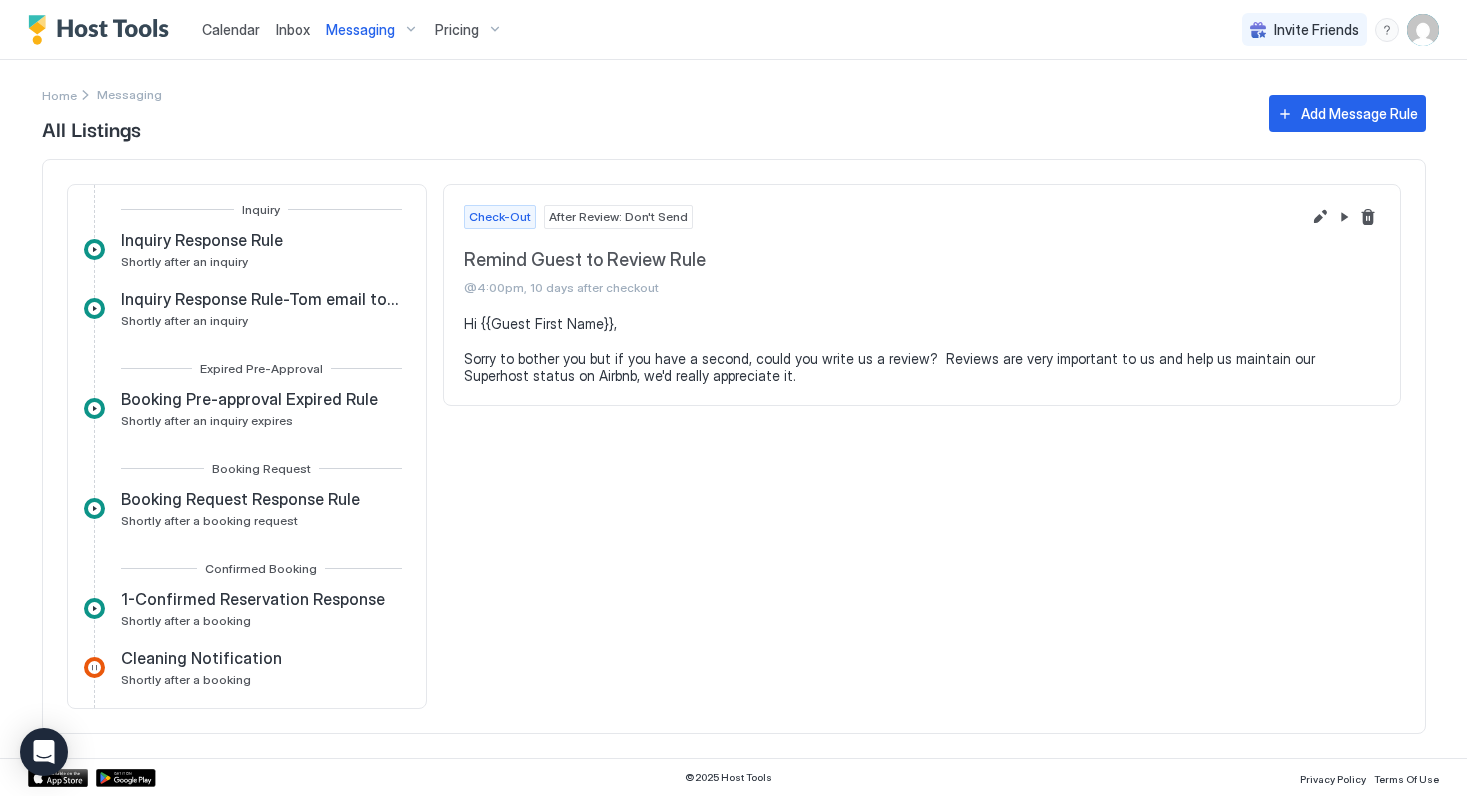click on "Calendar" at bounding box center (231, 29) 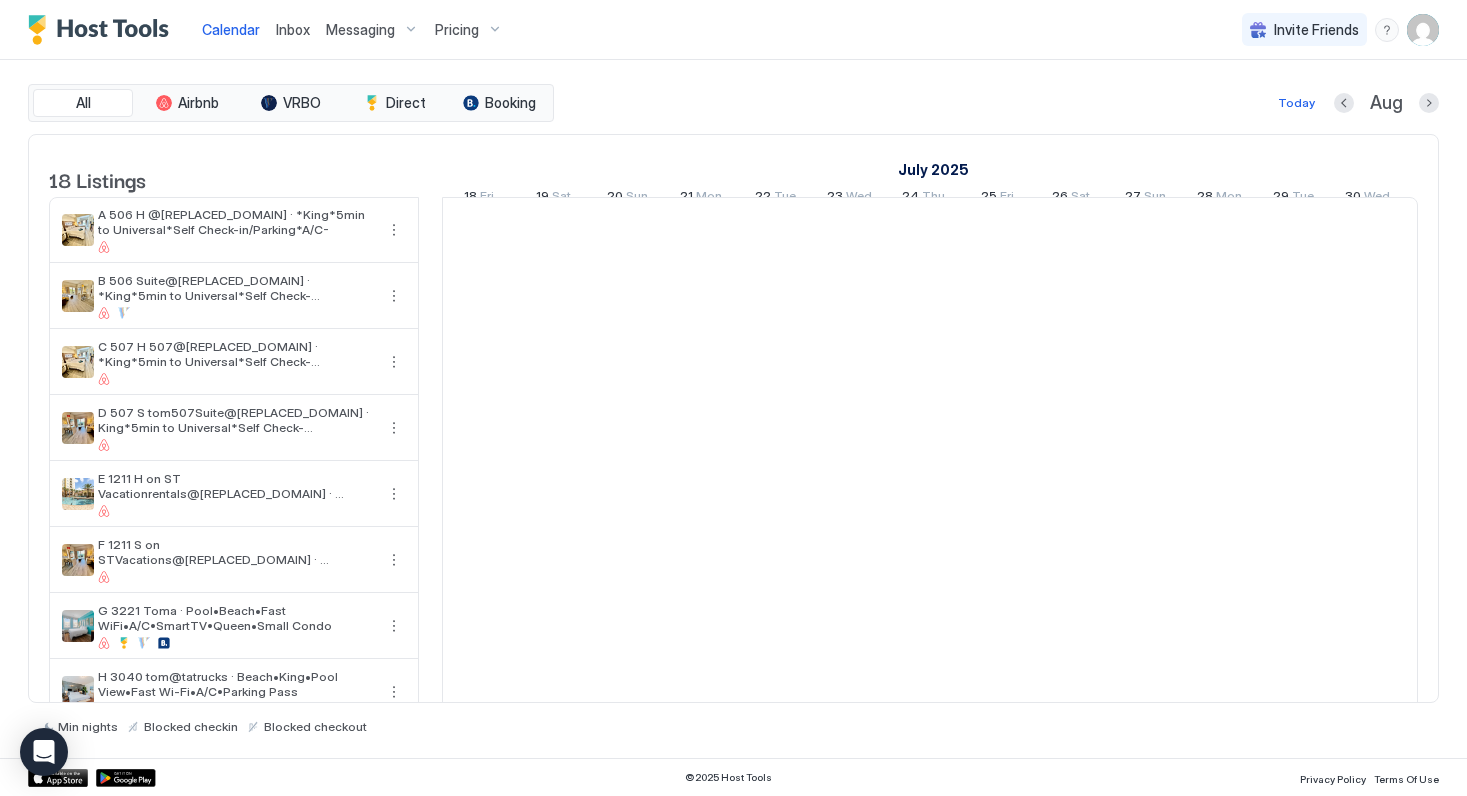 scroll, scrollTop: 0, scrollLeft: 1111, axis: horizontal 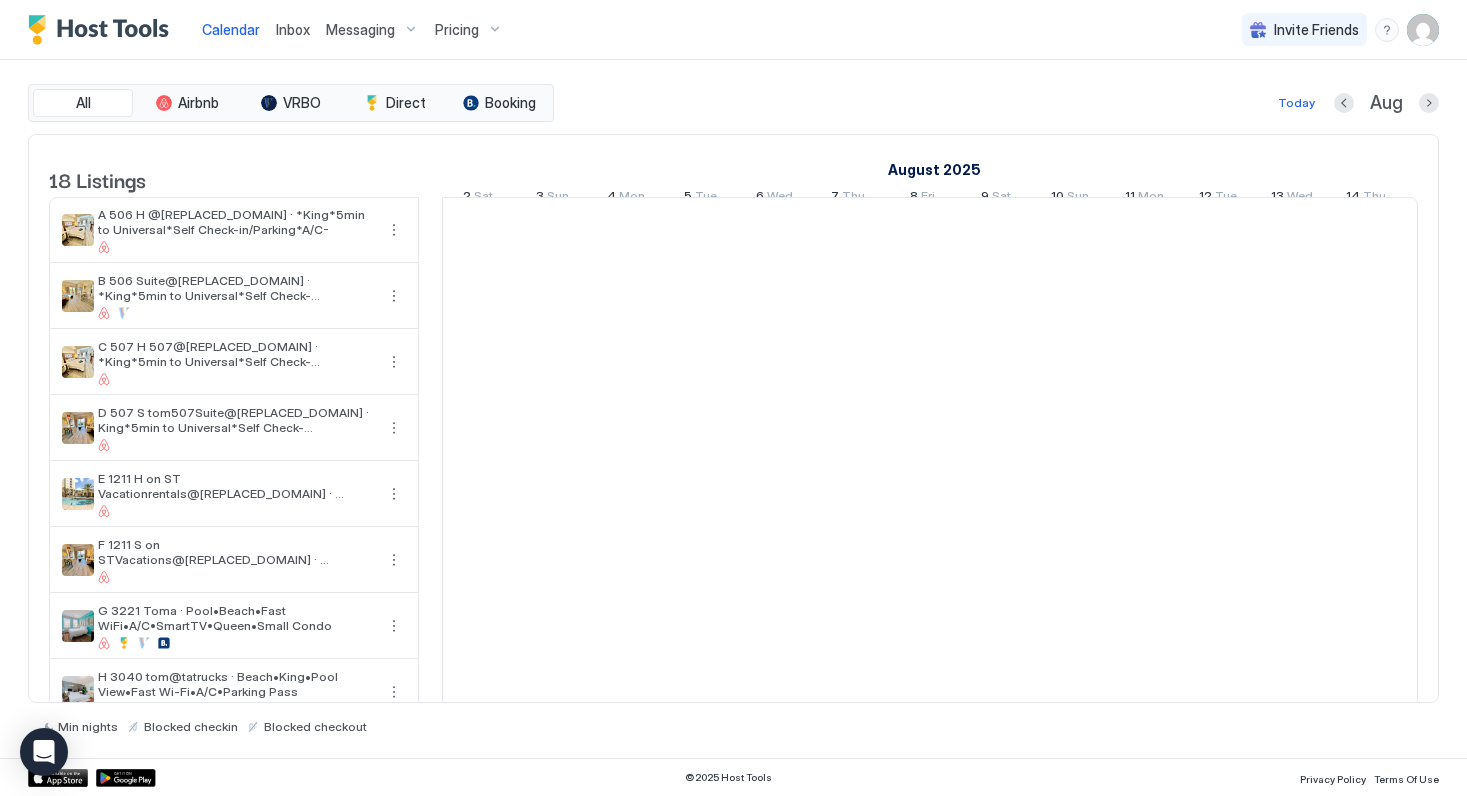 click on "Inbox" at bounding box center [293, 29] 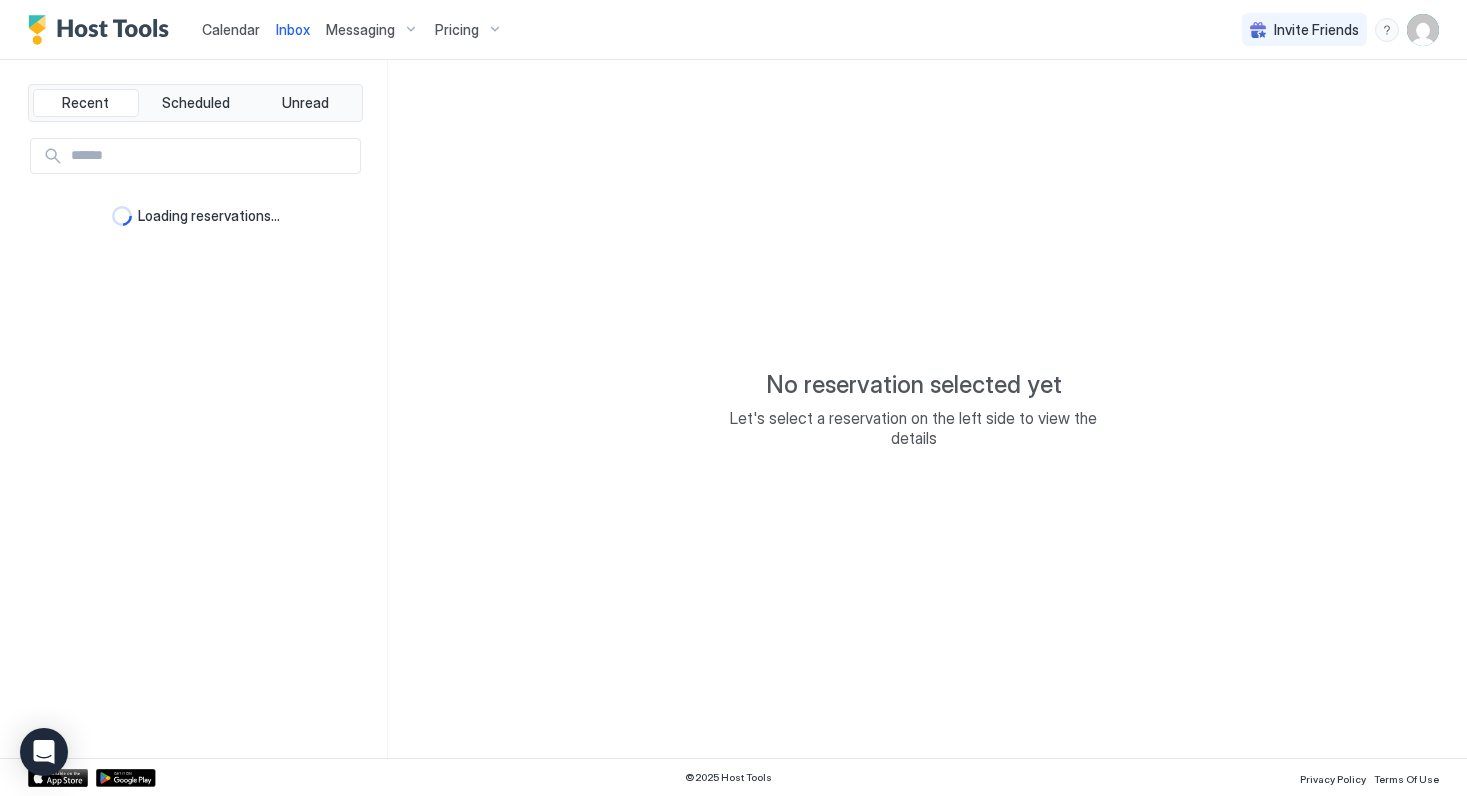 click at bounding box center [103, 30] 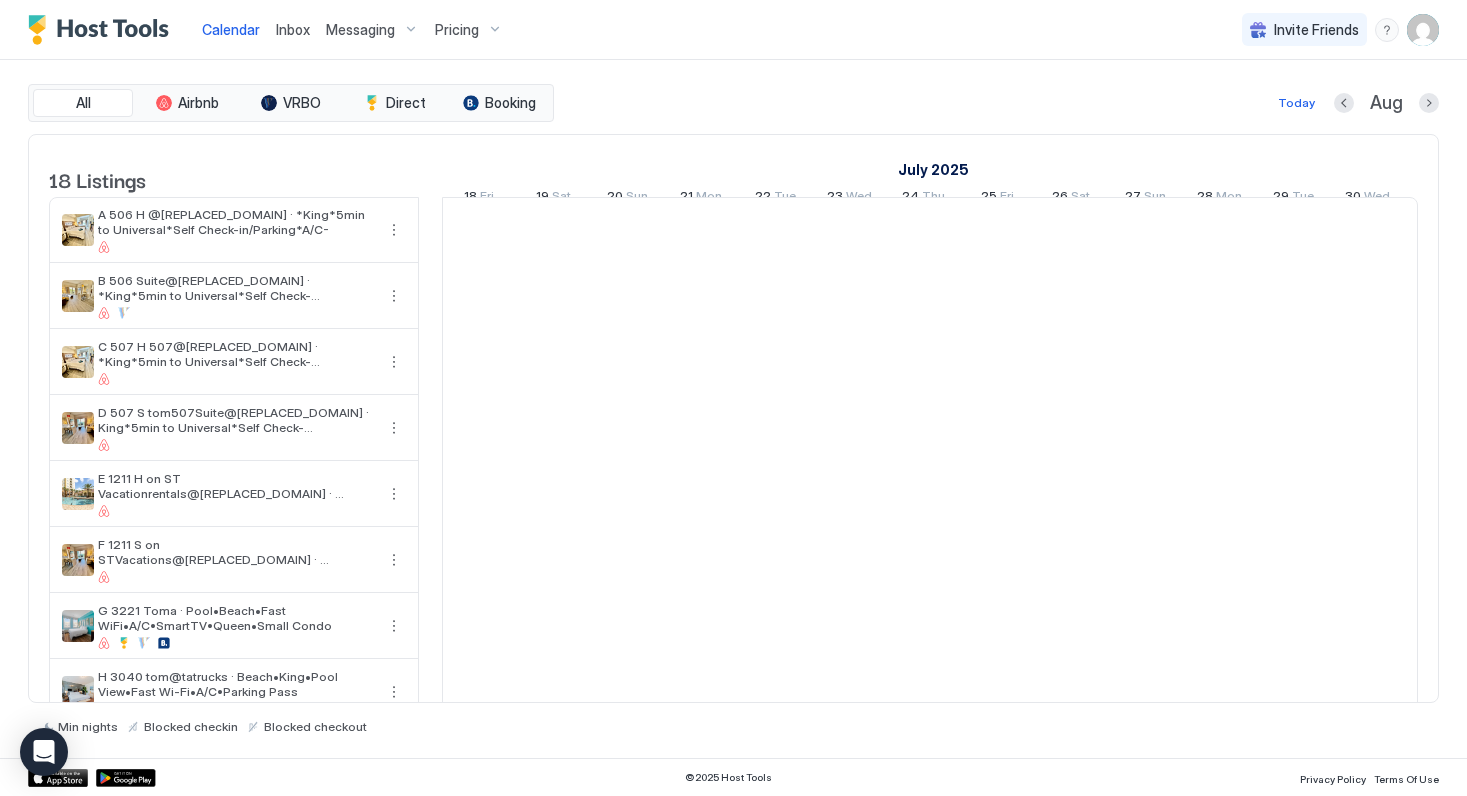scroll, scrollTop: 0, scrollLeft: 1111, axis: horizontal 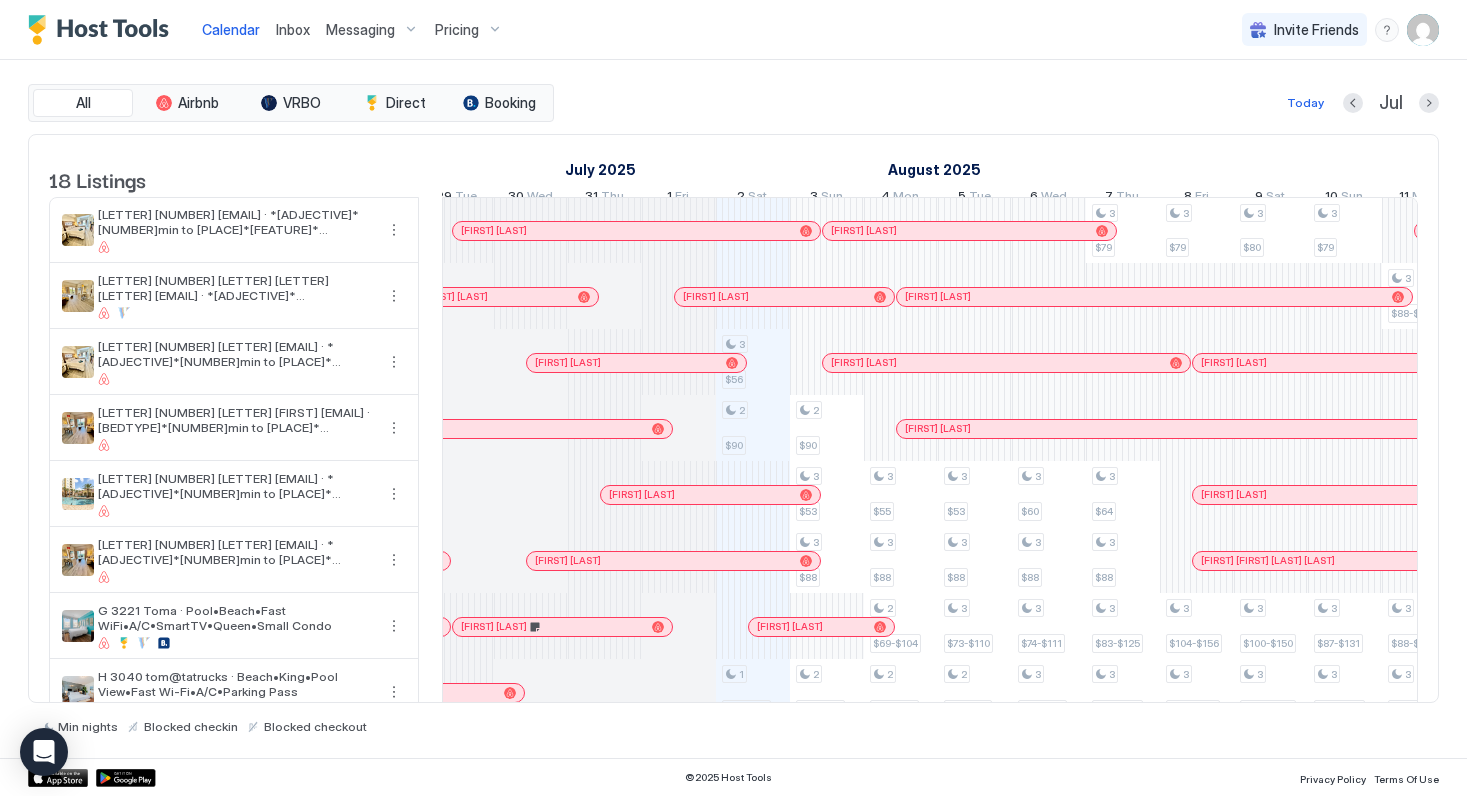 click at bounding box center (607, 429) 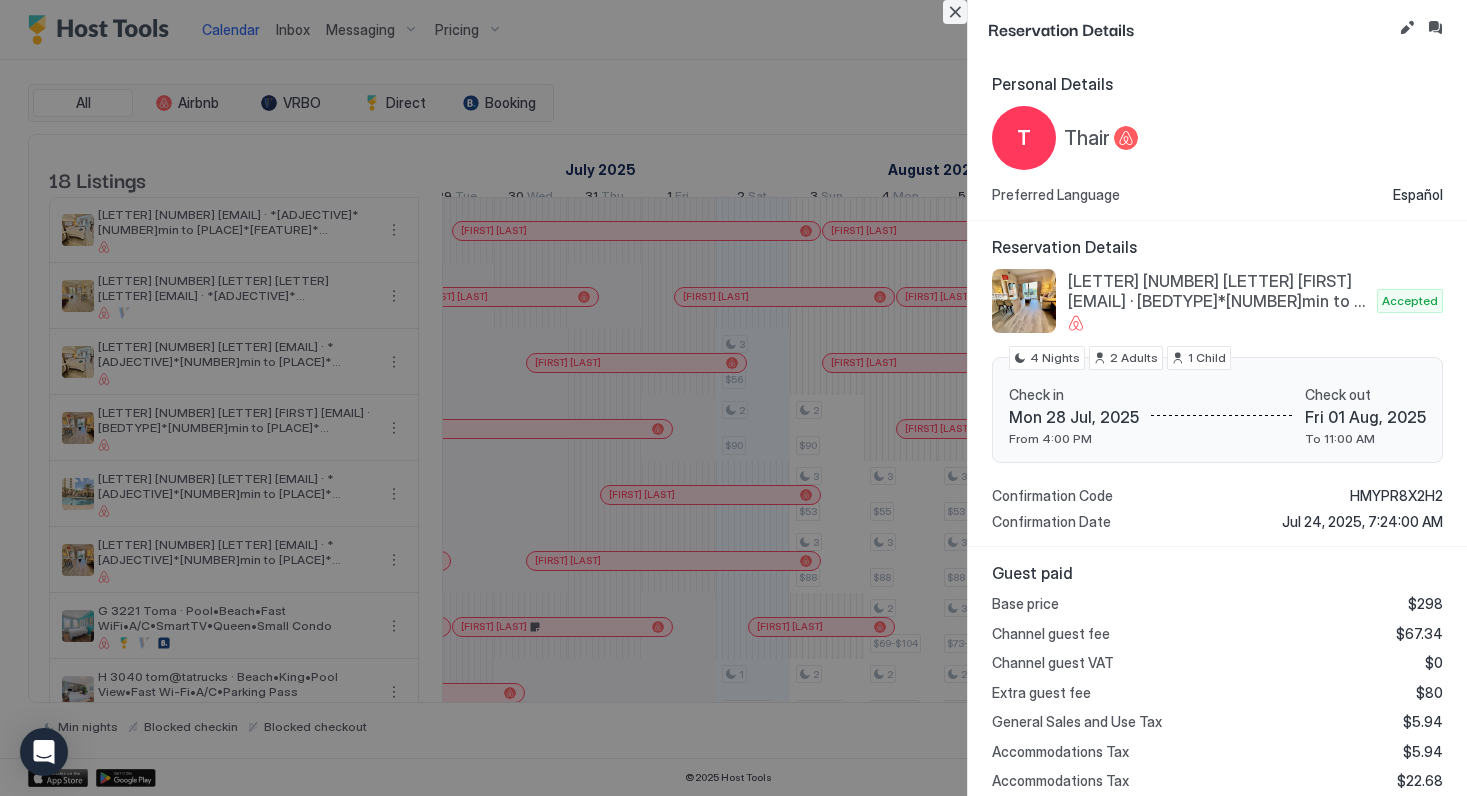 click at bounding box center [955, 12] 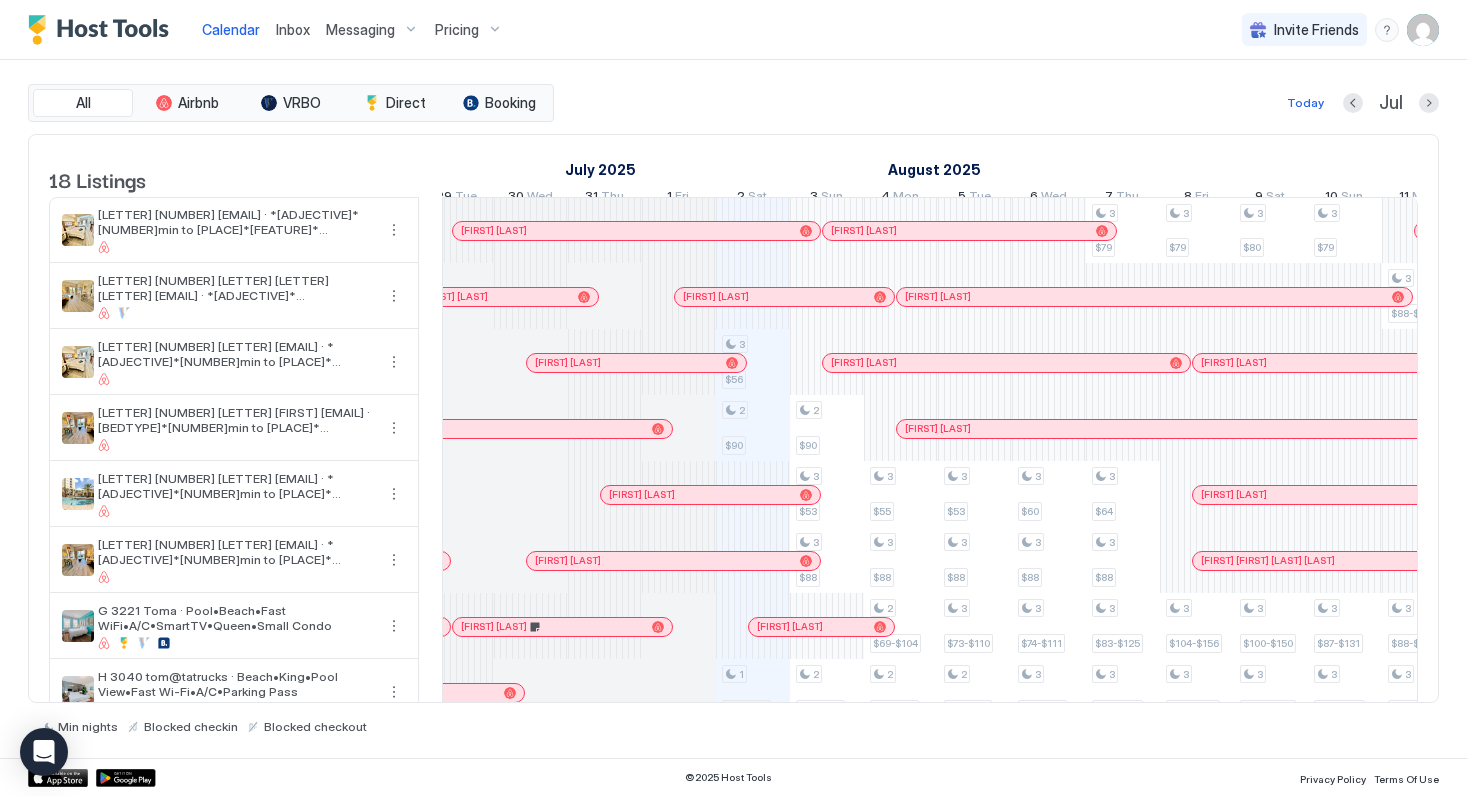 click on "3 $56 2 $90 1 $87-$131 1 $94-$141 2 $97-$146 2 $97 30 $230 2 $90 3 $53 3 $88 2 $79-$119 2 $82-$131 2 $87-$131 2 $91-$137 2 $91 30 $230 3 $55 3 $88 2 $69-$104 2 $76-$114 2 $79-$126 2 $83-$125 2 $87-$131 2 $87 30 $230 3 $53 3 $88 3 $73-$110 2 $78-$117 3 $79-$119 2 $81-$130 2 $86-$129 2 $89-$134 2 $89 30 $230 3 $60 3 $88 3 $74-$111 3 $79-$119 3 $78-$117 3 $87-$131 2 $82-$131 2 $87-$131 2 $91-$137 2 $102 2 $91 30 $230 3 $79 3 $64 3 $88 3 $83-$125 3 $88-$132 3 $94-$141 3 $98-$147 2 $91-$146 2 $97-$146 3 $101-$152 3 $113 3 $101 30 $230 3 $79 3 $104-$156 3 $113-$170 3 $119-$179 3 $129-$194 3 $122-$183 3 $114-$182 3 $122-$183 3 $125-$188 3 $139 3 $125 30 $230 3 $80 3 $100-$150 3 $109-$164 3 $115-$173 3 $124-$186 3 $117-$176 3 $111-$178 3 $118-$177 3 $120-$180 3 $134 3 $120 30 $250 30 $230 3 $79 3 $87-$131 3 $96-$144 3 $101-$152 3 $108-$162 3 $102-$153 3 $99-$158 3 $105-$158 3 $106-$159 3 $119 3 $106 30 $250 30 $230 3 $88-$101 3 $88-$132 3 $95-$143 3 $100-$150 3 $109-$164 3 $104-$156 3 $98-$157 3 $104-$156 3 $108-$162" at bounding box center (1567, 791) 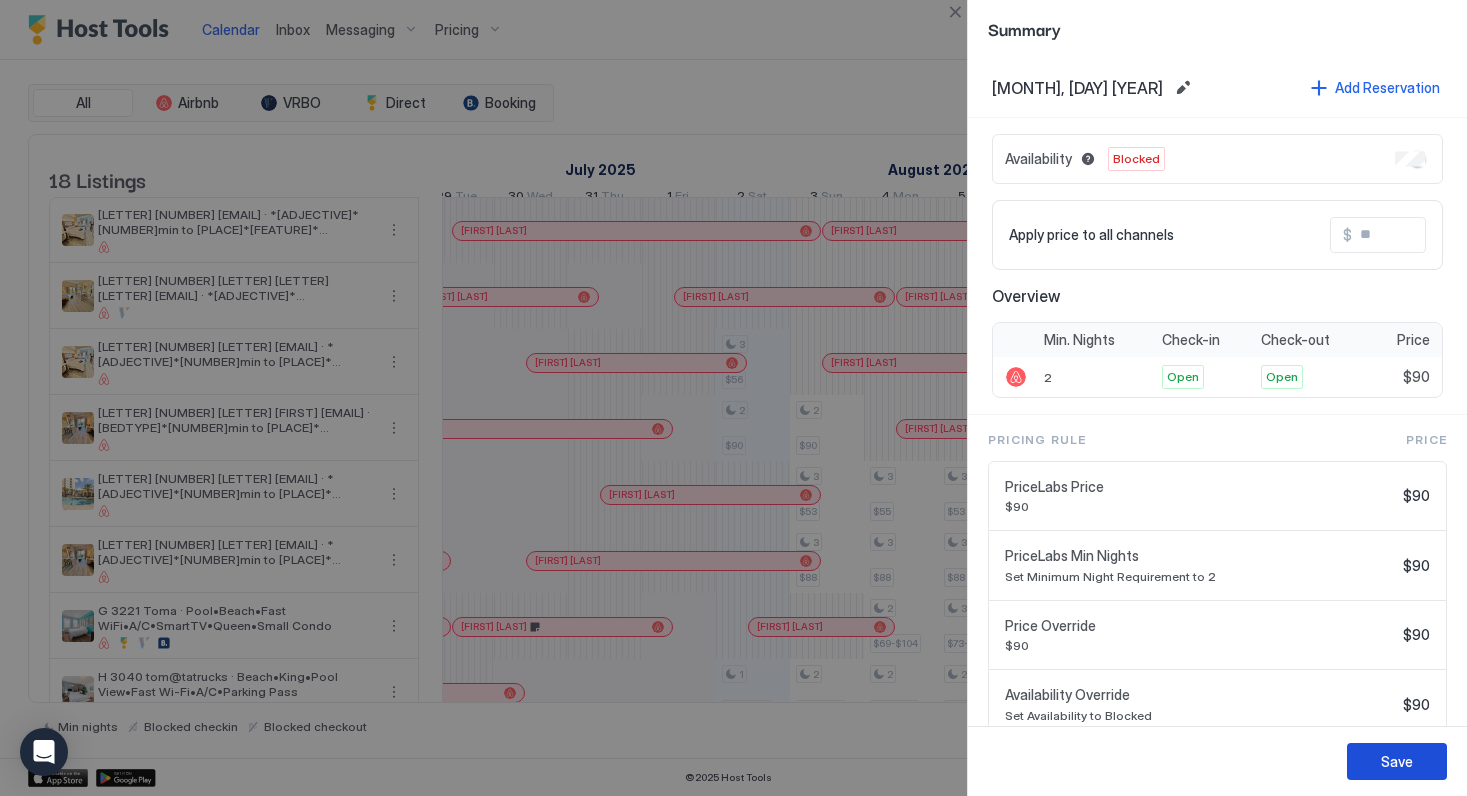 click on "Save" at bounding box center (1397, 761) 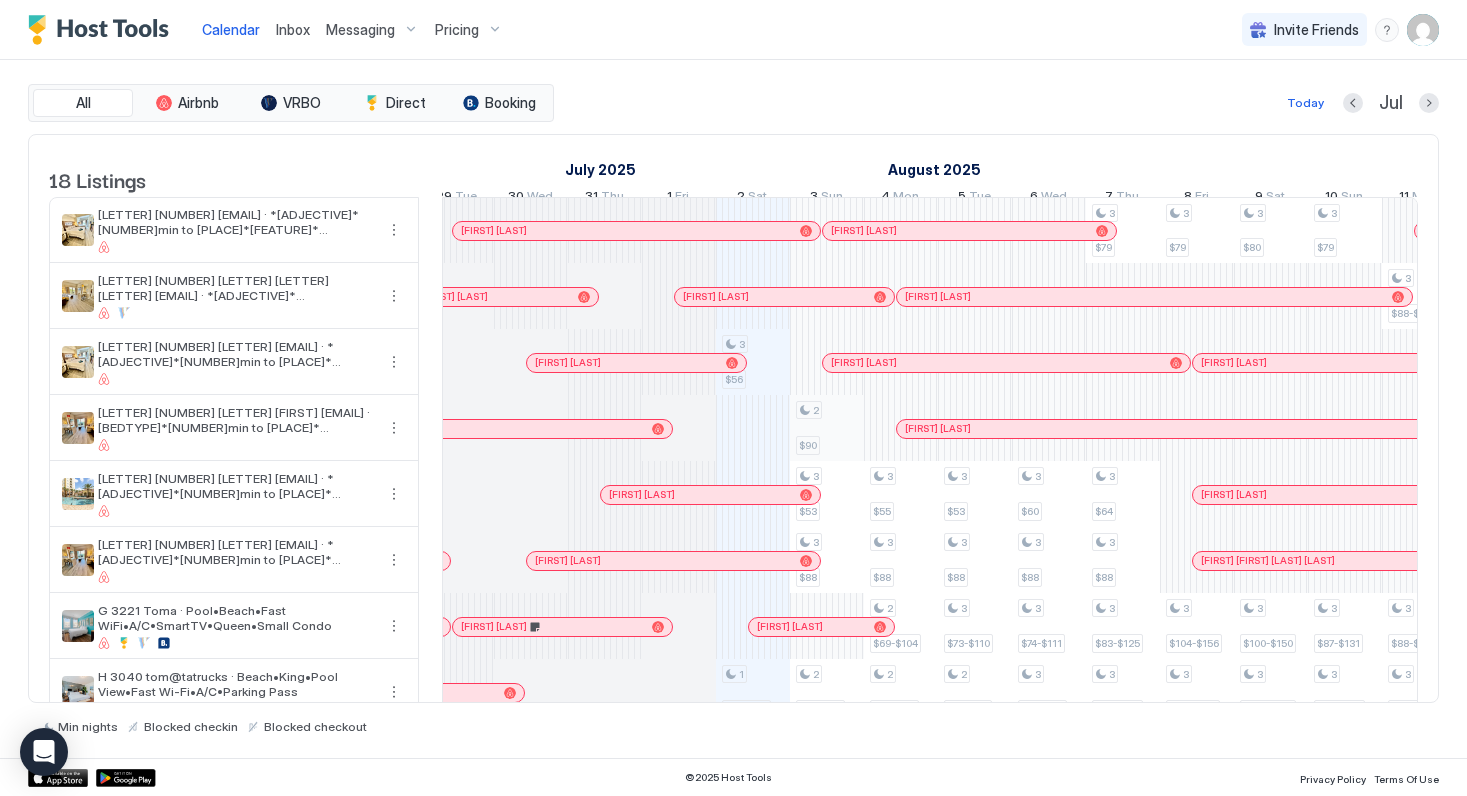 scroll, scrollTop: 0, scrollLeft: 856, axis: horizontal 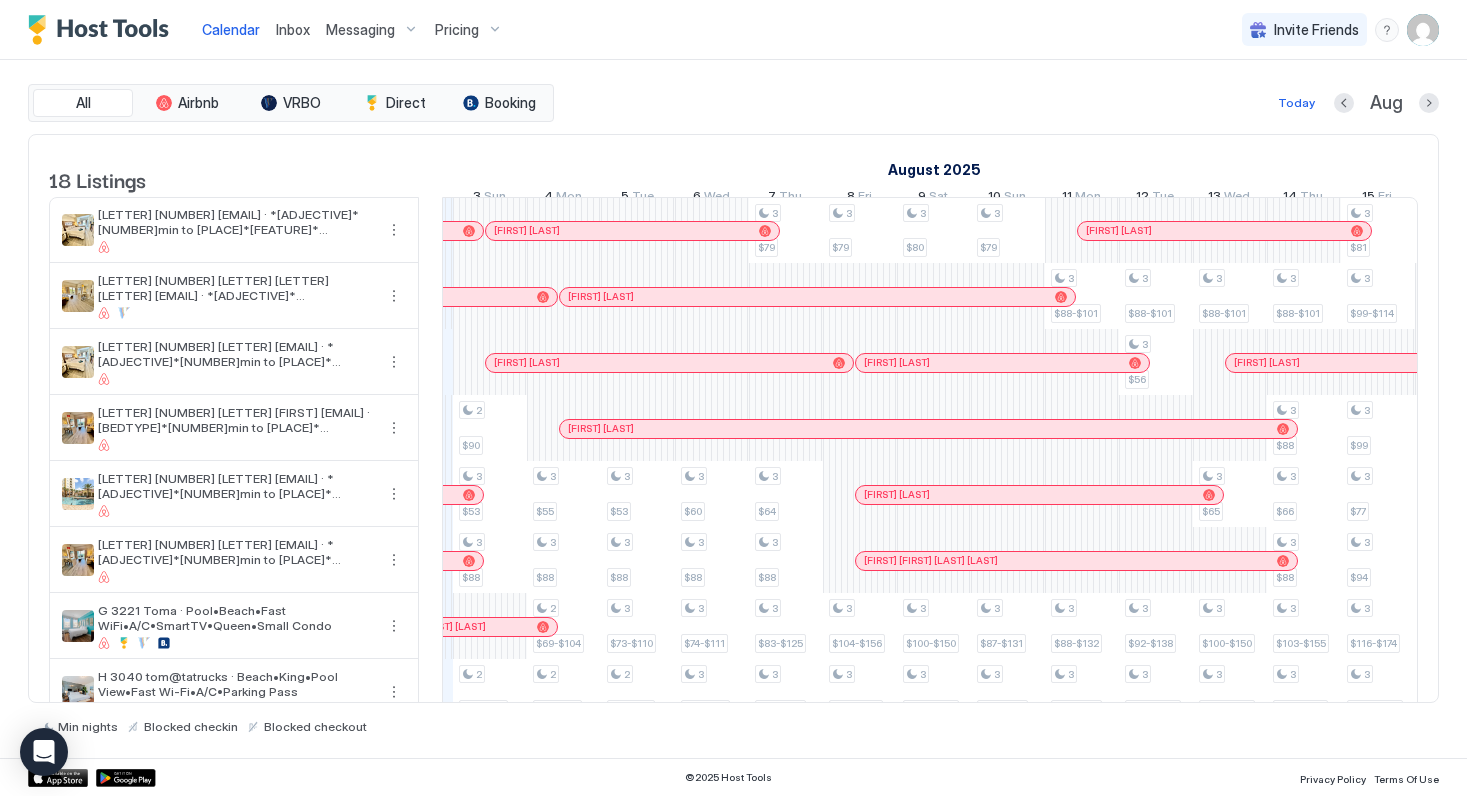 click on "[FIRST] [LAST] [LAST]" at bounding box center (1076, 561) 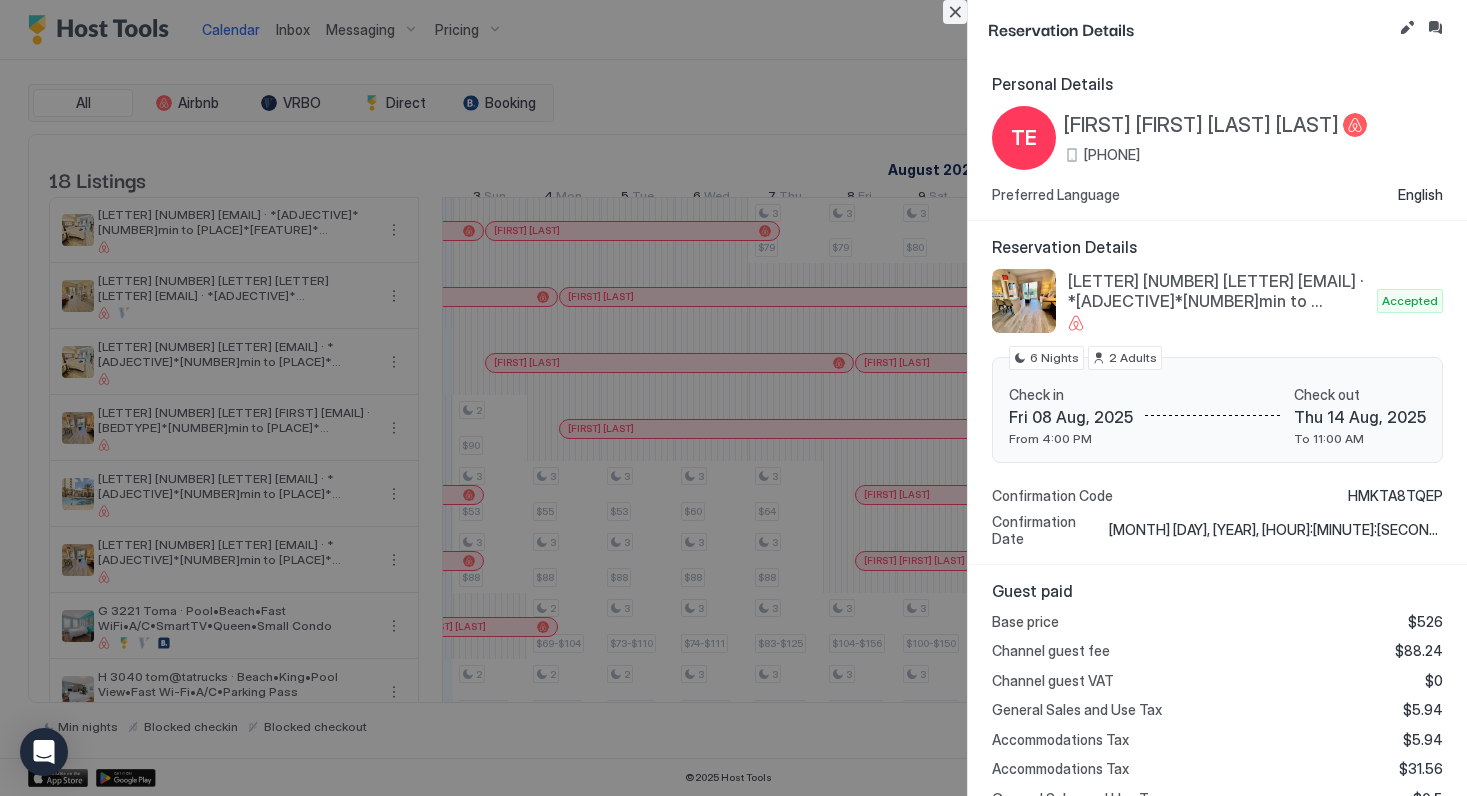 click at bounding box center [955, 12] 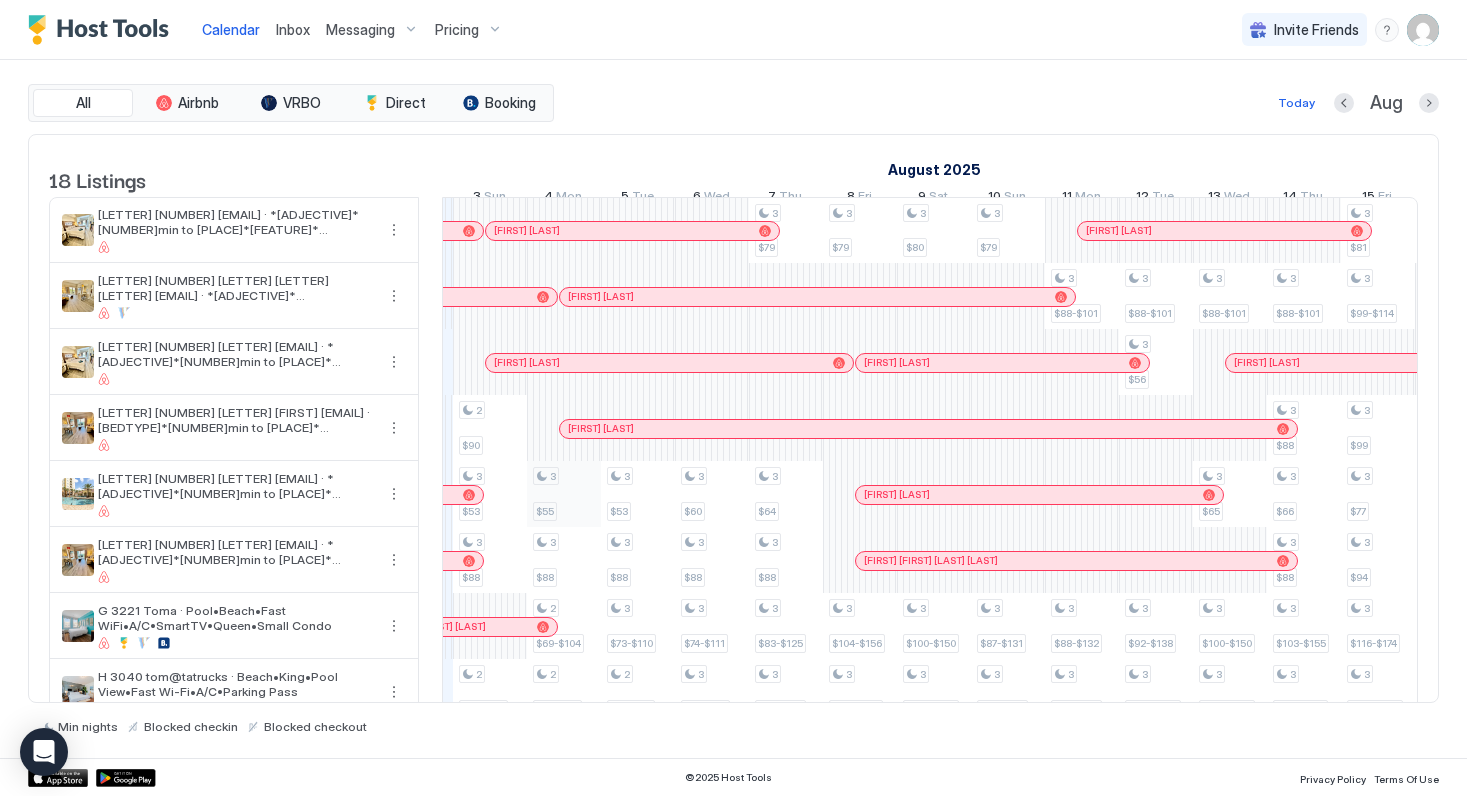 click on "3 $56 1 $87-$131 1 $94-$141 2 $97-$146 2 $97 30 $230 2 $90 3 $53 3 $88 2 $79-$119 2 $82-$131 2 $87-$131 2 $91-$137 2 $91 30 $230 3 $55 3 $88 2 $69-$104 2 $76-$114 2 $79-$126 2 $83-$125 2 $87-$131 2 $87 30 $230 3 $53 3 $88 3 $73-$110 2 $78-$117 3 $79-$119 2 $81-$130 2 $86-$129 2 $89-$134 2 $89 30 $230 3 $60 3 $88 3 $74-$111 3 $79-$119 3 $78-$117 3 $87-$131 2 $82-$131 2 $87-$131 2 $91-$137 2 $102 2 $91 30 $230 3 $79 3 $64 3 $88 3 $83-$125 3 $88-$132 3 $94-$141 3 $98-$147 2 $91-$146 2 $97-$146 3 $101-$152 3 $113 3 $101 30 $230 3 $79 3 $104-$156 3 $113-$170 3 $119-$179 3 $129-$194 3 $122-$183 3 $114-$182 3 $122-$183 3 $125-$188 3 $139 3 $125 30 $230 3 $80 3 $100-$150 3 $109-$164 3 $115-$173 3 $124-$186 3 $117-$176 3 $111-$178 3 $118-$177 3 $120-$180 3 $134 3 $120 30 $250 30 $230 3 $79 3 $87-$131 3 $96-$144 3 $101-$152 3 $108-$162 3 $102-$153 3 $99-$158 3 $105-$158 3 $106-$159 3 $119 3 $106 30 $250 30 $230 3 $88-$101 3 $88-$132 3 $95-$143 3 $100-$150 3 $109-$164 3 $104-$156 3 $98-$157 3 $104-$156 3 $108-$162 3 3 3" at bounding box center (1230, 791) 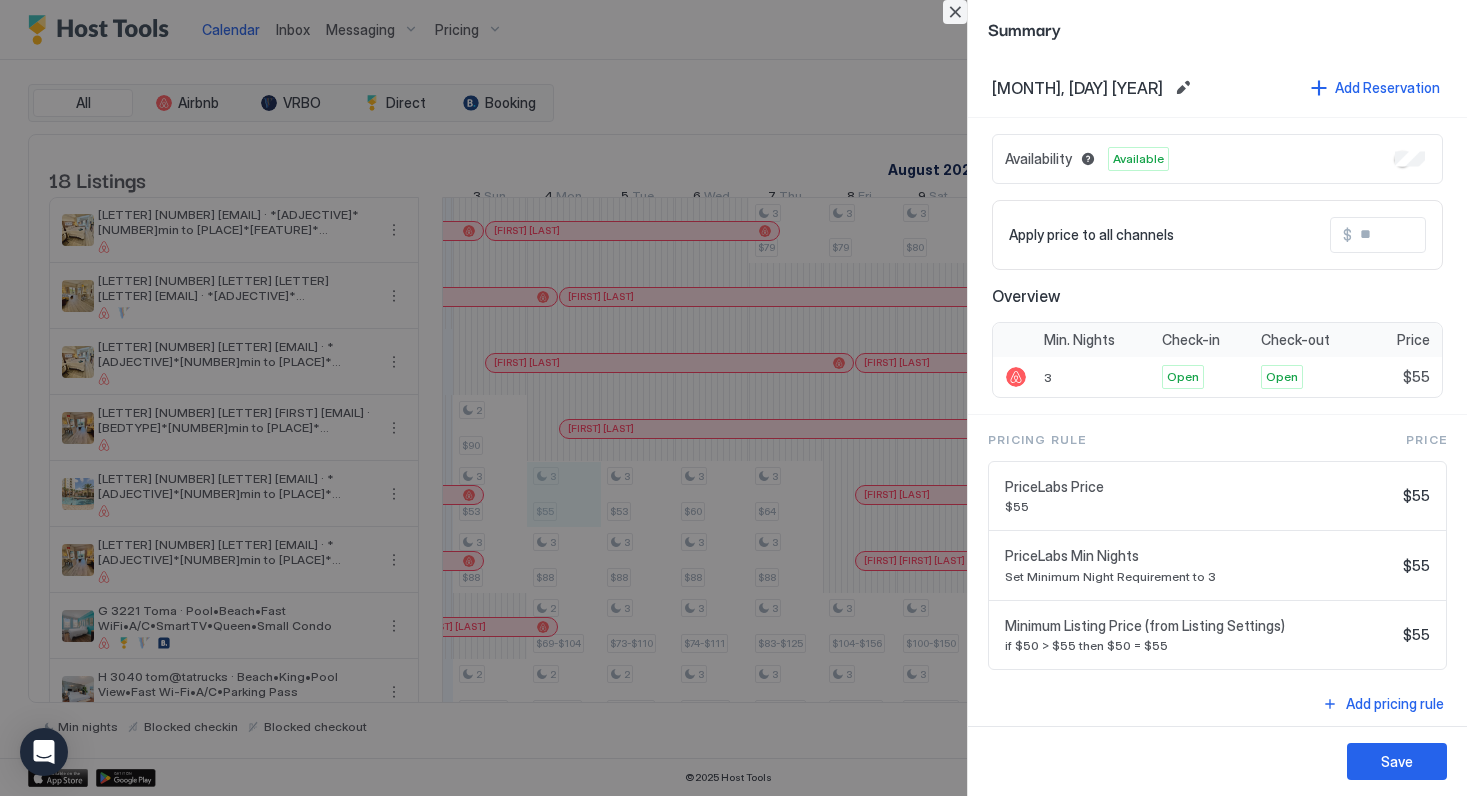 click at bounding box center [955, 12] 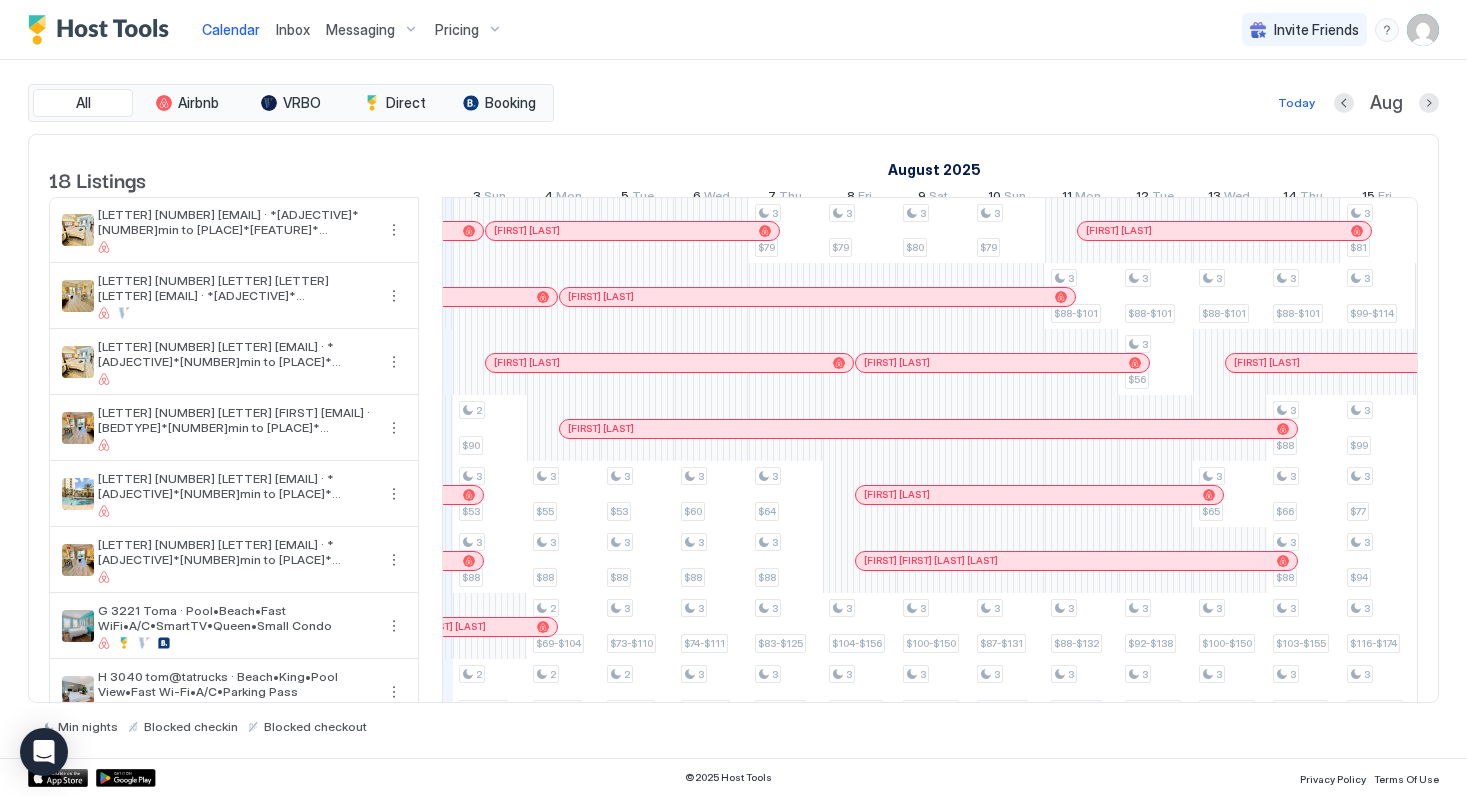 scroll, scrollTop: 0, scrollLeft: 1119, axis: horizontal 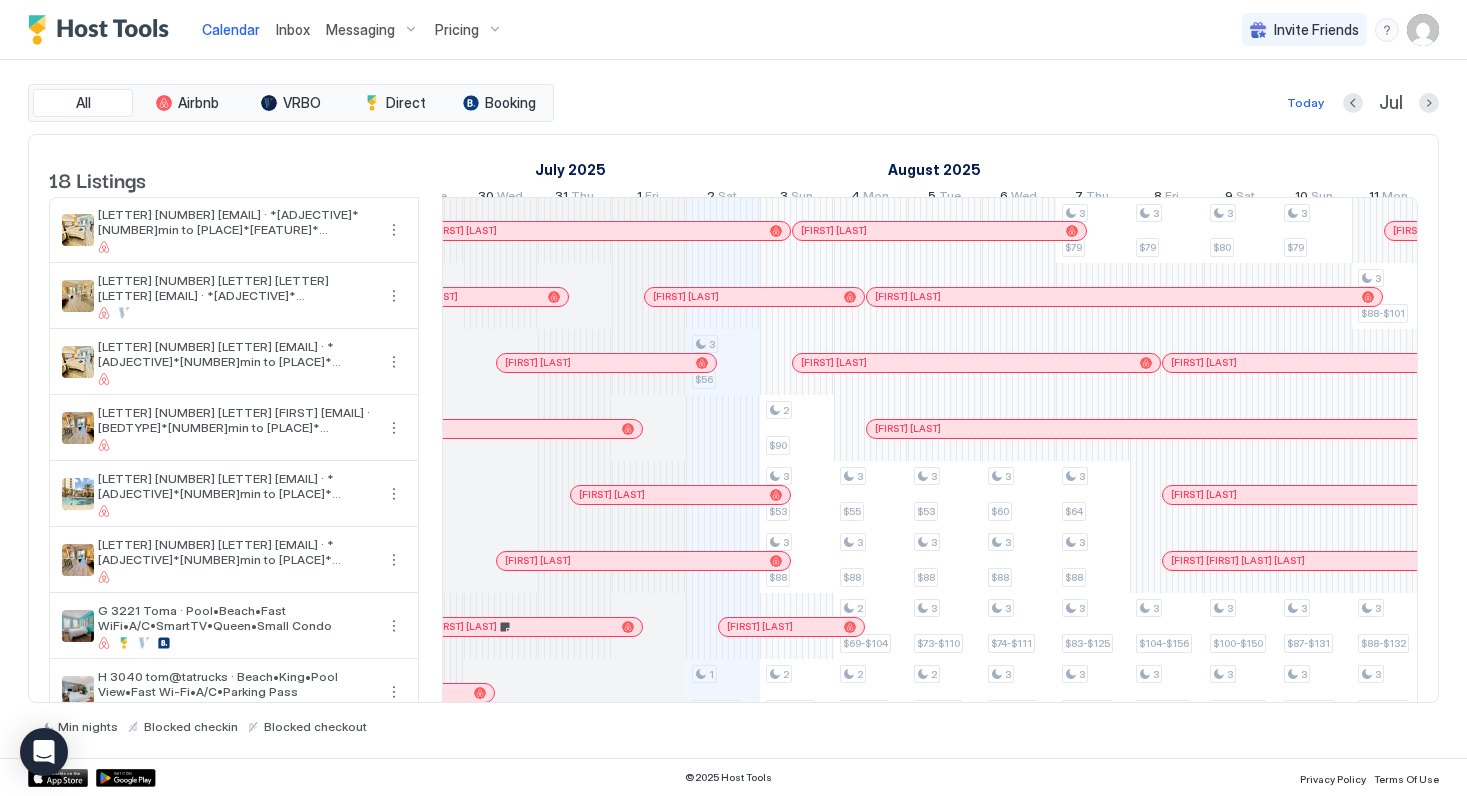 click at bounding box center [1423, 30] 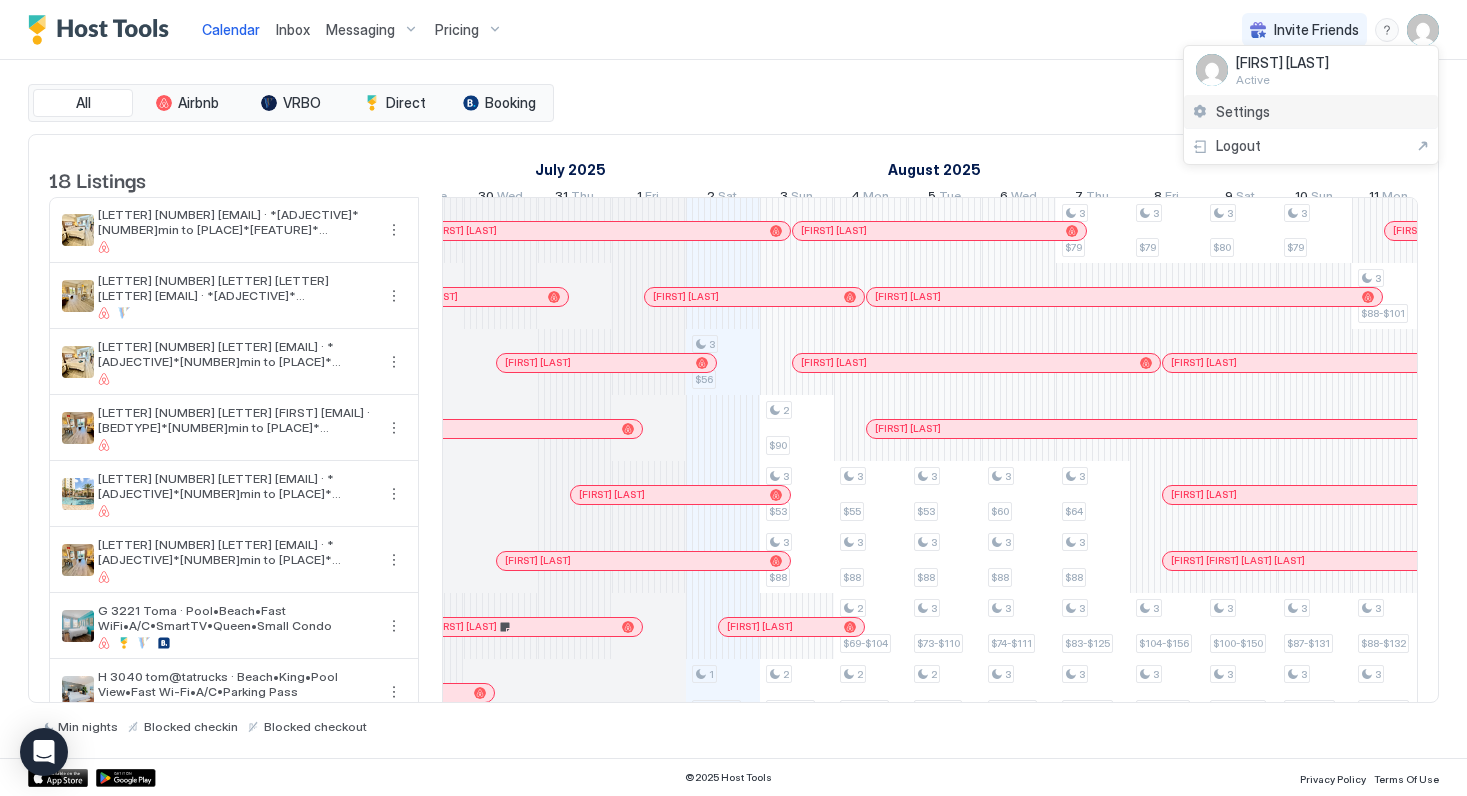 click on "Settings" at bounding box center [1311, 112] 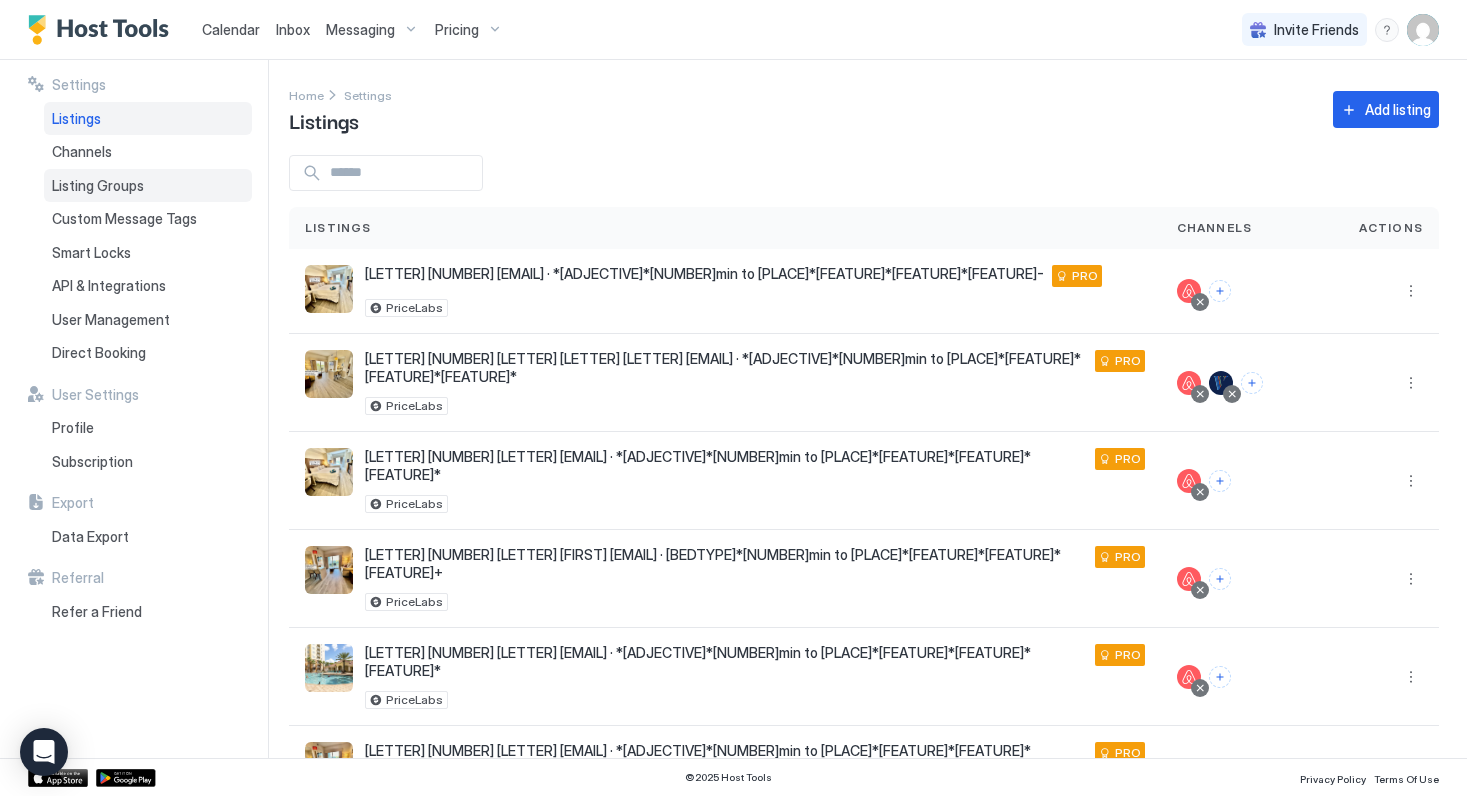 click on "Listing Groups" at bounding box center [98, 186] 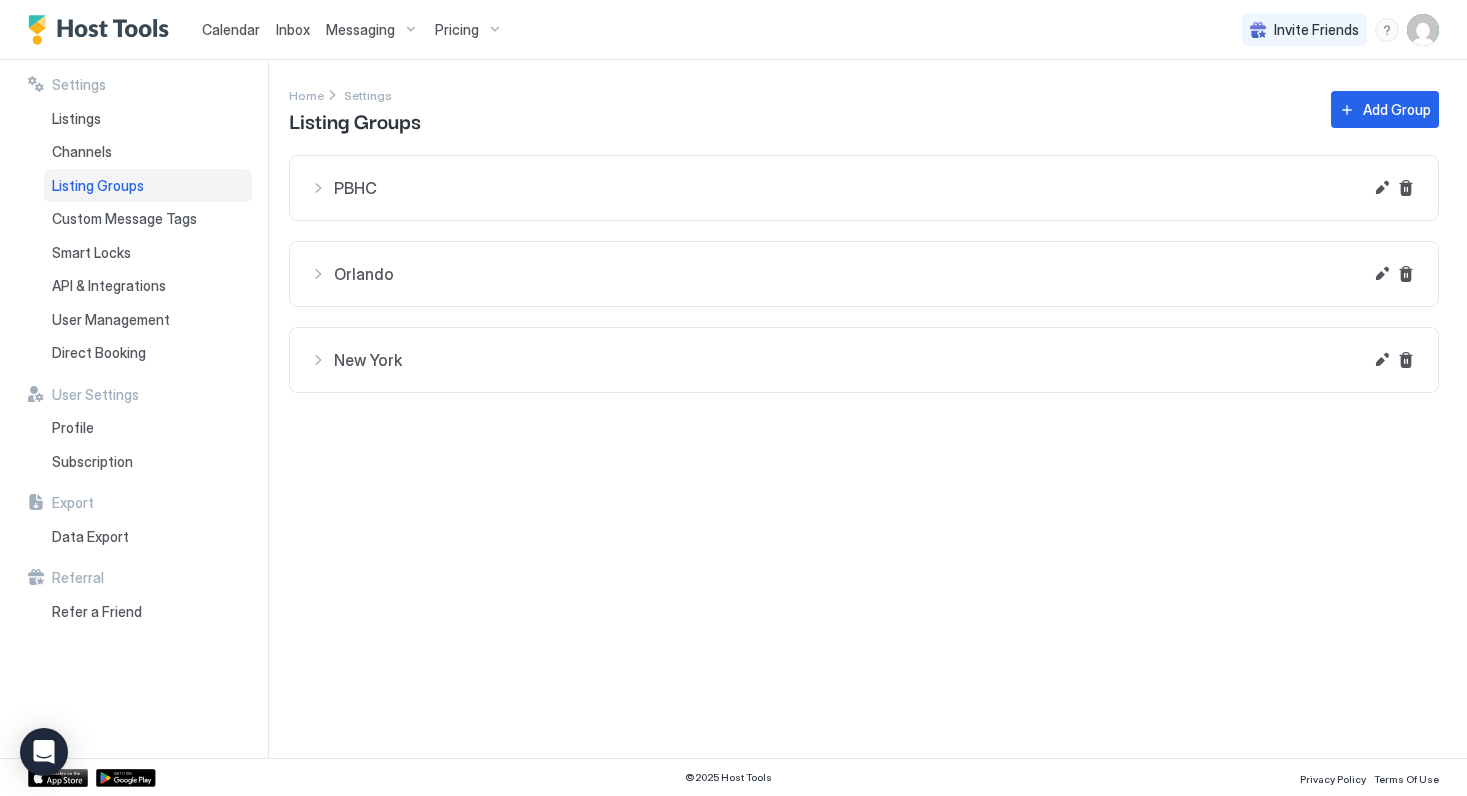 click on "Orlando" at bounding box center (848, 188) 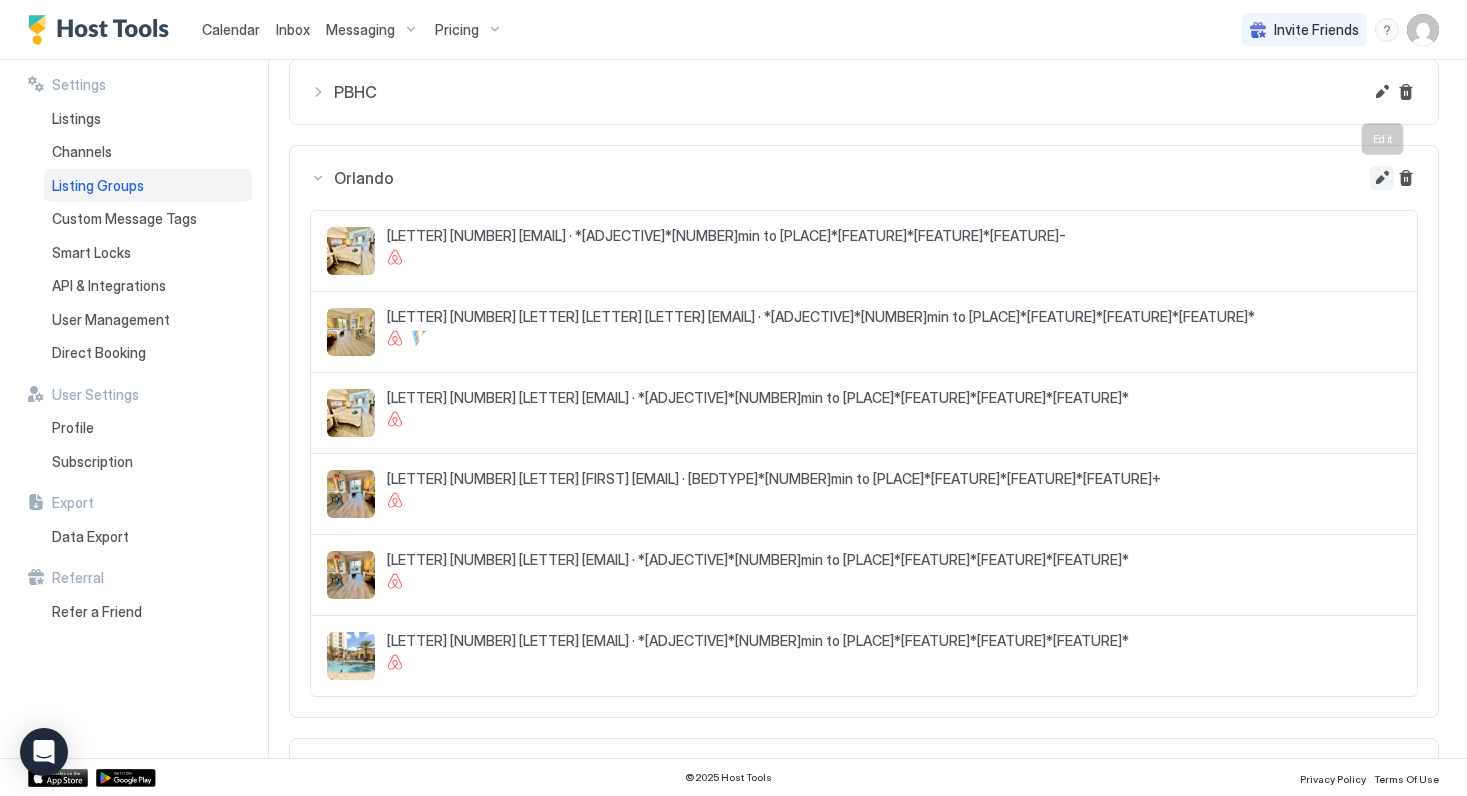 click at bounding box center (1382, 178) 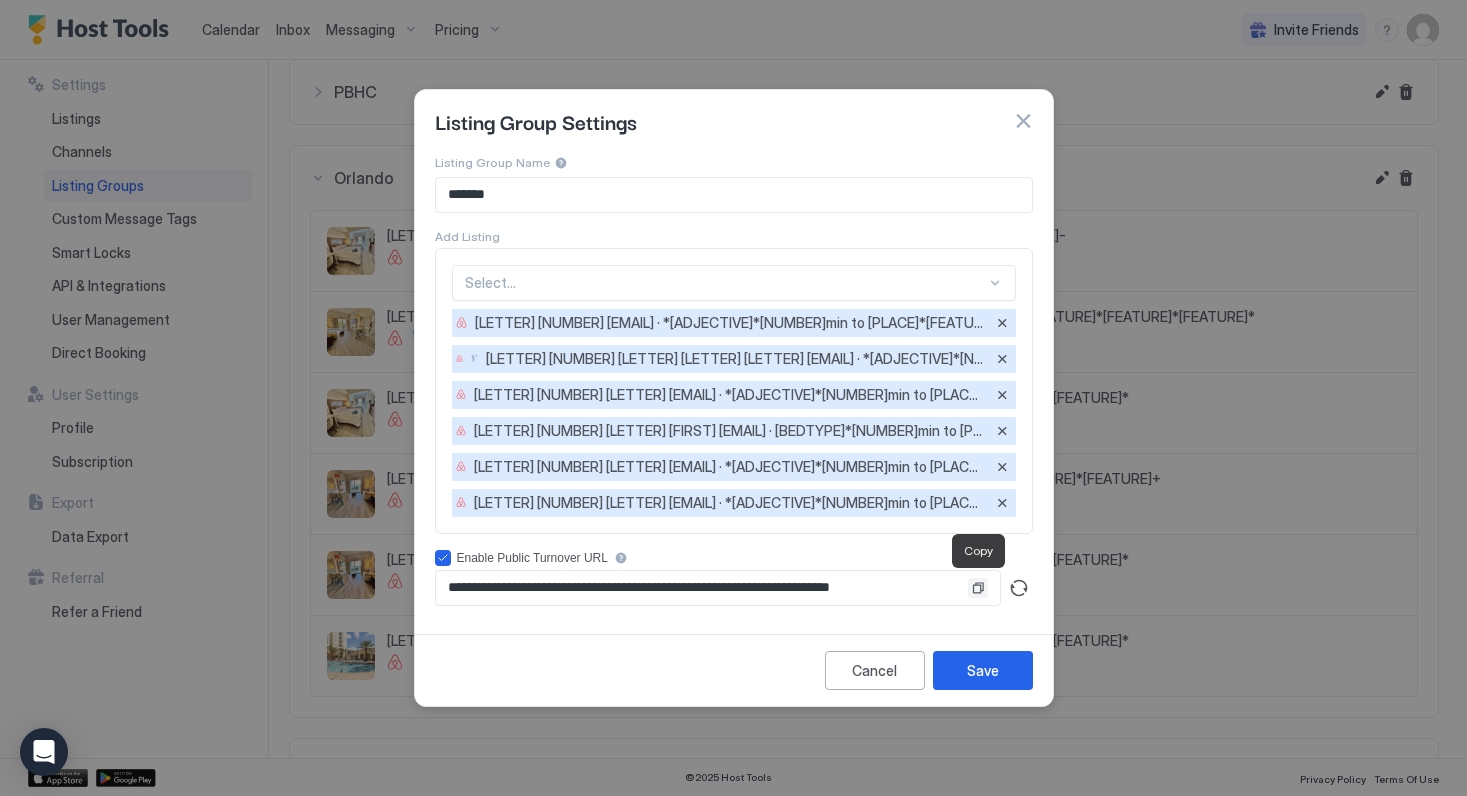 click at bounding box center [978, 588] 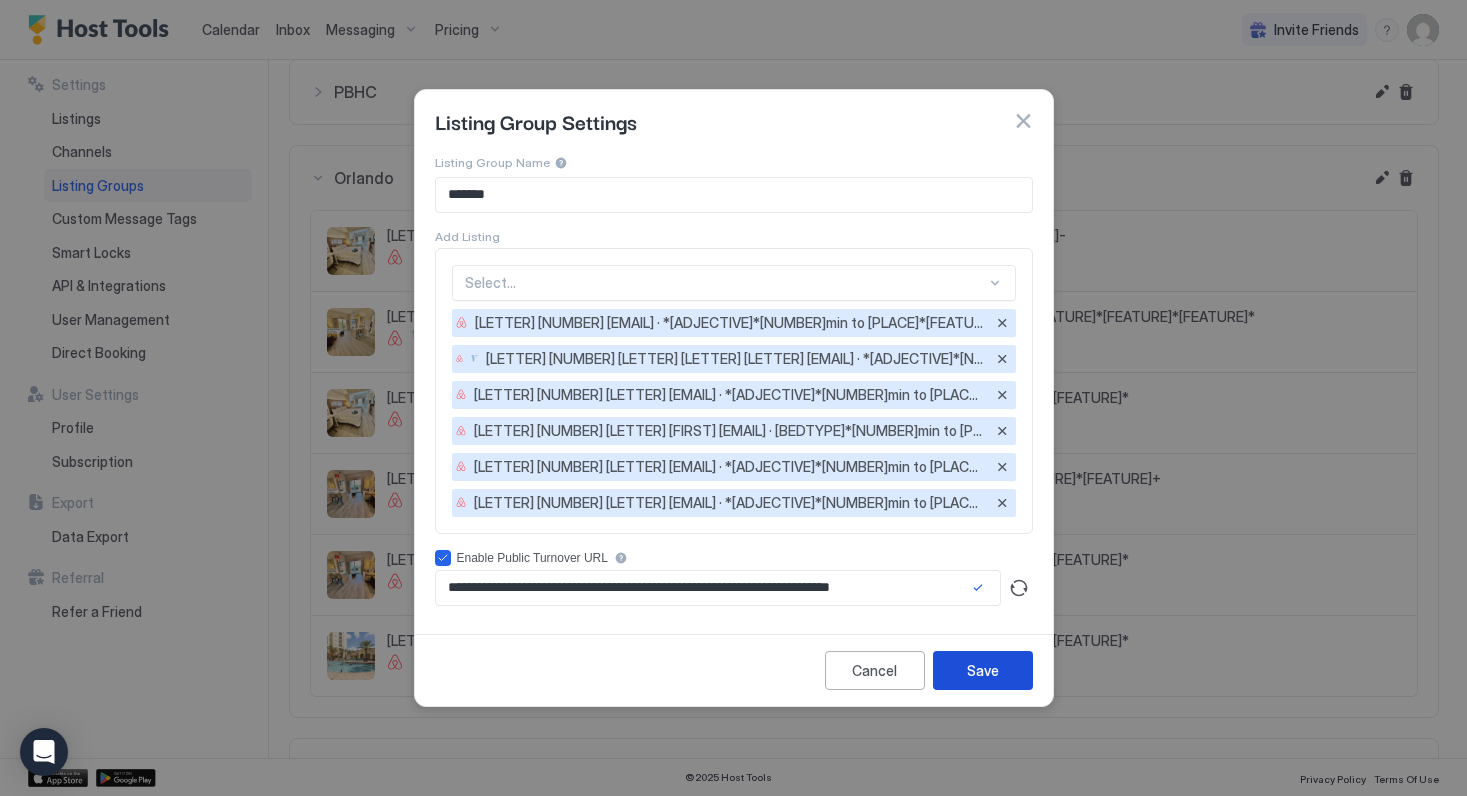 click on "Save" at bounding box center (983, 670) 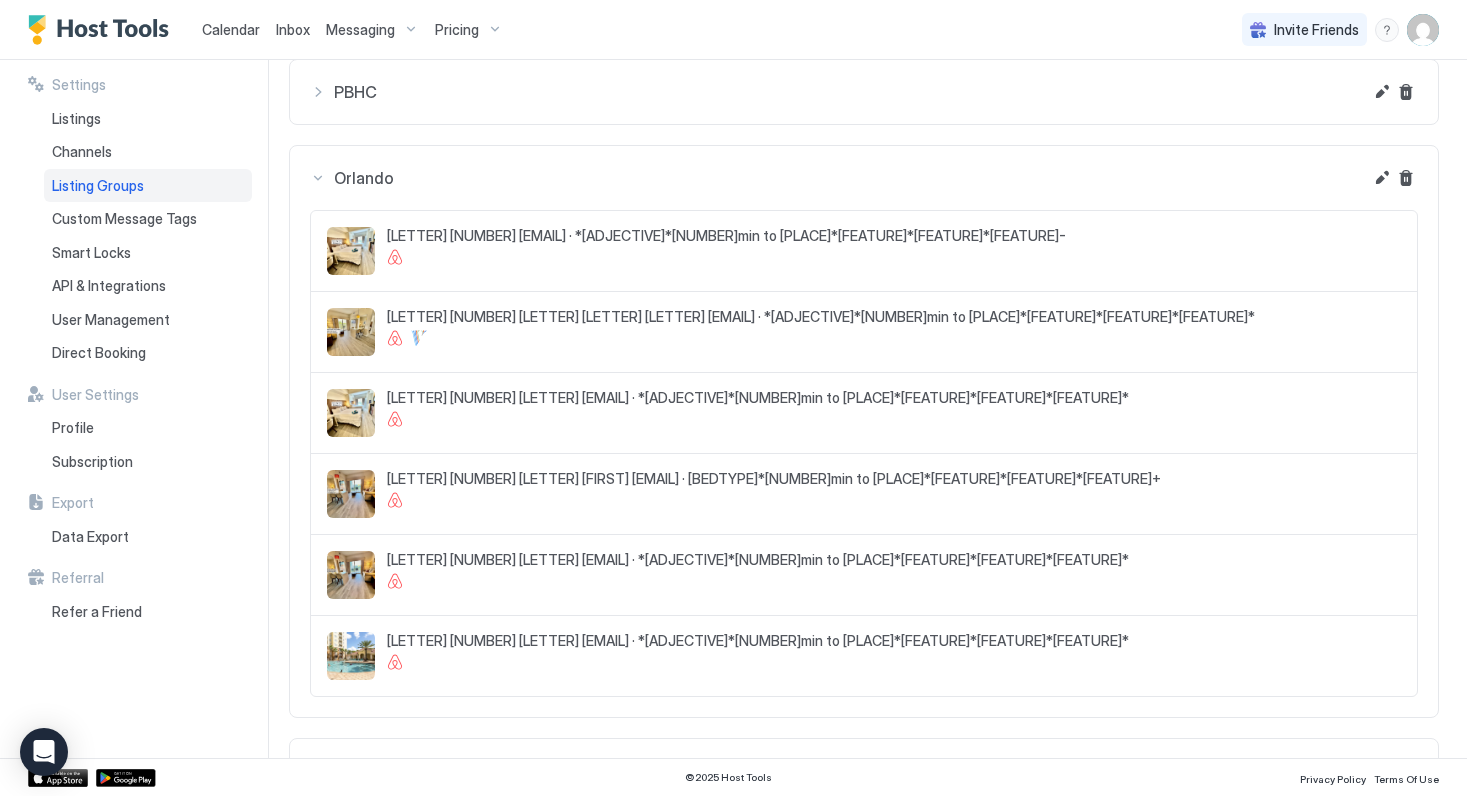 click on "Messaging" at bounding box center [360, 30] 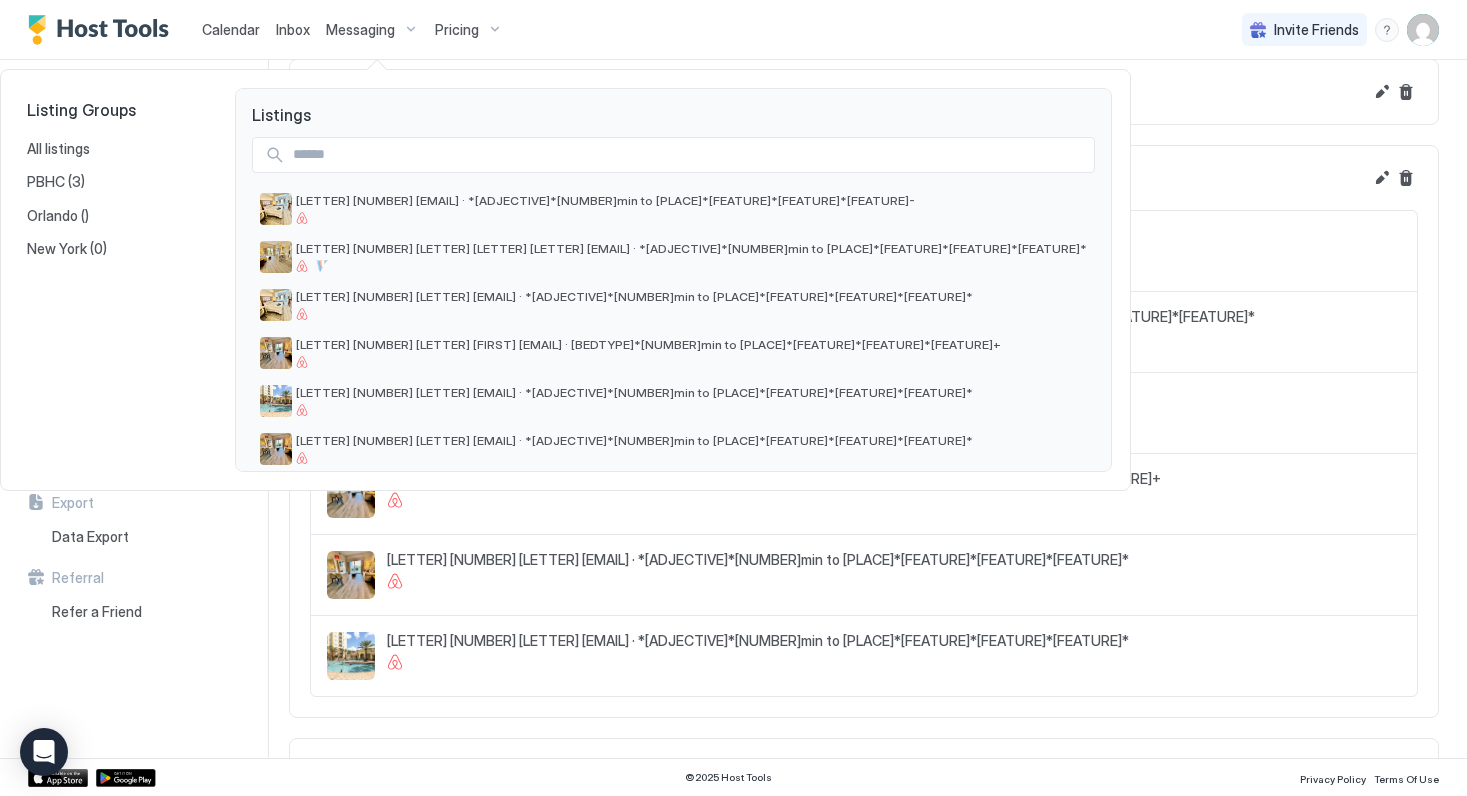 click at bounding box center (733, 398) 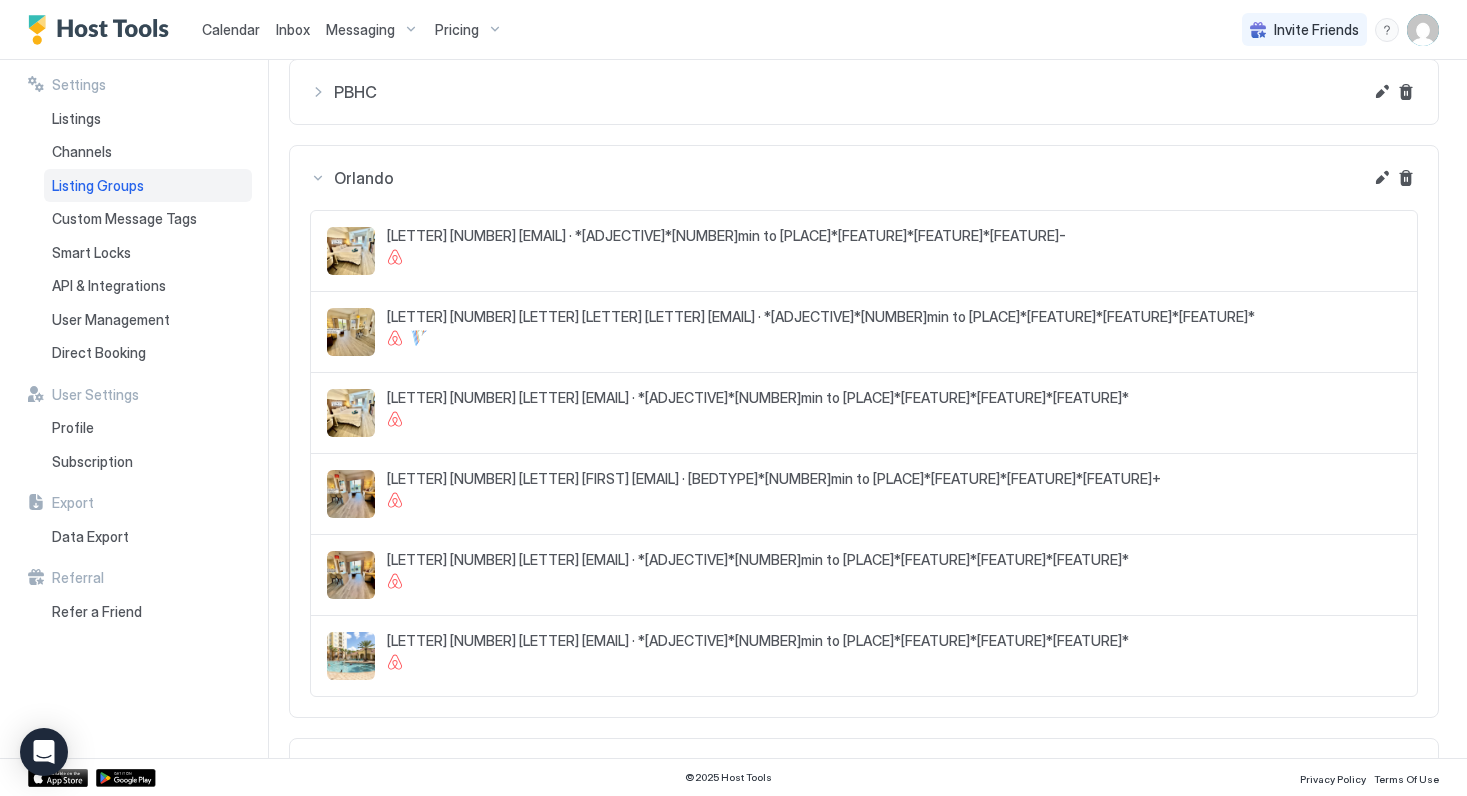 click on "Calendar" at bounding box center [231, 29] 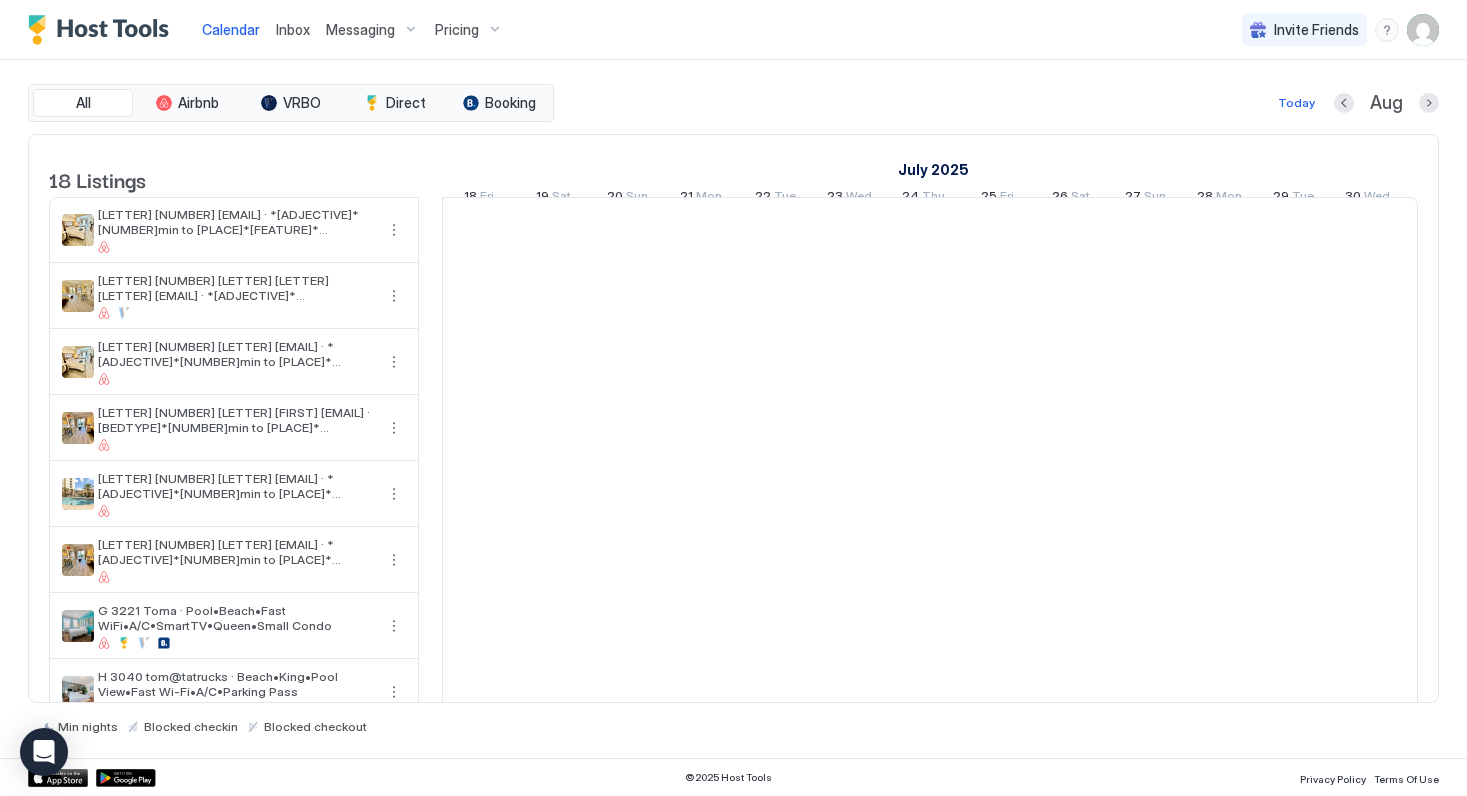scroll, scrollTop: 0, scrollLeft: 1111, axis: horizontal 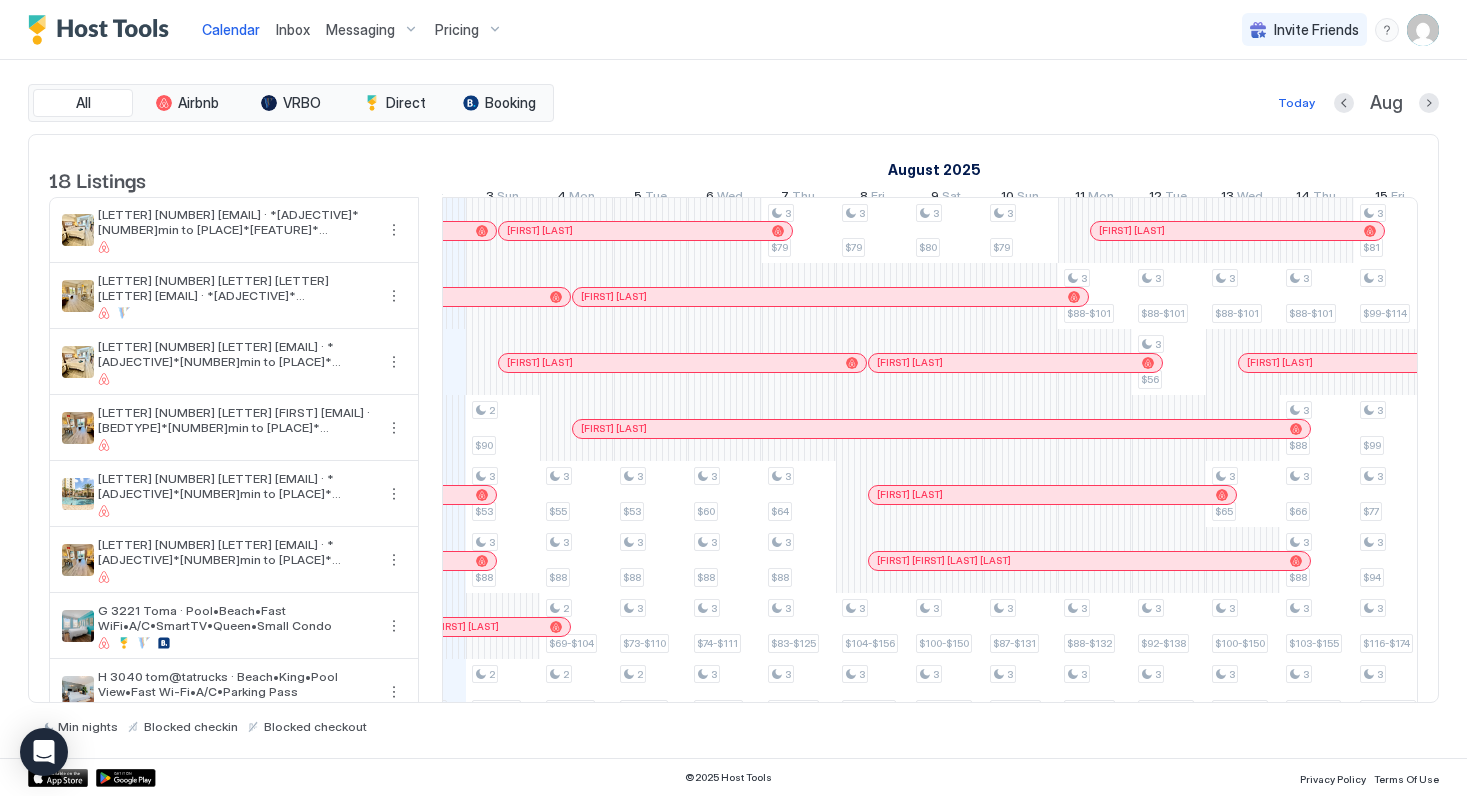 click at bounding box center (605, 429) 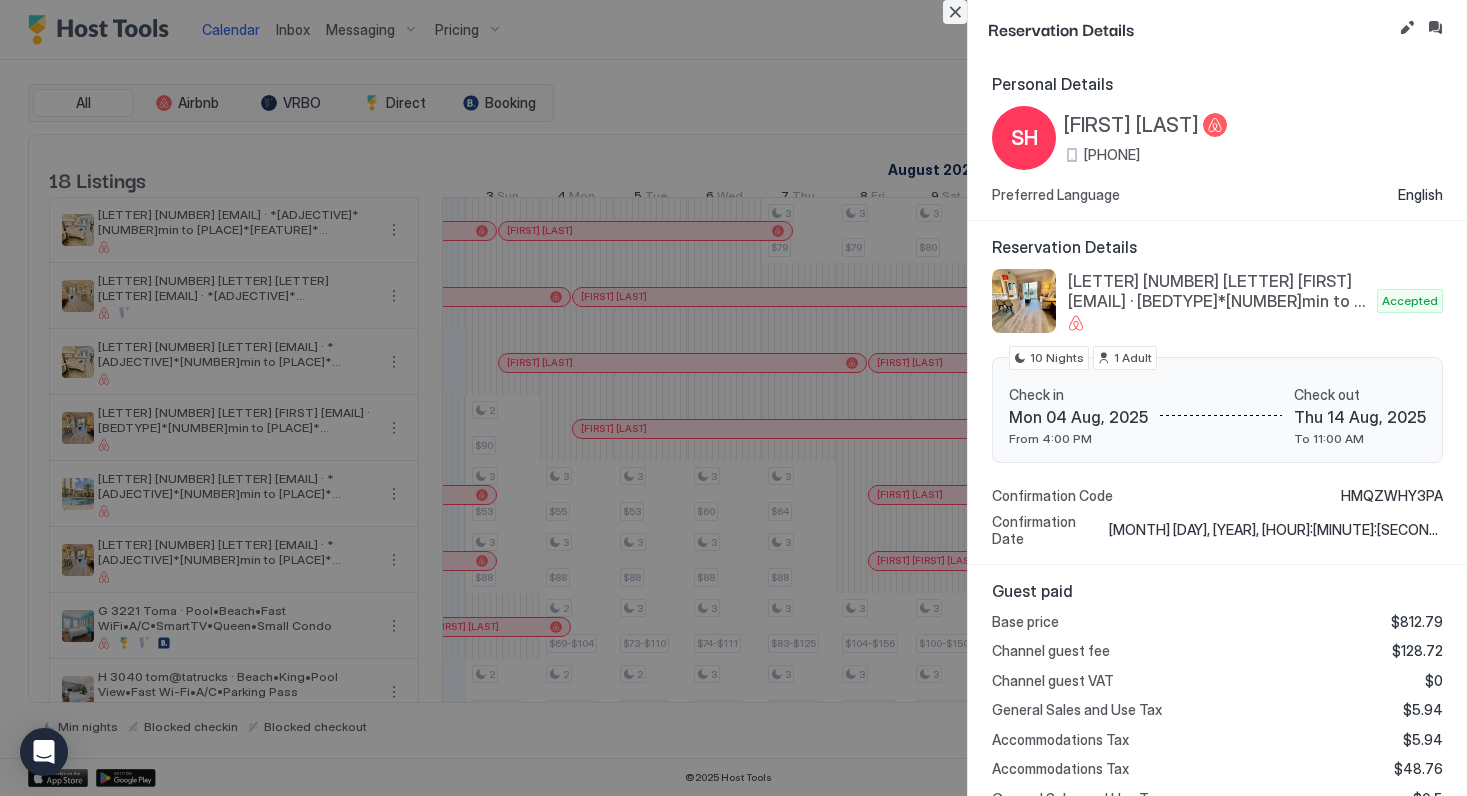 click at bounding box center (955, 12) 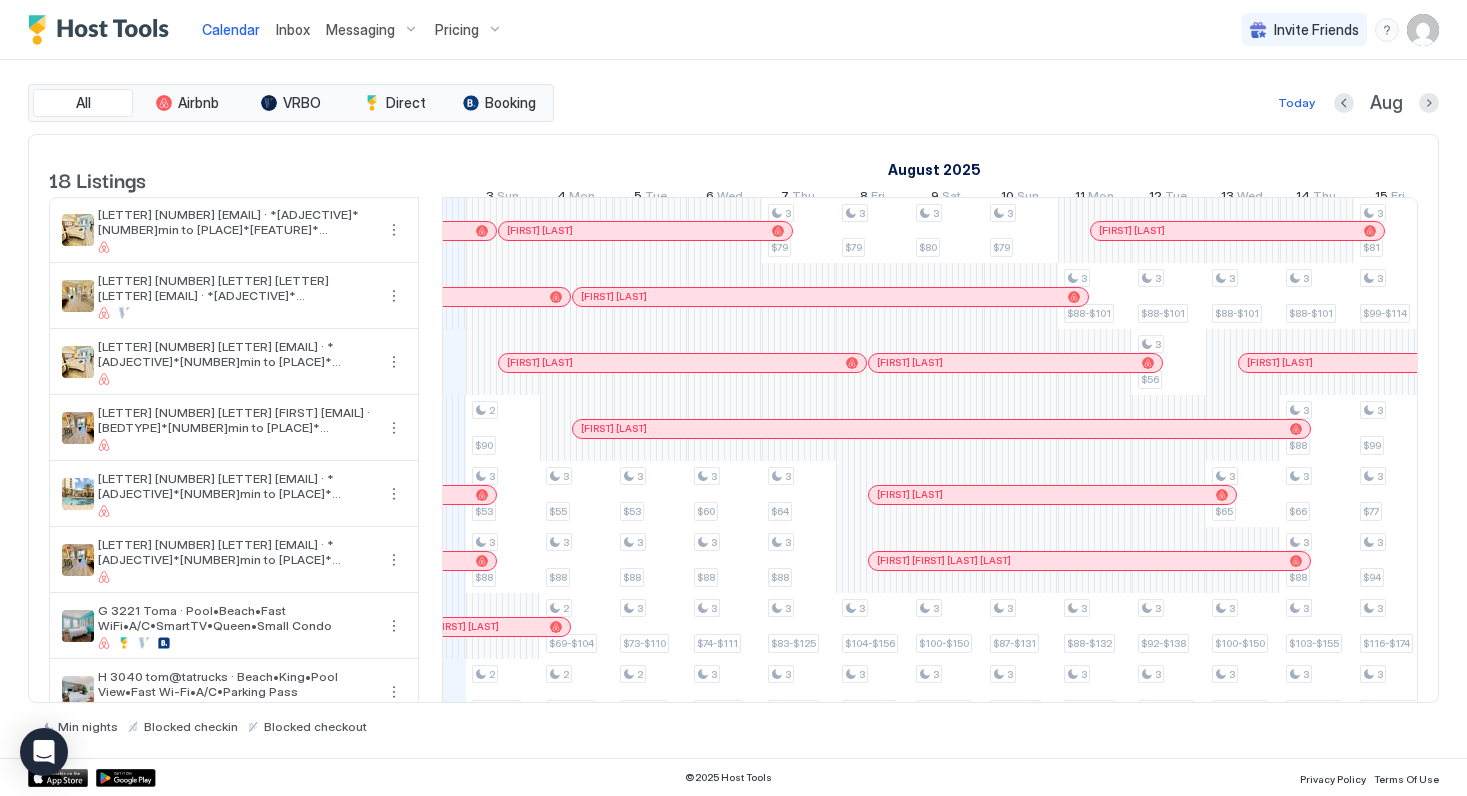 click at bounding box center (882, 495) 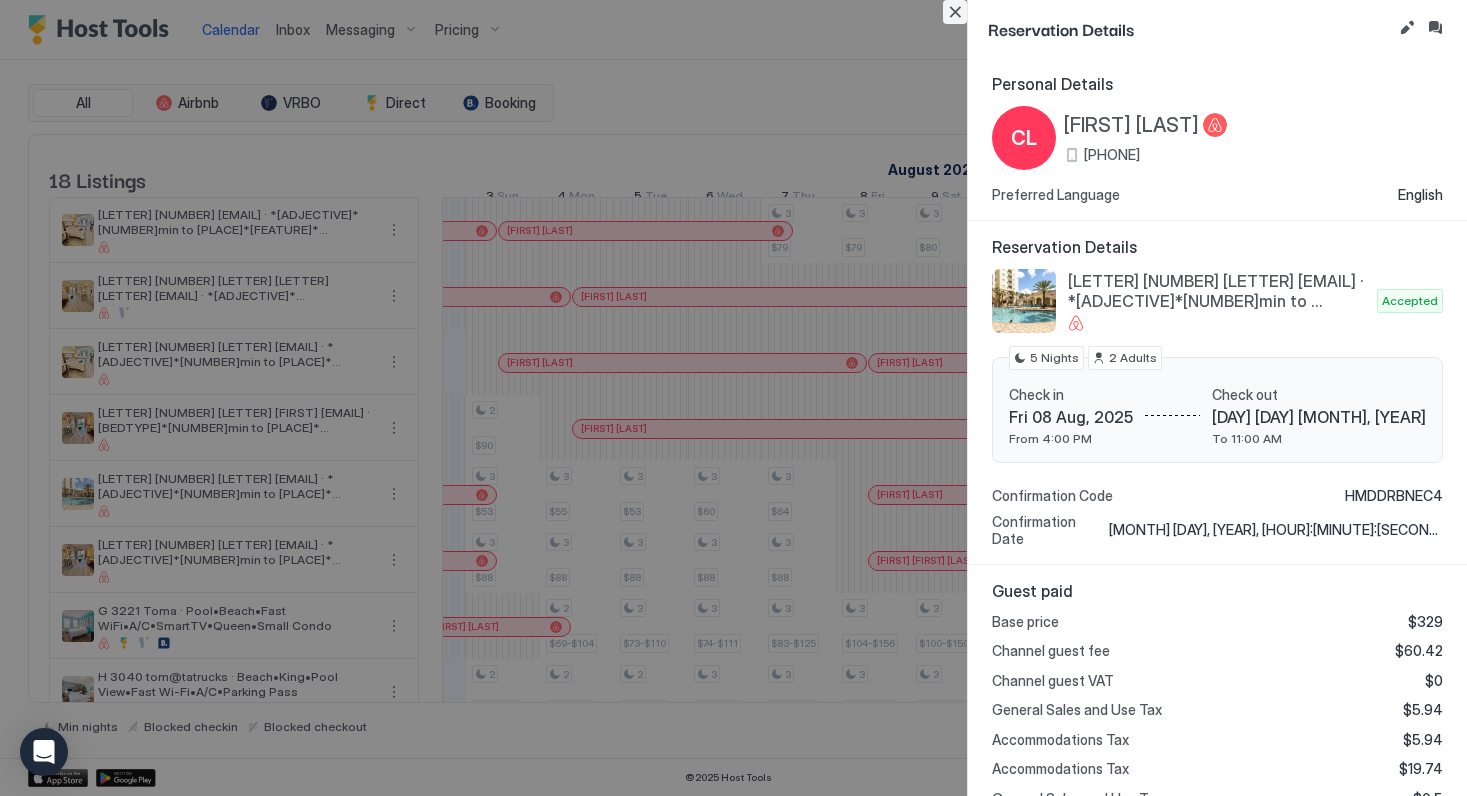 click at bounding box center (955, 12) 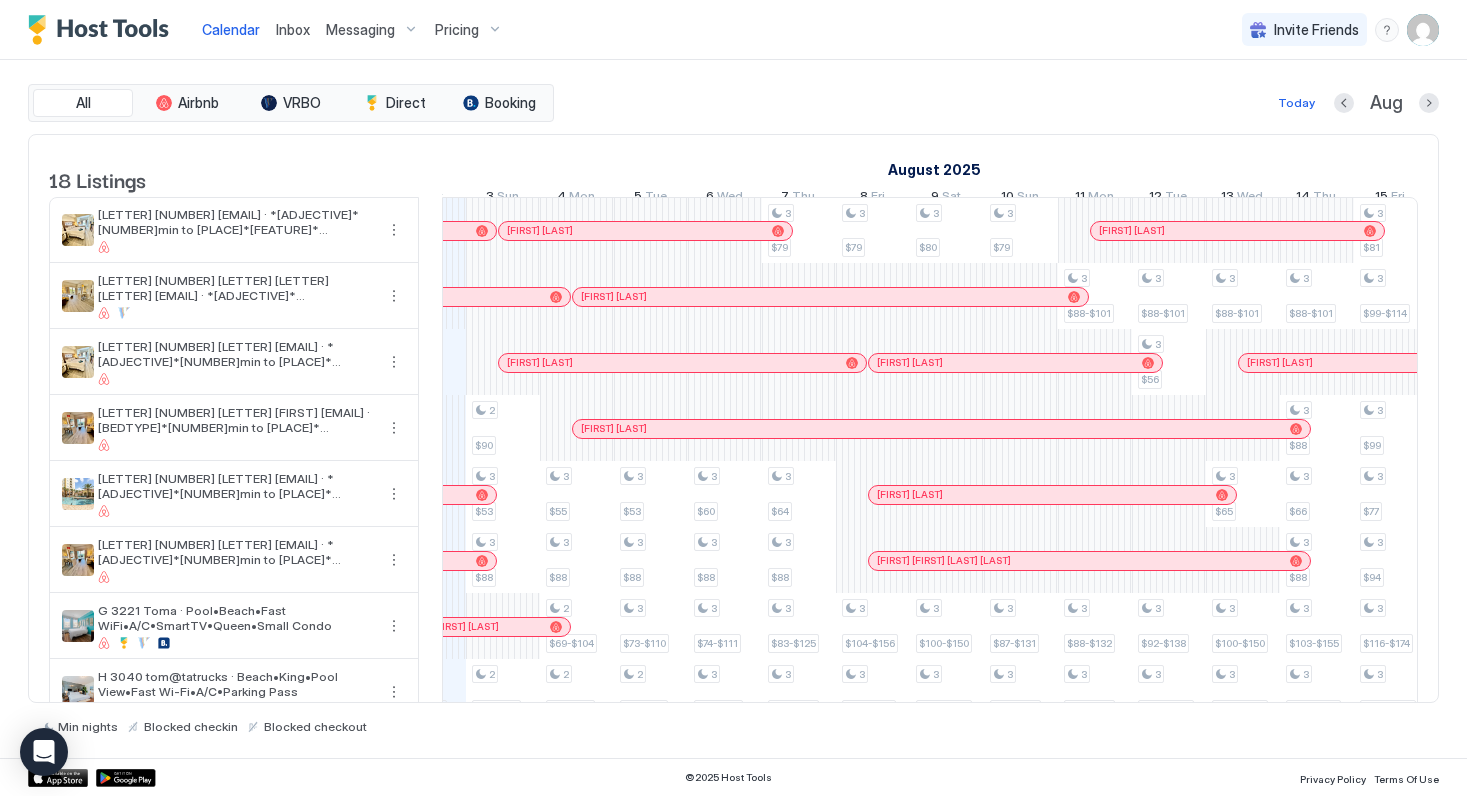 scroll, scrollTop: 0, scrollLeft: 1242, axis: horizontal 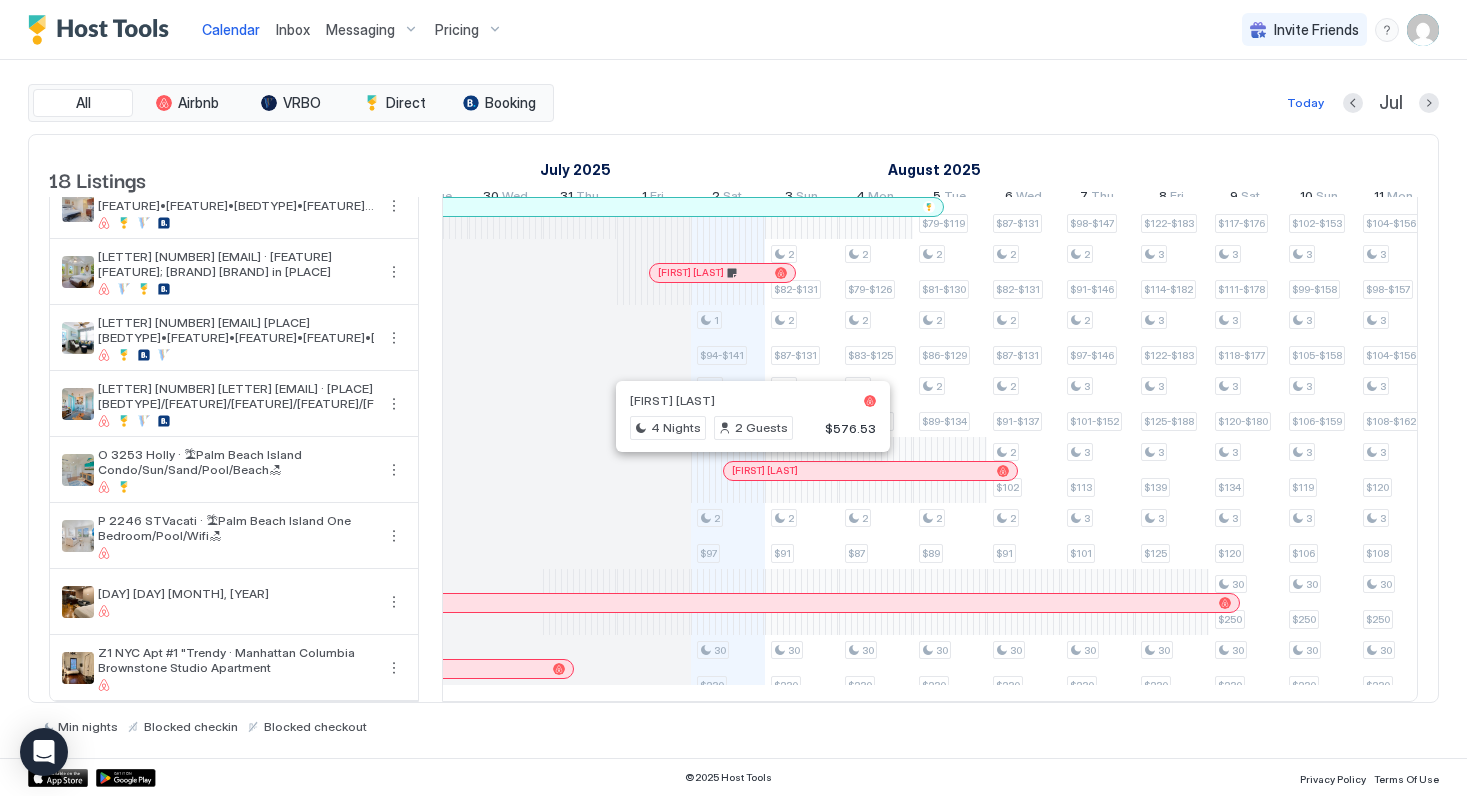 click at bounding box center (744, 471) 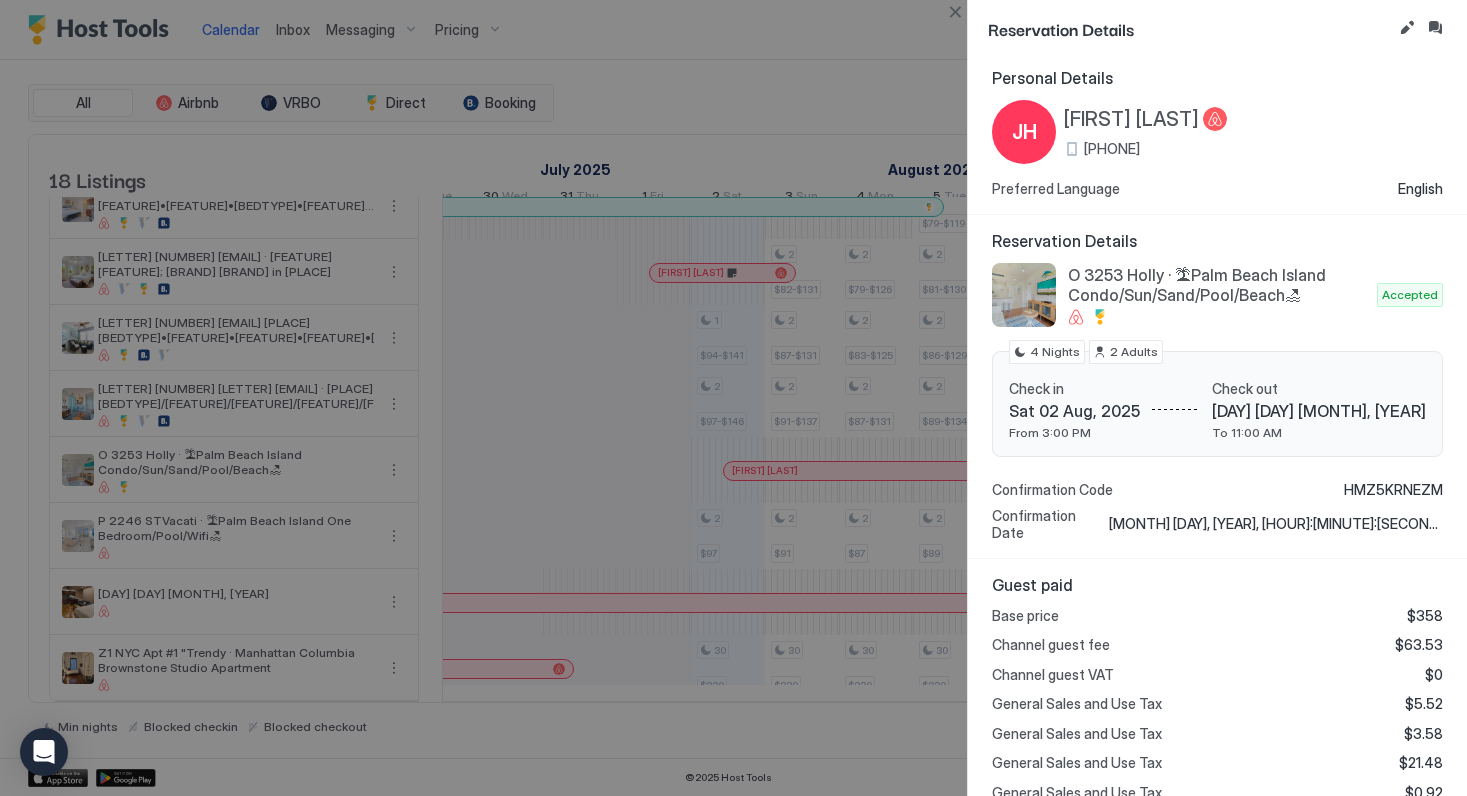 scroll, scrollTop: 5, scrollLeft: 0, axis: vertical 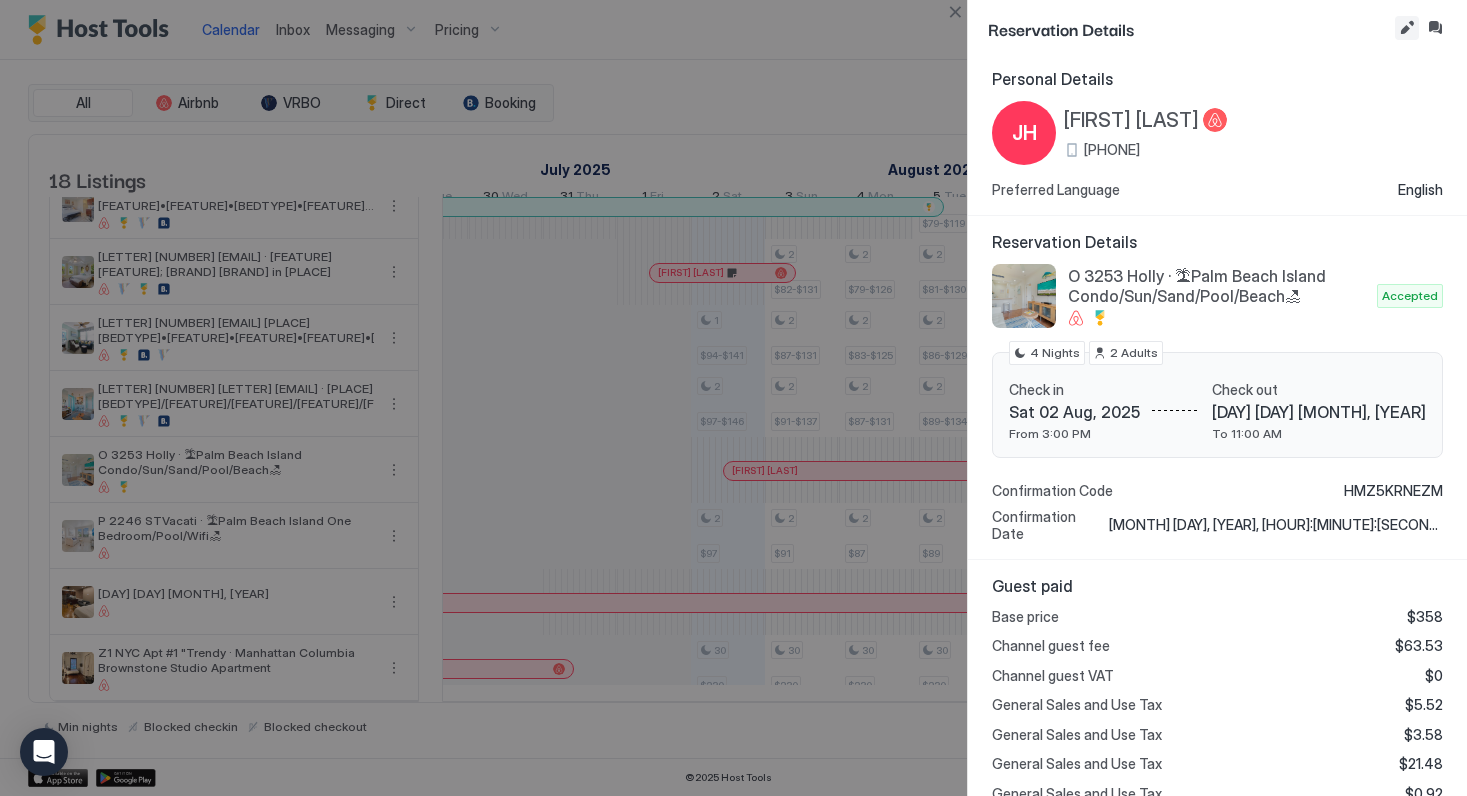 click at bounding box center [1407, 28] 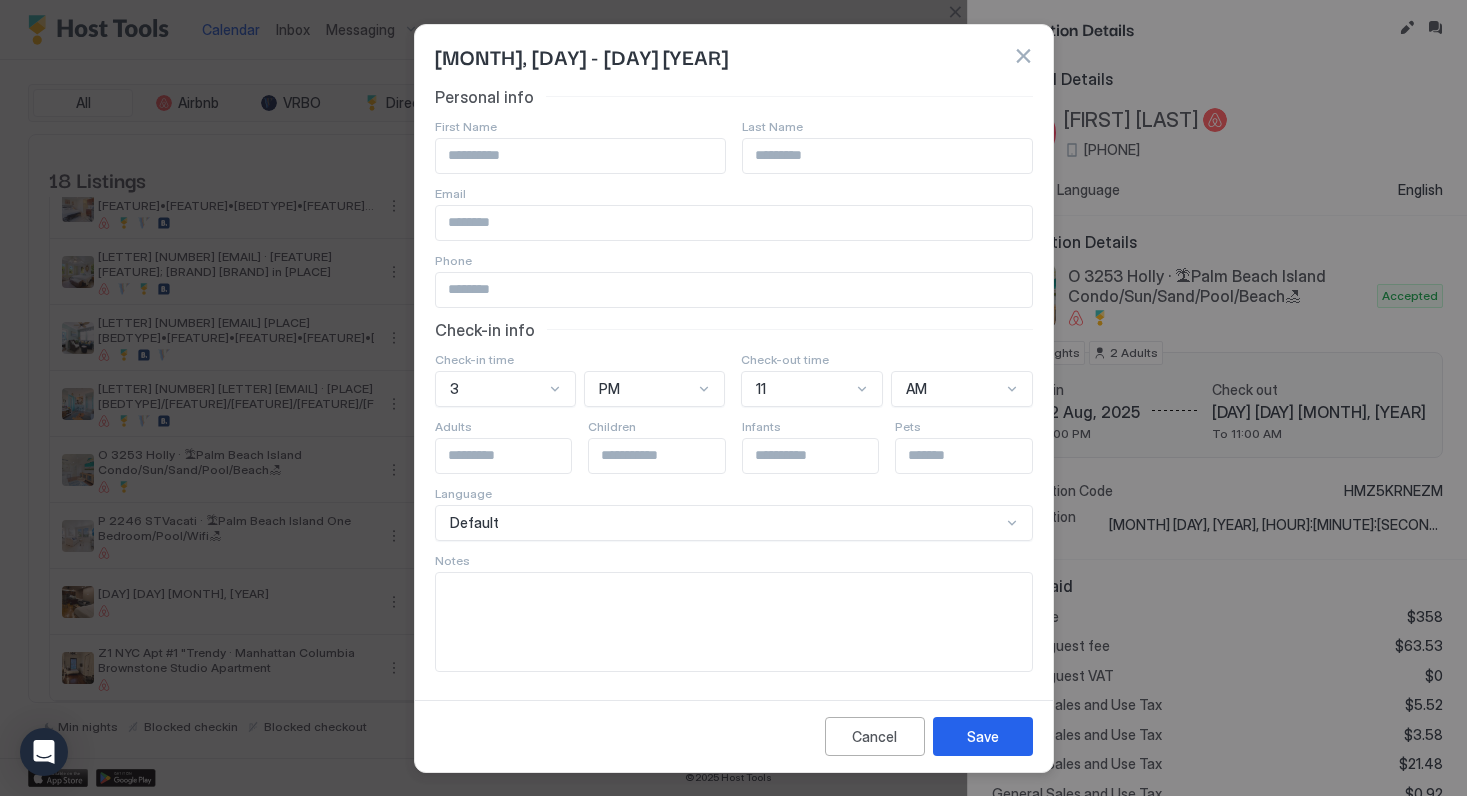 click at bounding box center [734, 622] 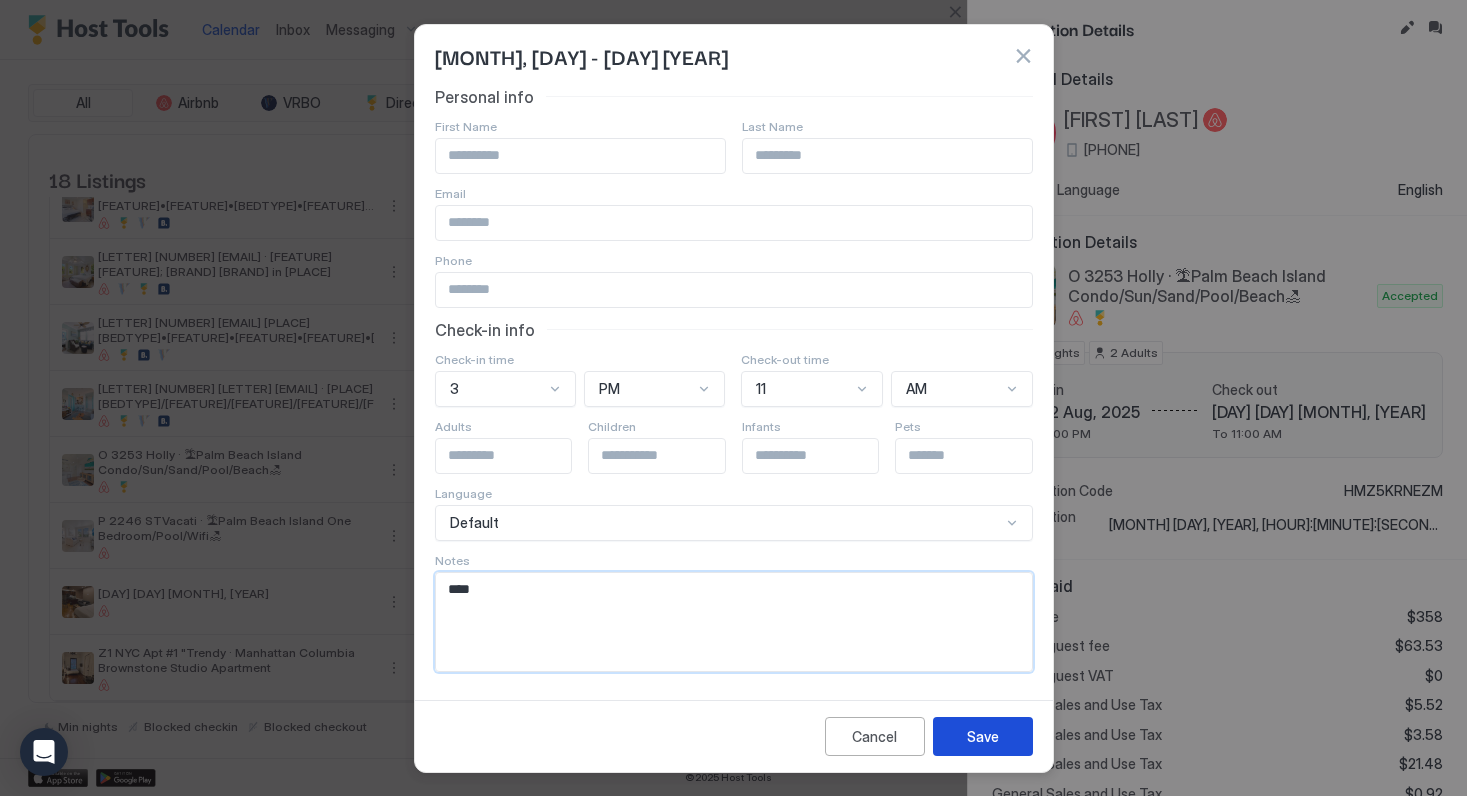 type on "**" 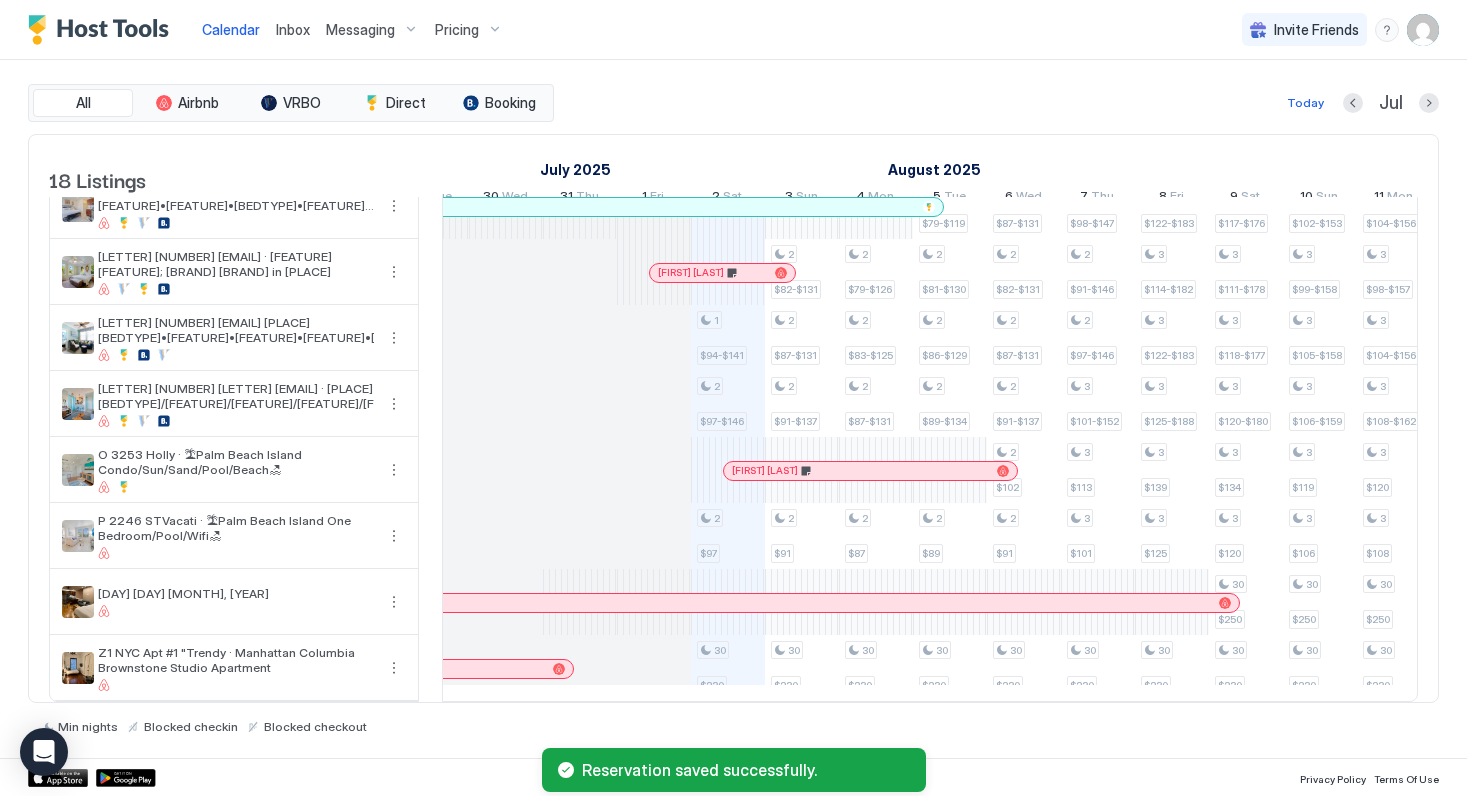 scroll, scrollTop: 0, scrollLeft: 663, axis: horizontal 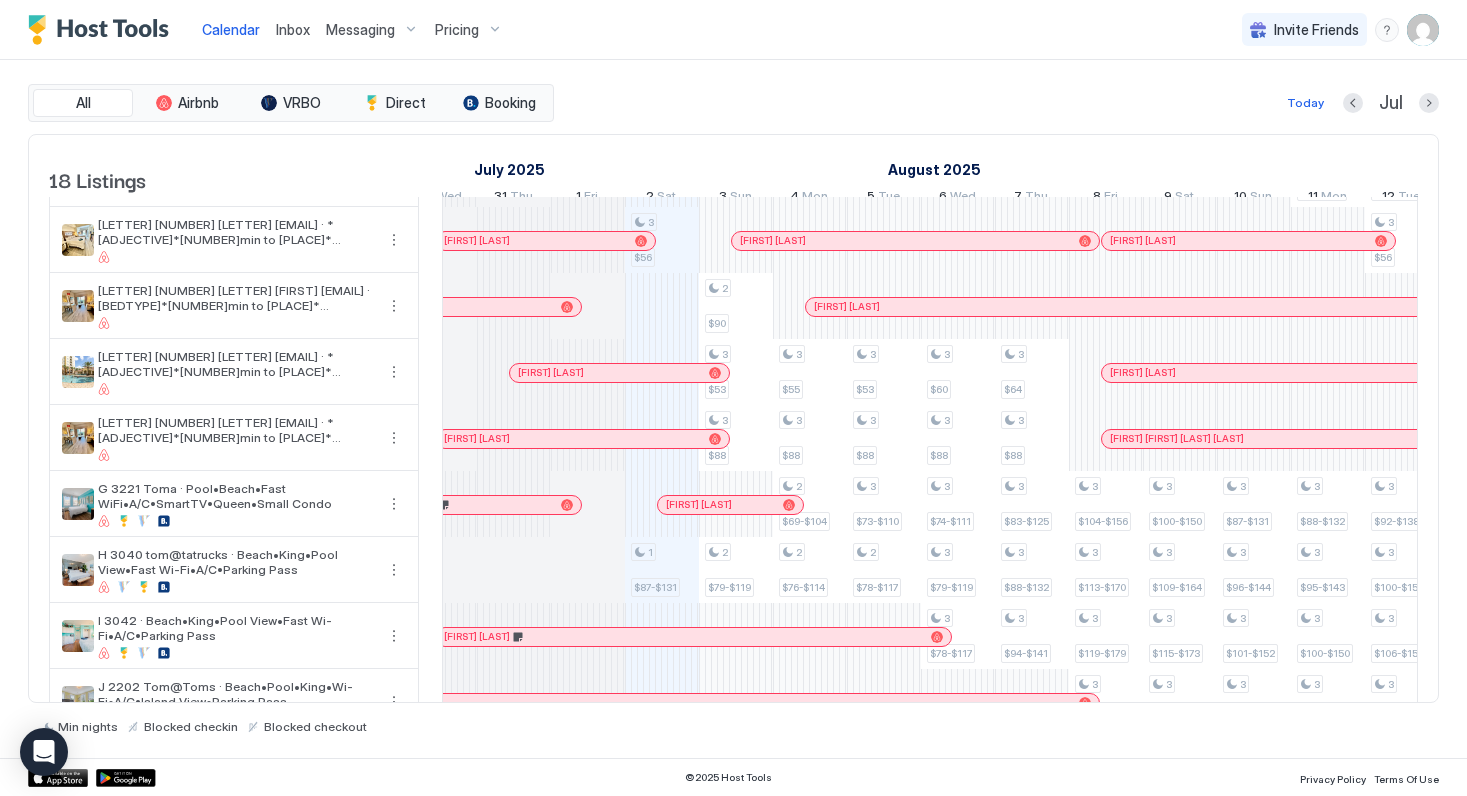 click at bounding box center (1423, 30) 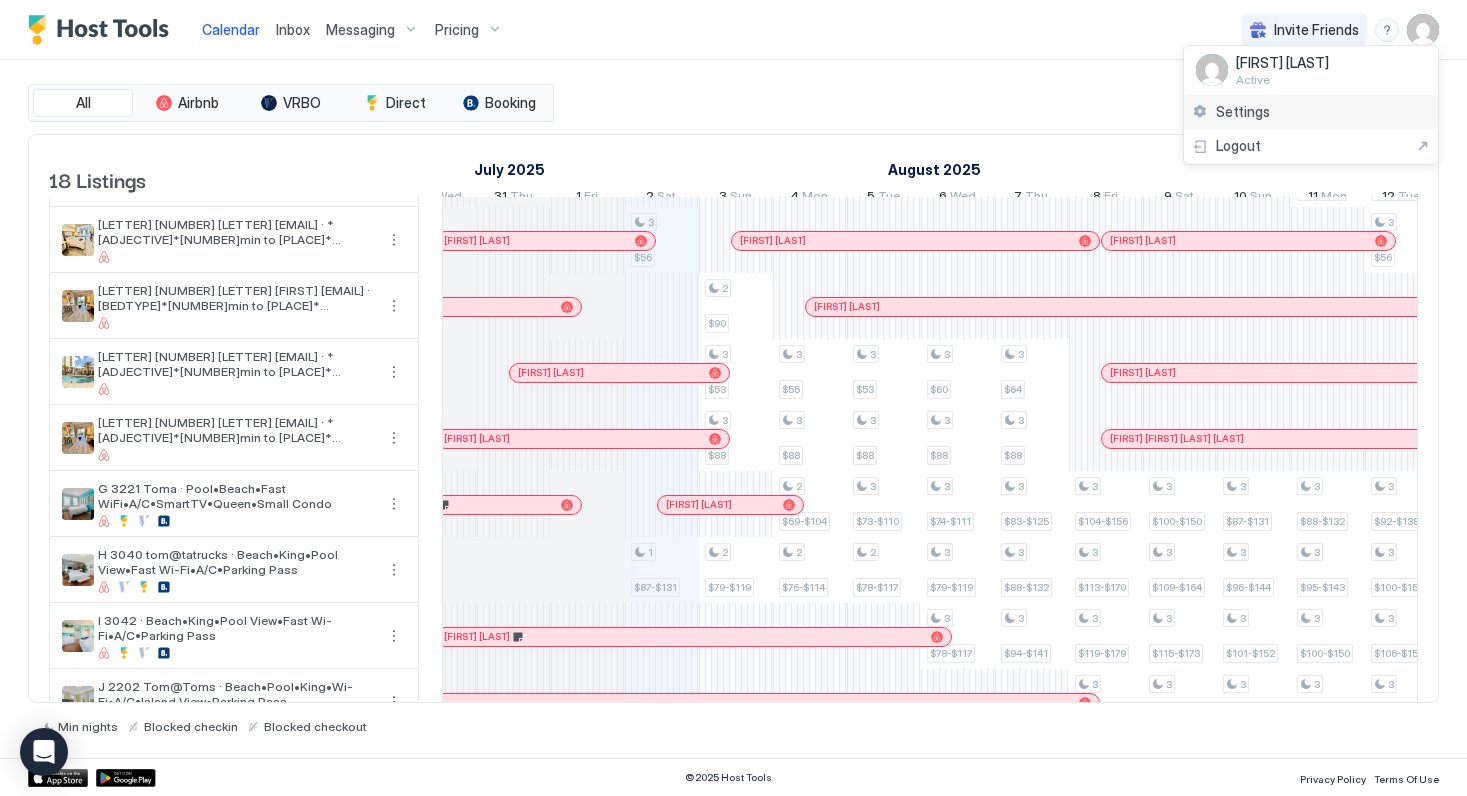 click on "Settings" at bounding box center [1243, 112] 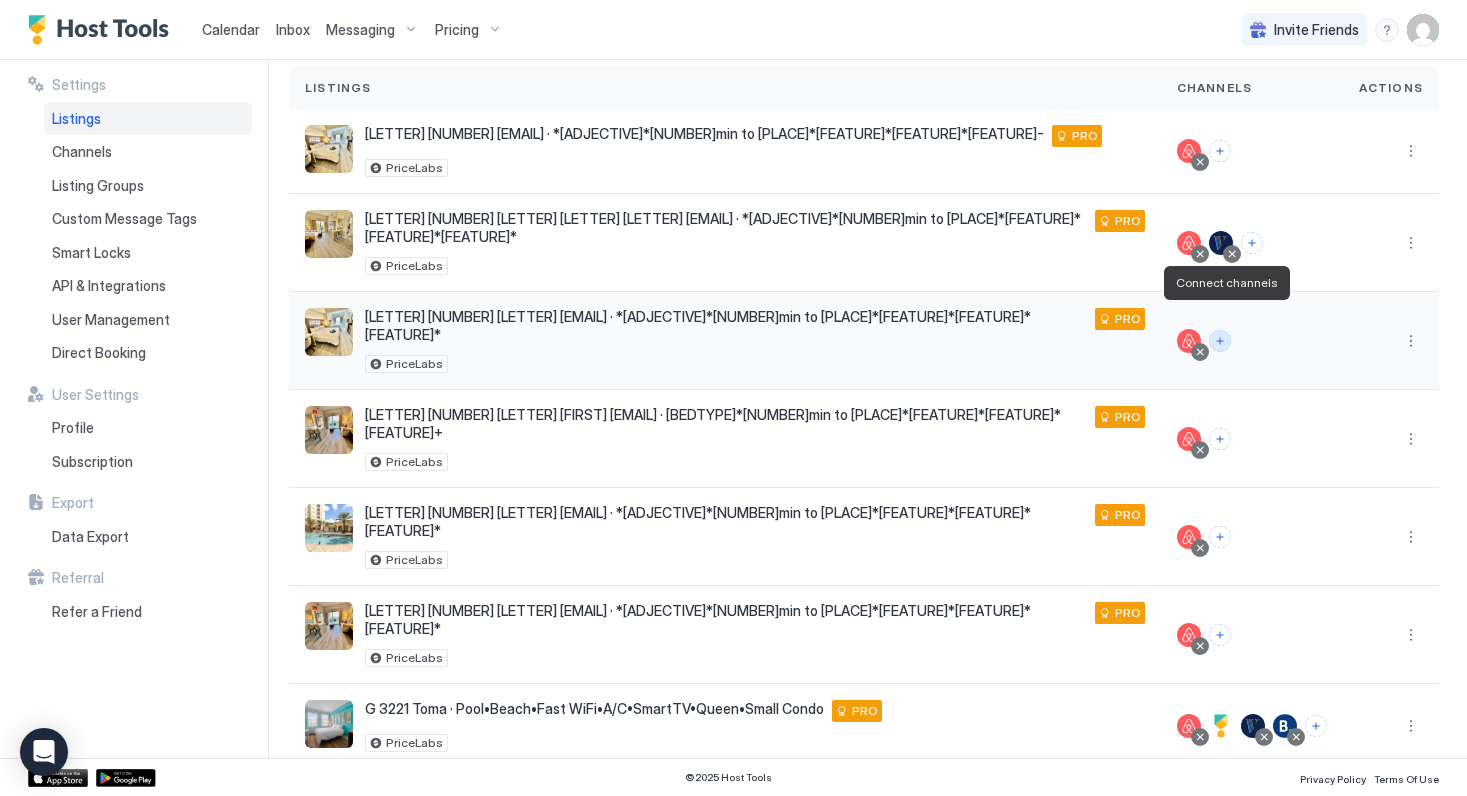 click at bounding box center [1220, 341] 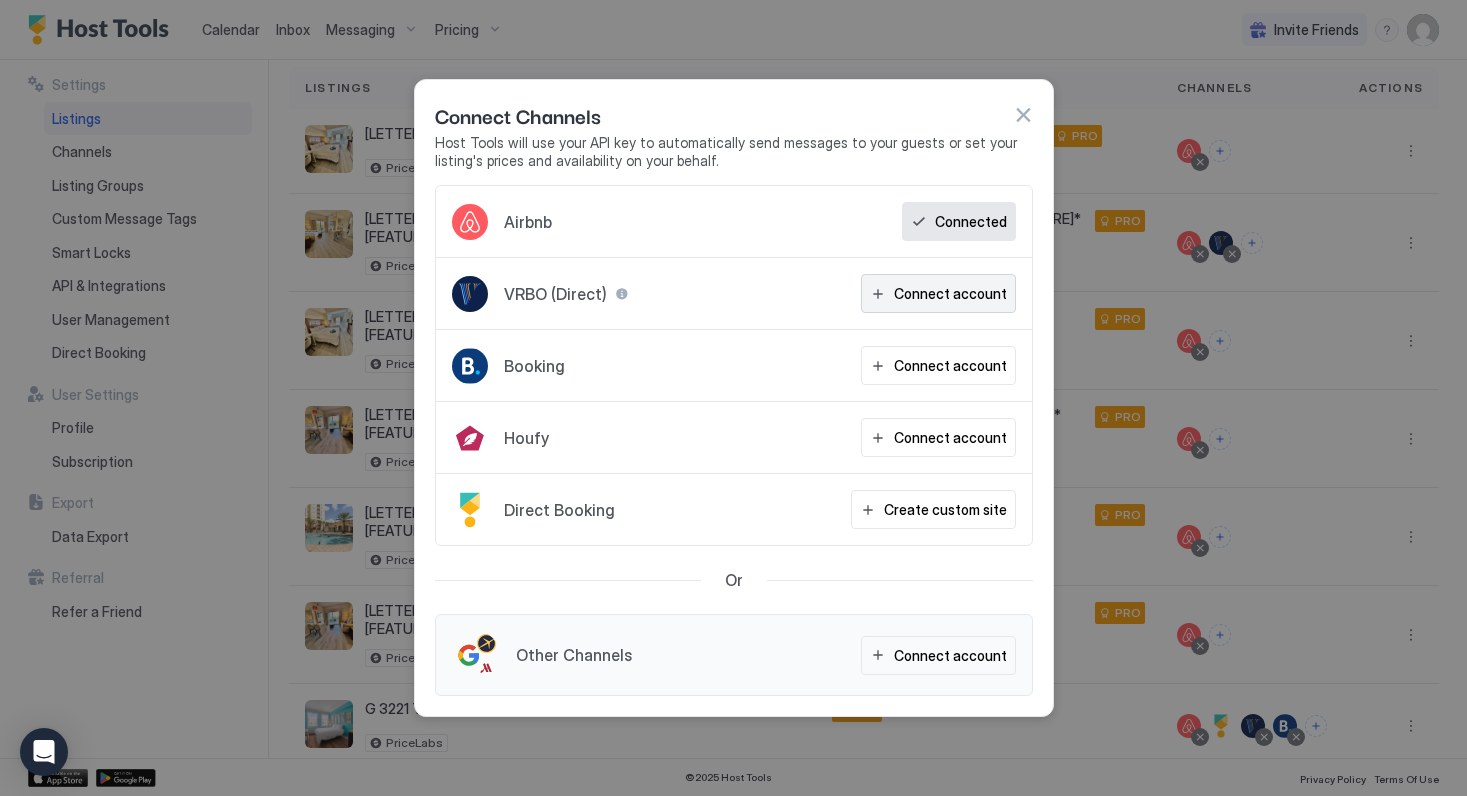 click on "Connect account" at bounding box center (950, 293) 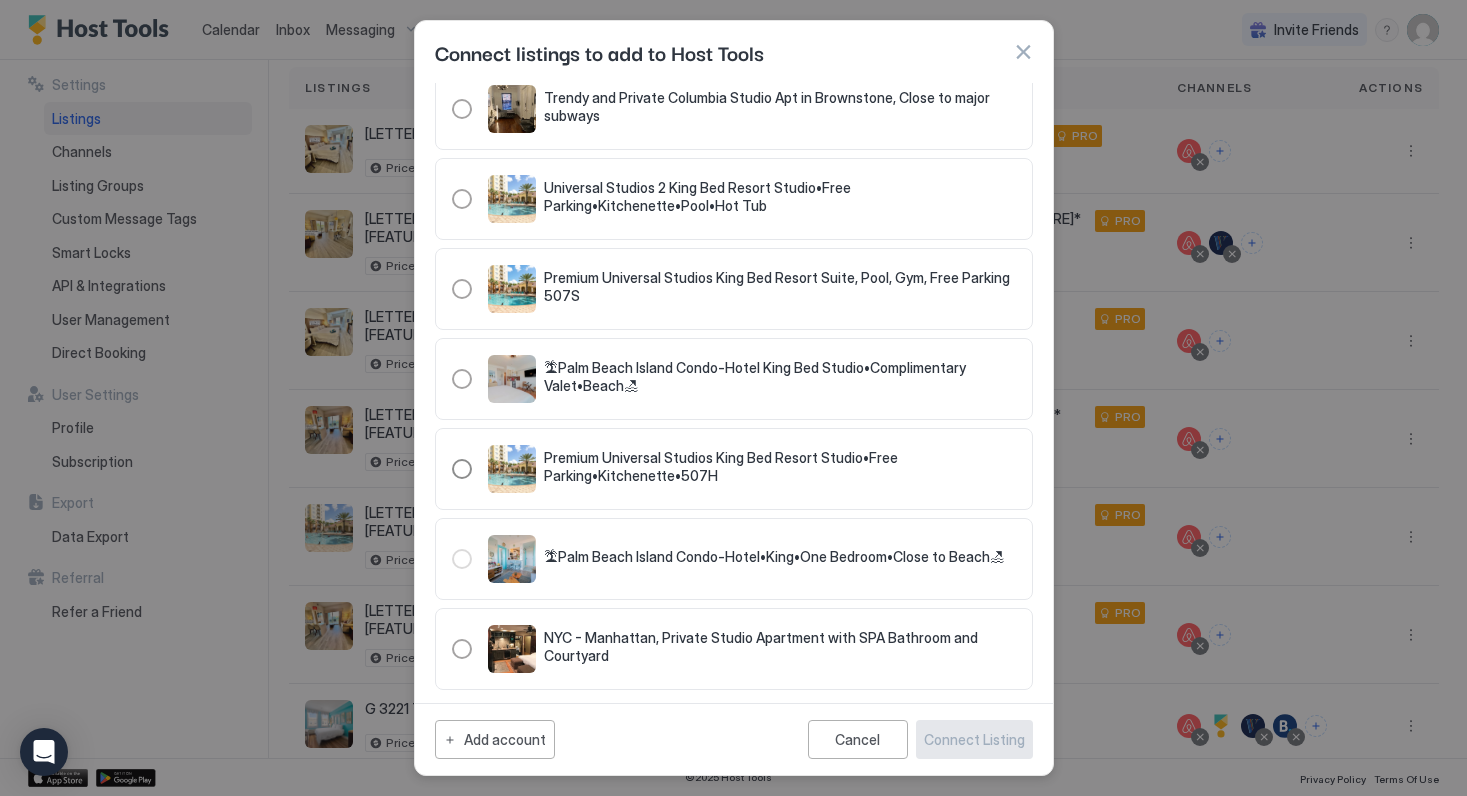 click at bounding box center [462, 469] 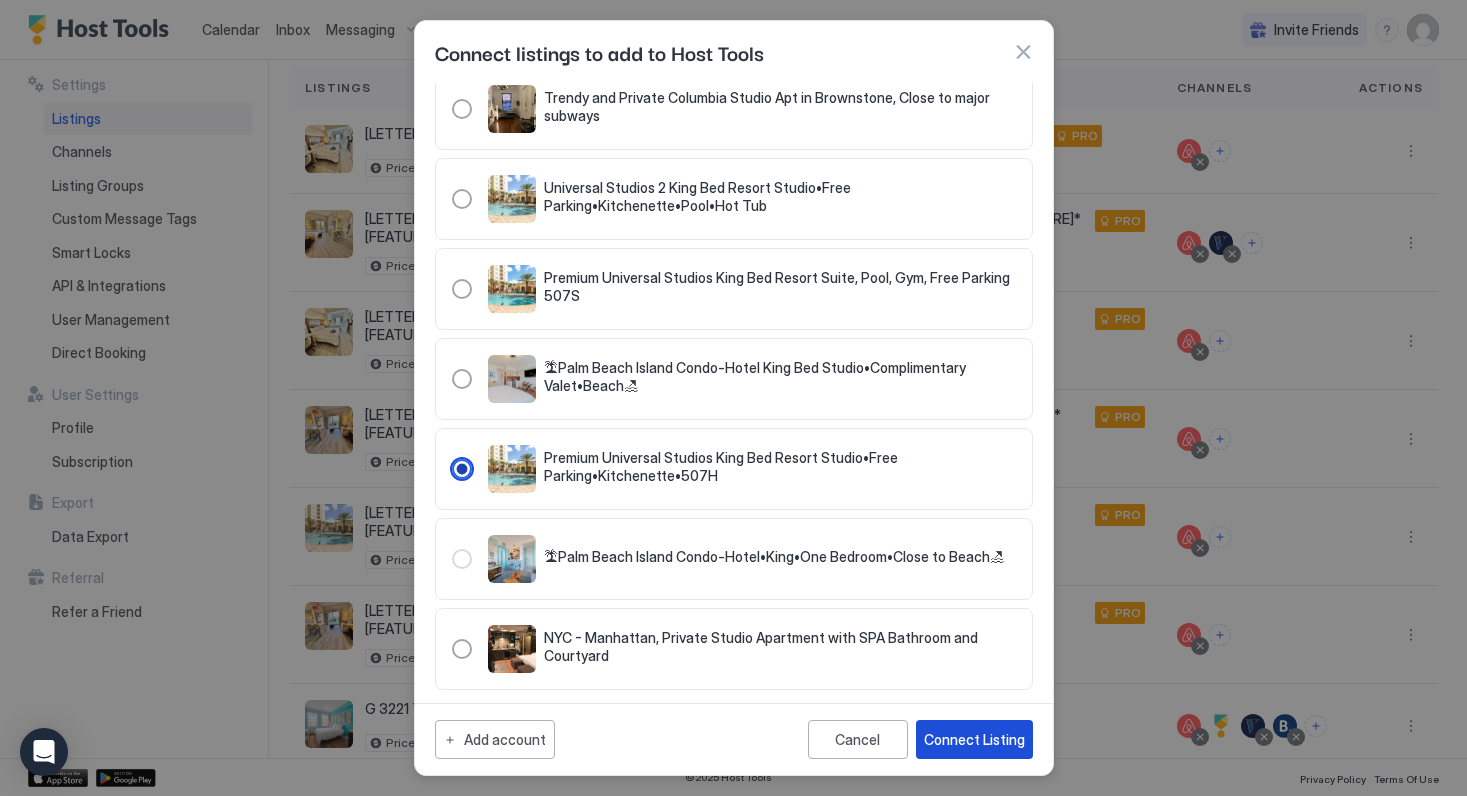 click on "Connect Listing" at bounding box center (974, 739) 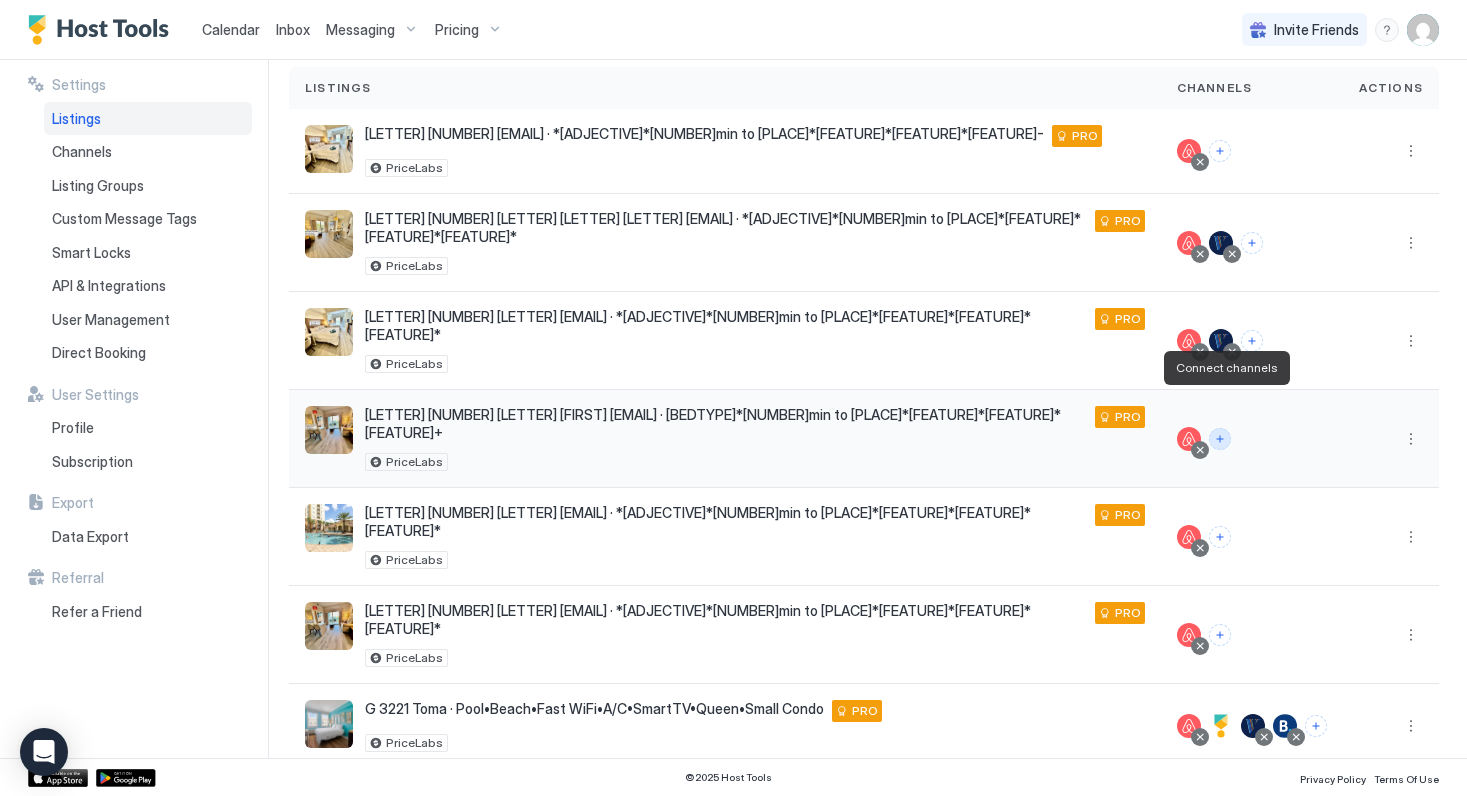 click at bounding box center (1220, 439) 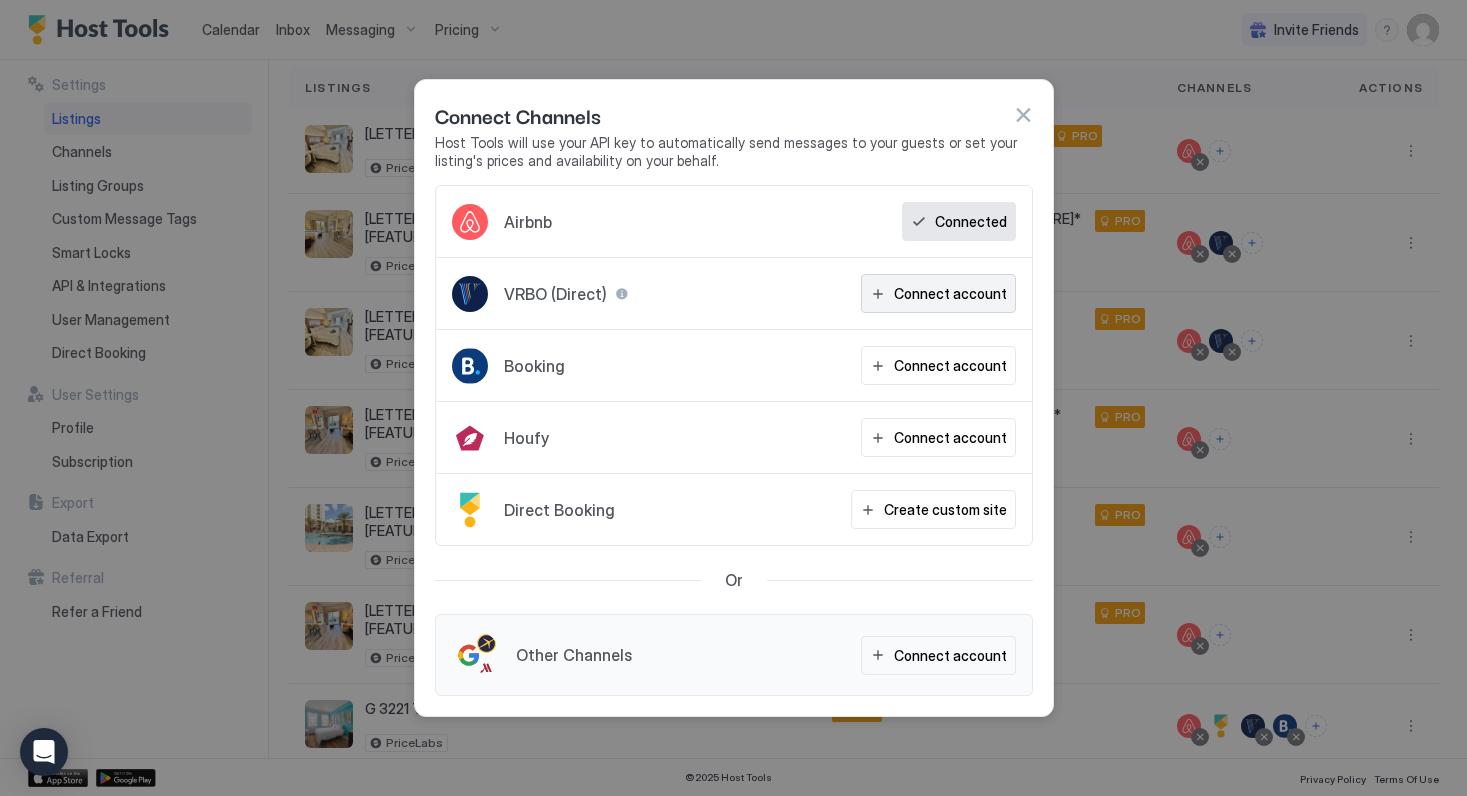 click on "Connect account" at bounding box center [950, 293] 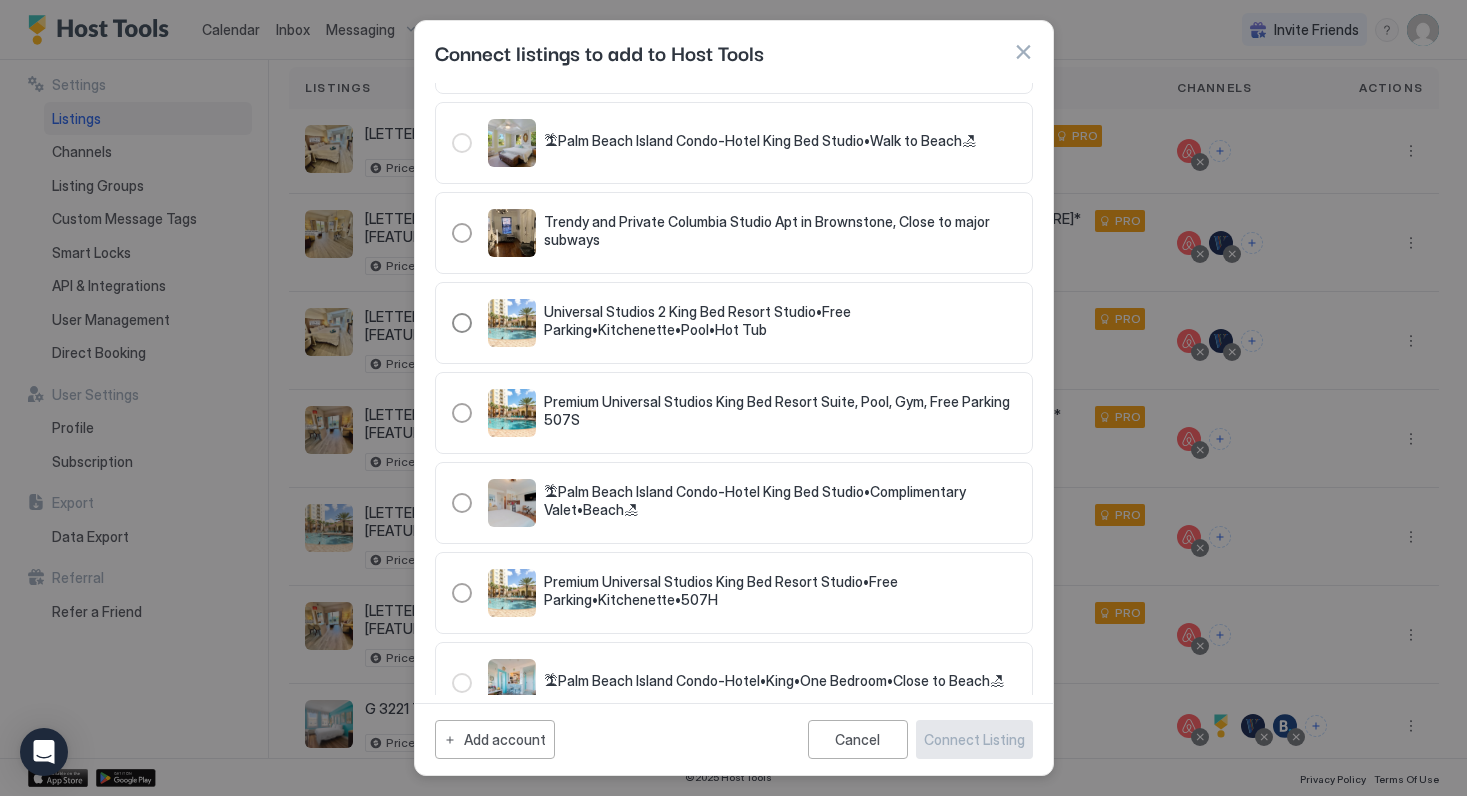 scroll, scrollTop: 110, scrollLeft: 0, axis: vertical 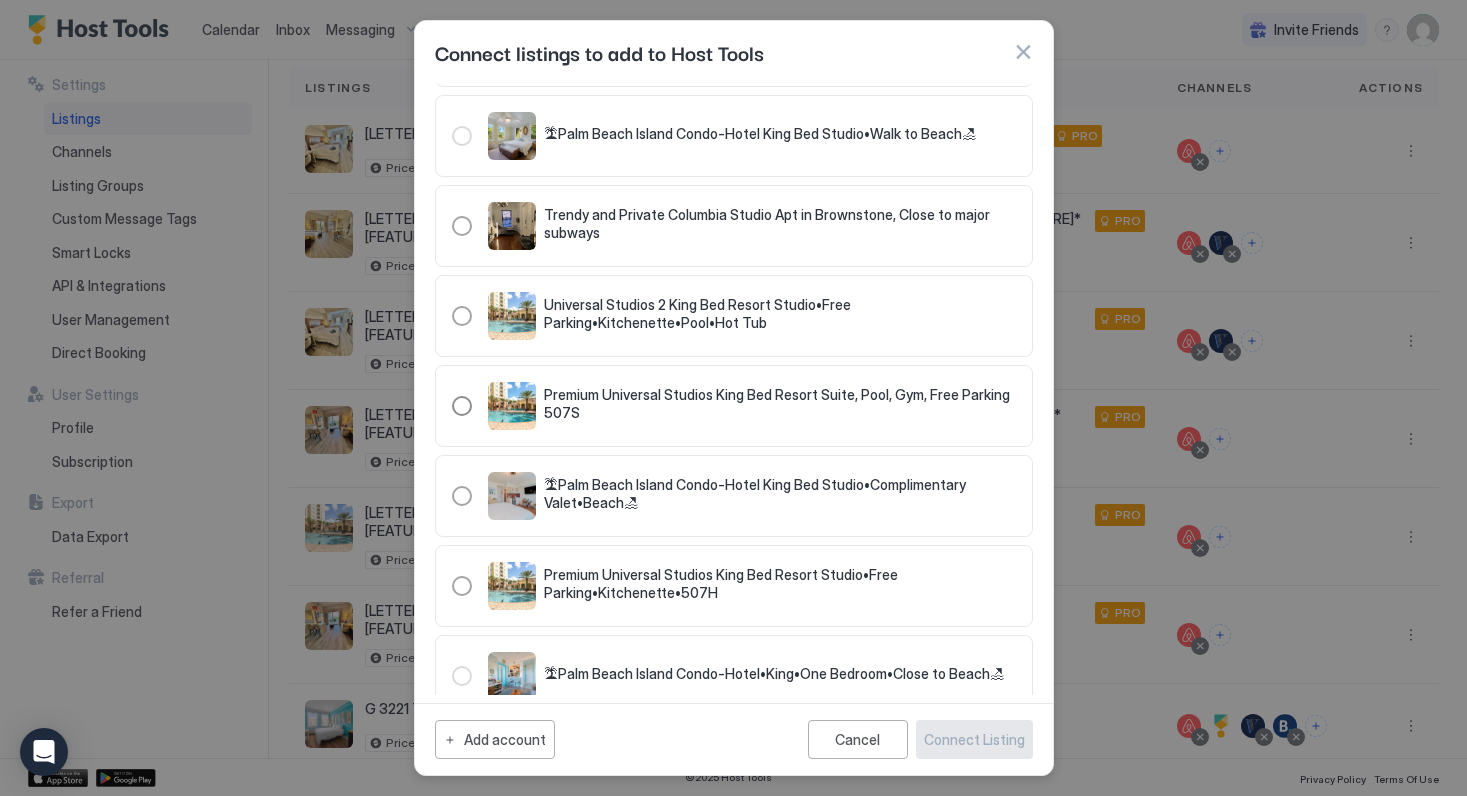 click at bounding box center [462, 406] 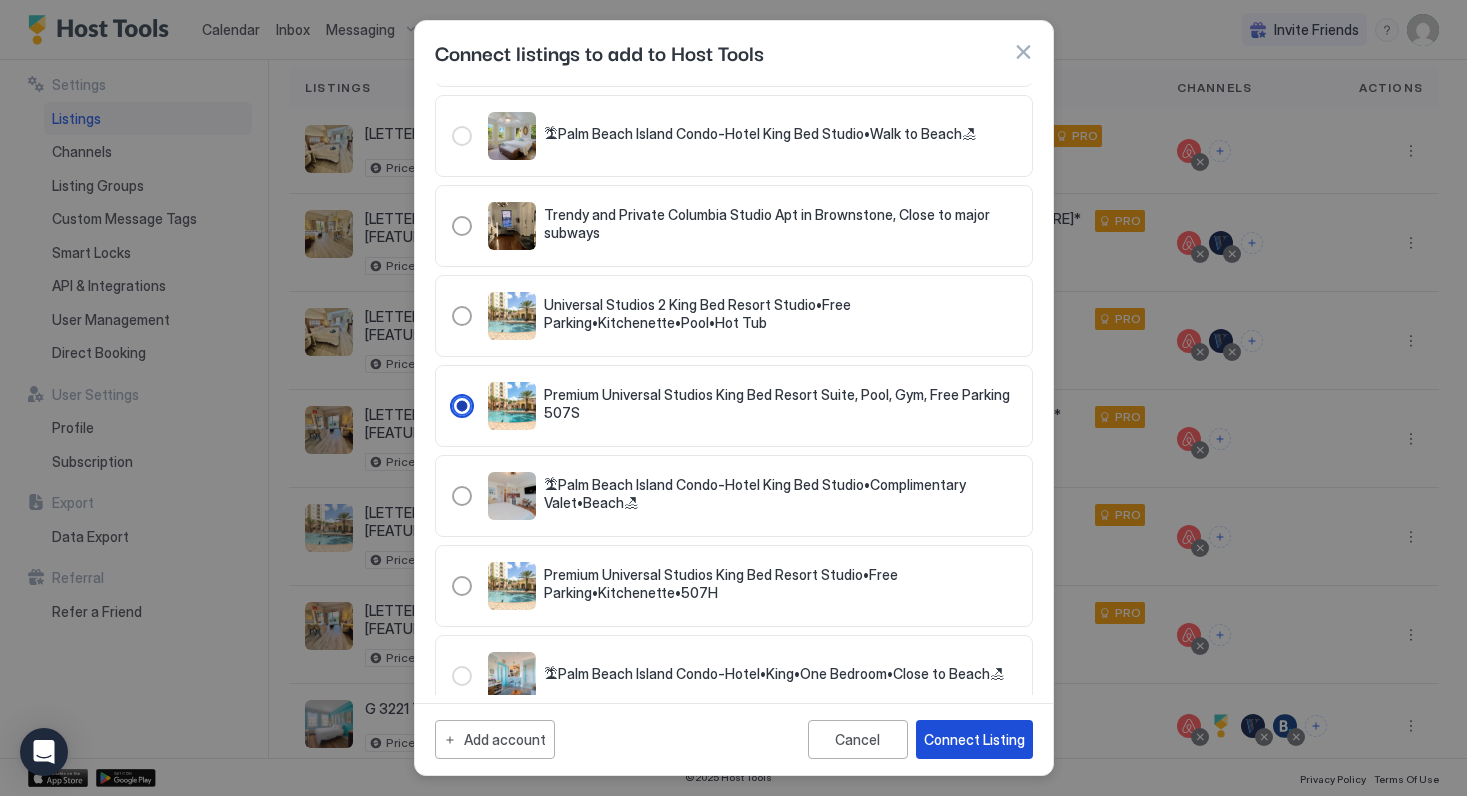 click on "Connect Listing" at bounding box center [974, 739] 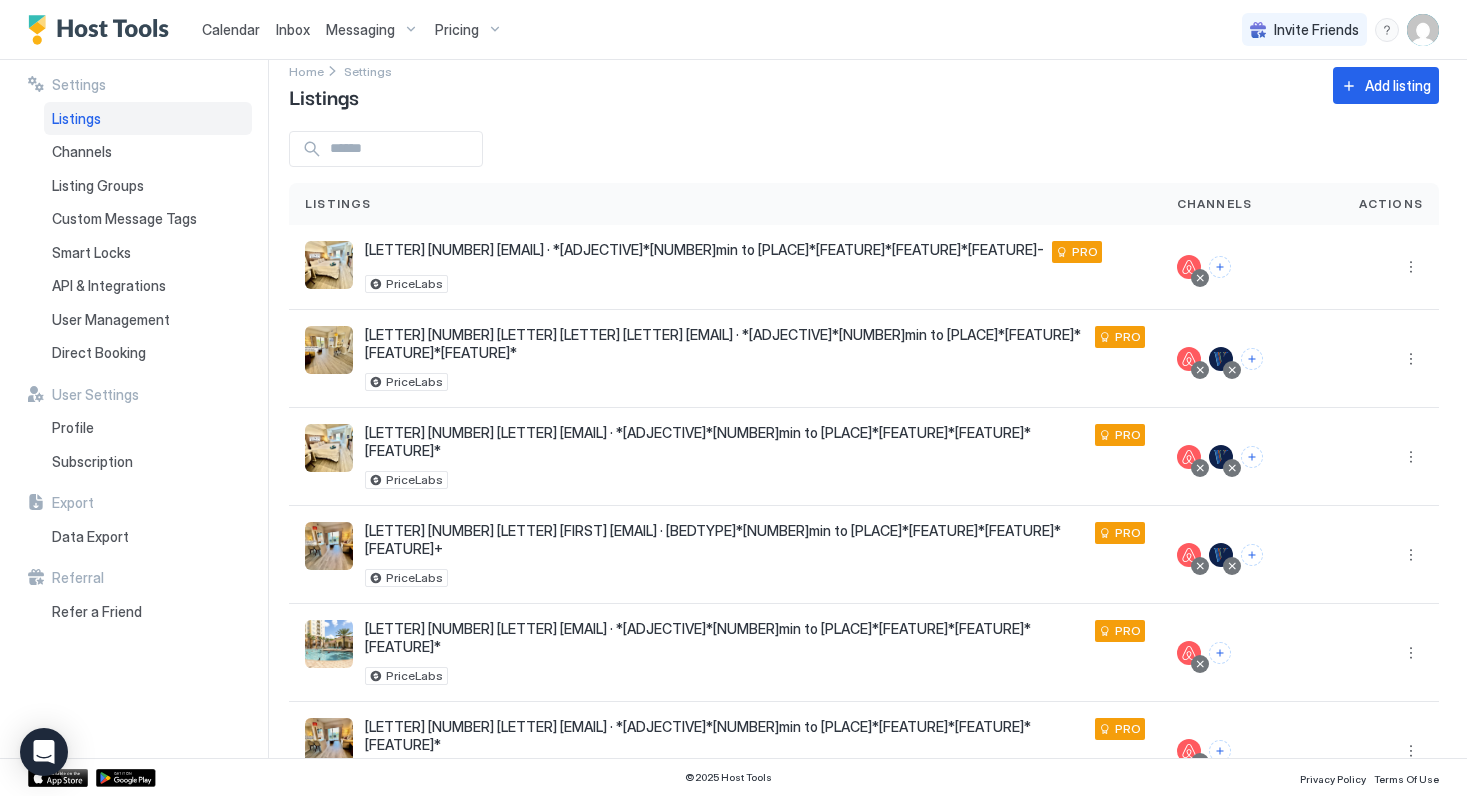 scroll, scrollTop: 0, scrollLeft: 0, axis: both 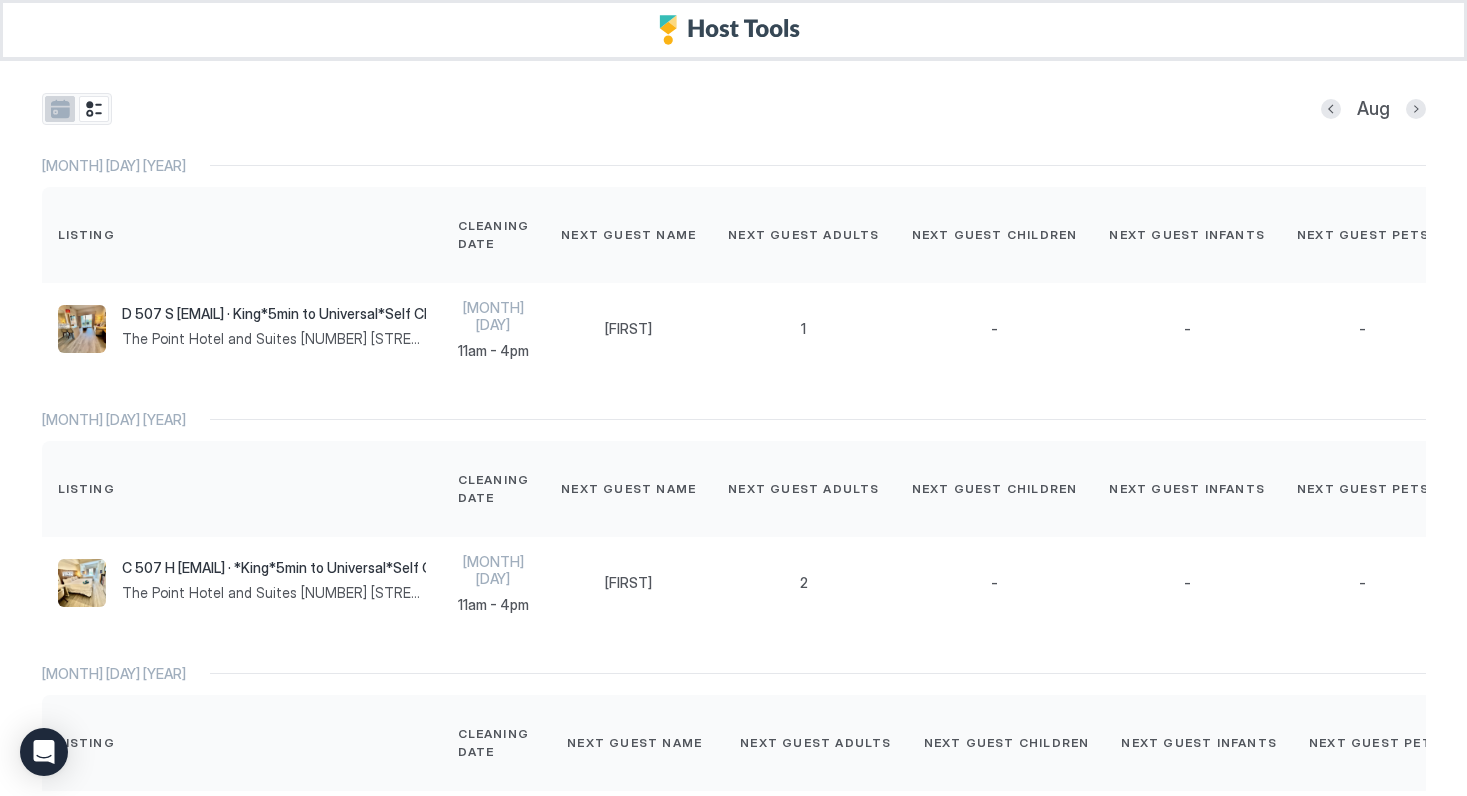 click at bounding box center (60, 109) 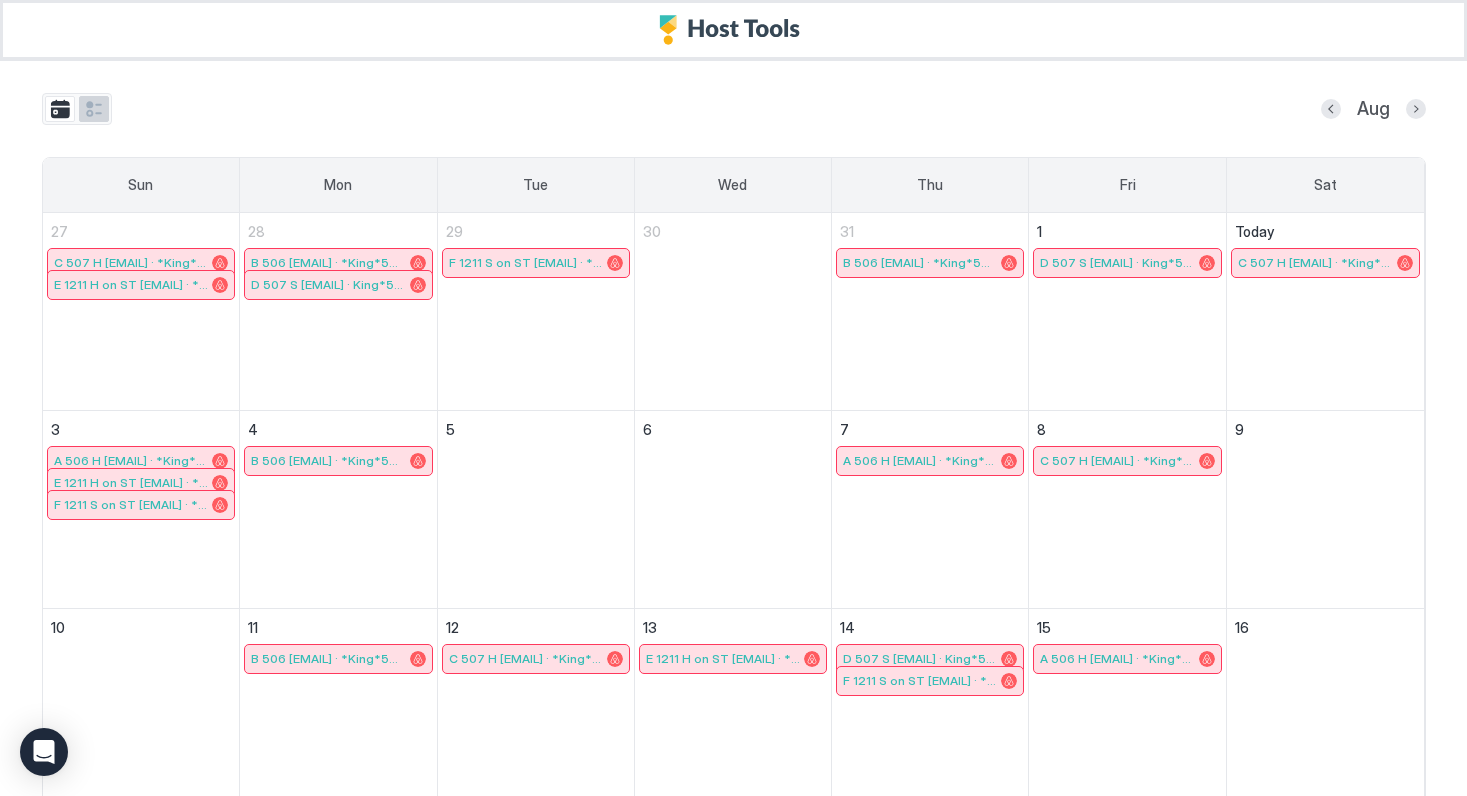 click at bounding box center [94, 109] 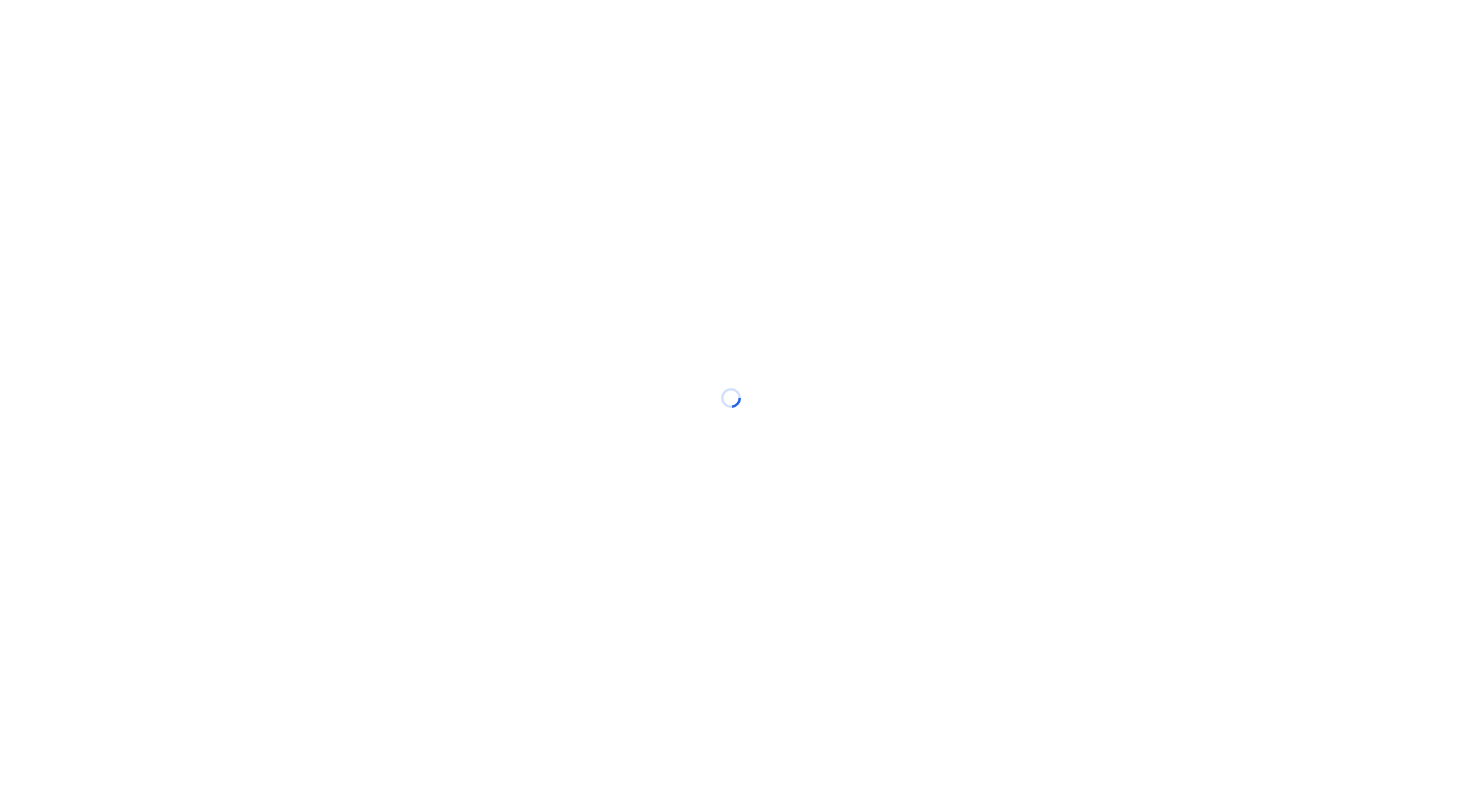scroll, scrollTop: 0, scrollLeft: 0, axis: both 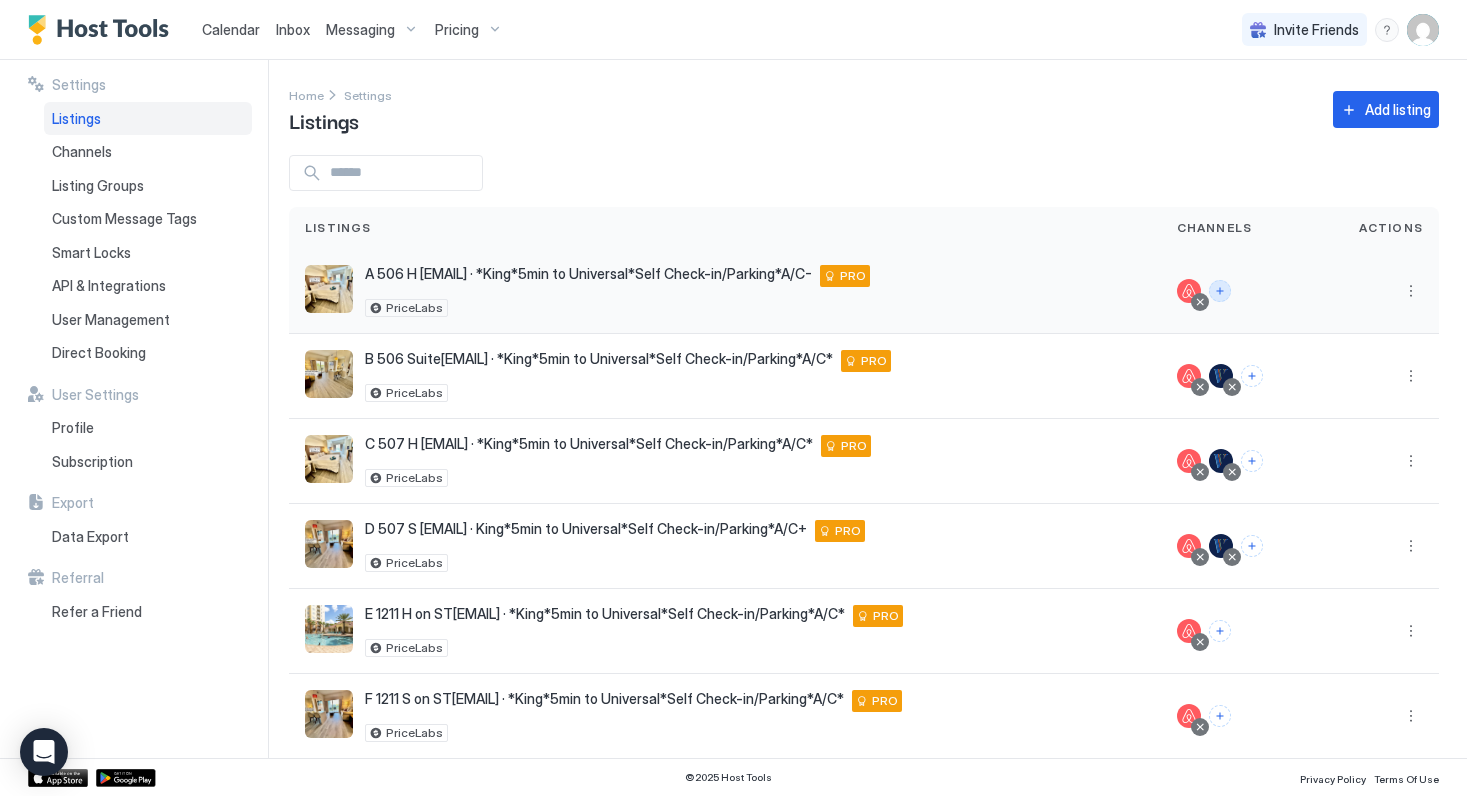 click at bounding box center (1220, 291) 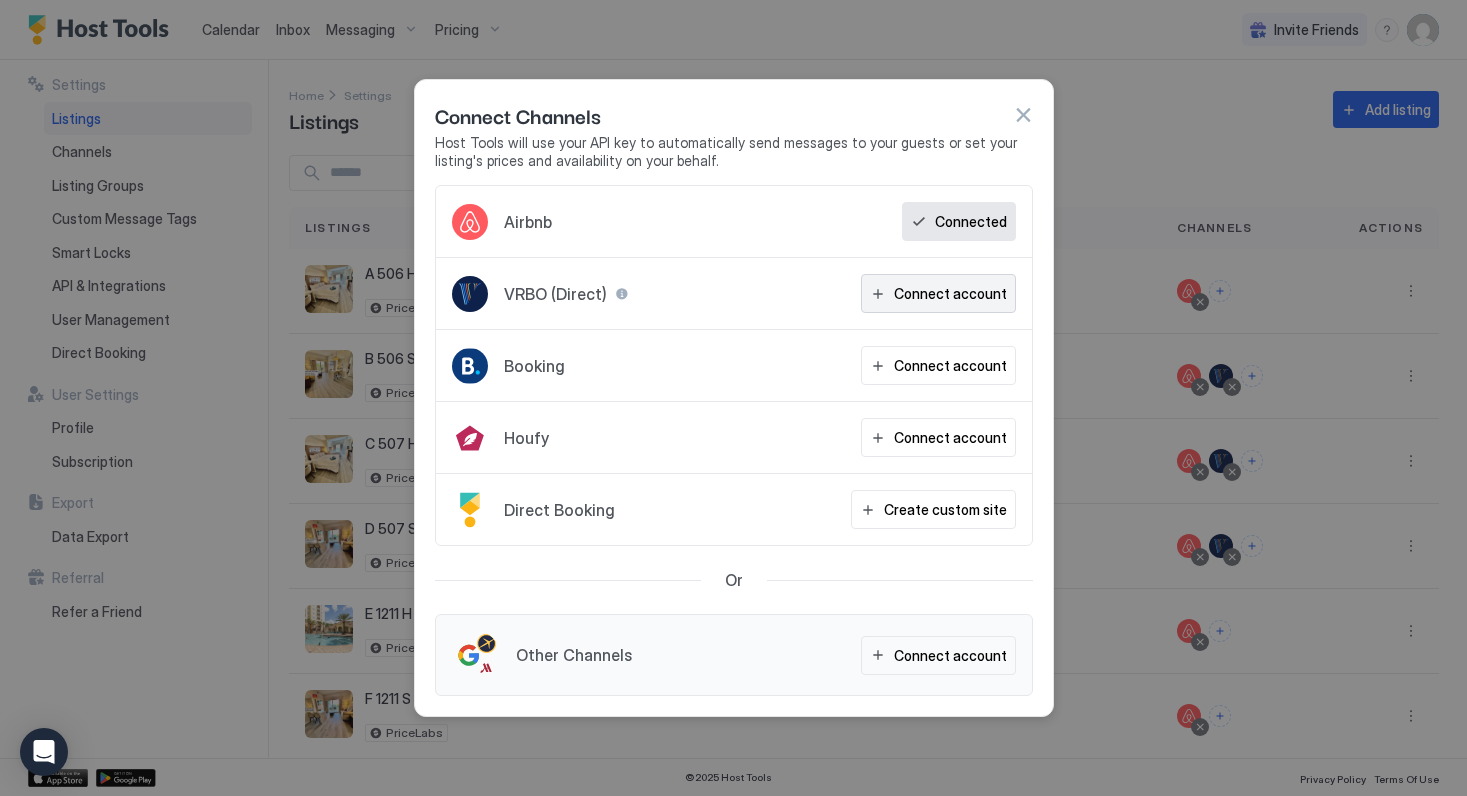 click on "Connect account" at bounding box center [950, 293] 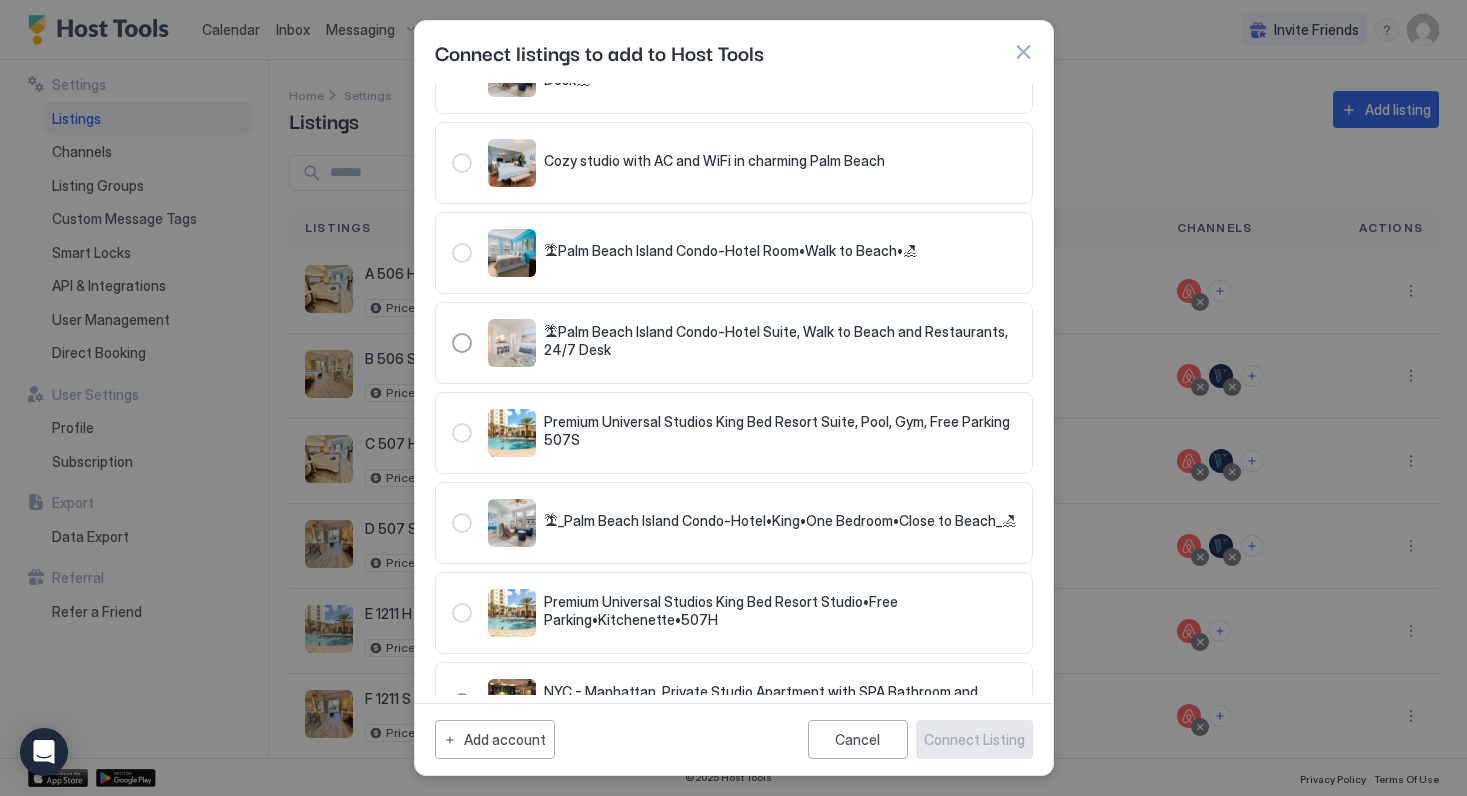 scroll, scrollTop: 0, scrollLeft: 0, axis: both 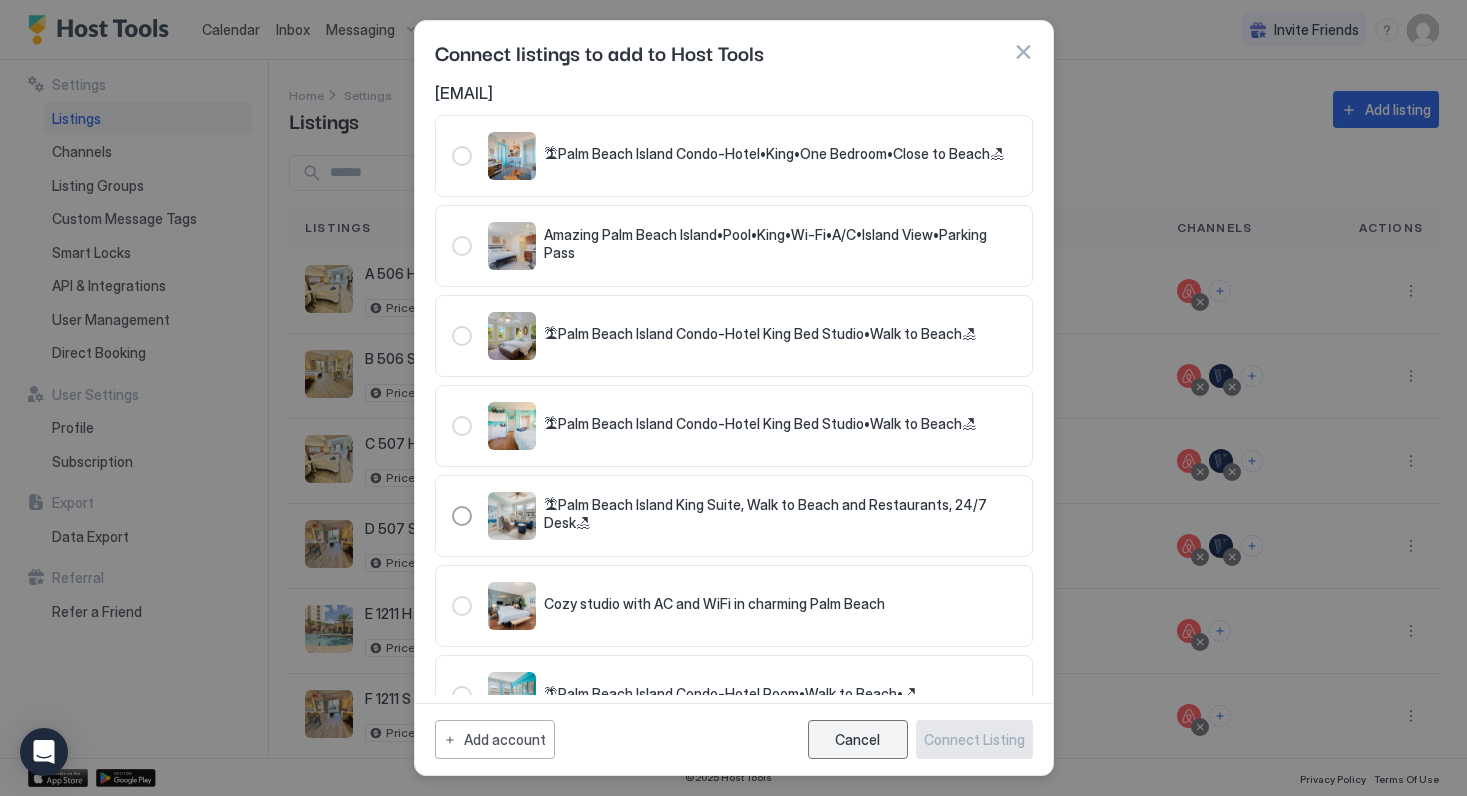 click on "Cancel" at bounding box center (857, 739) 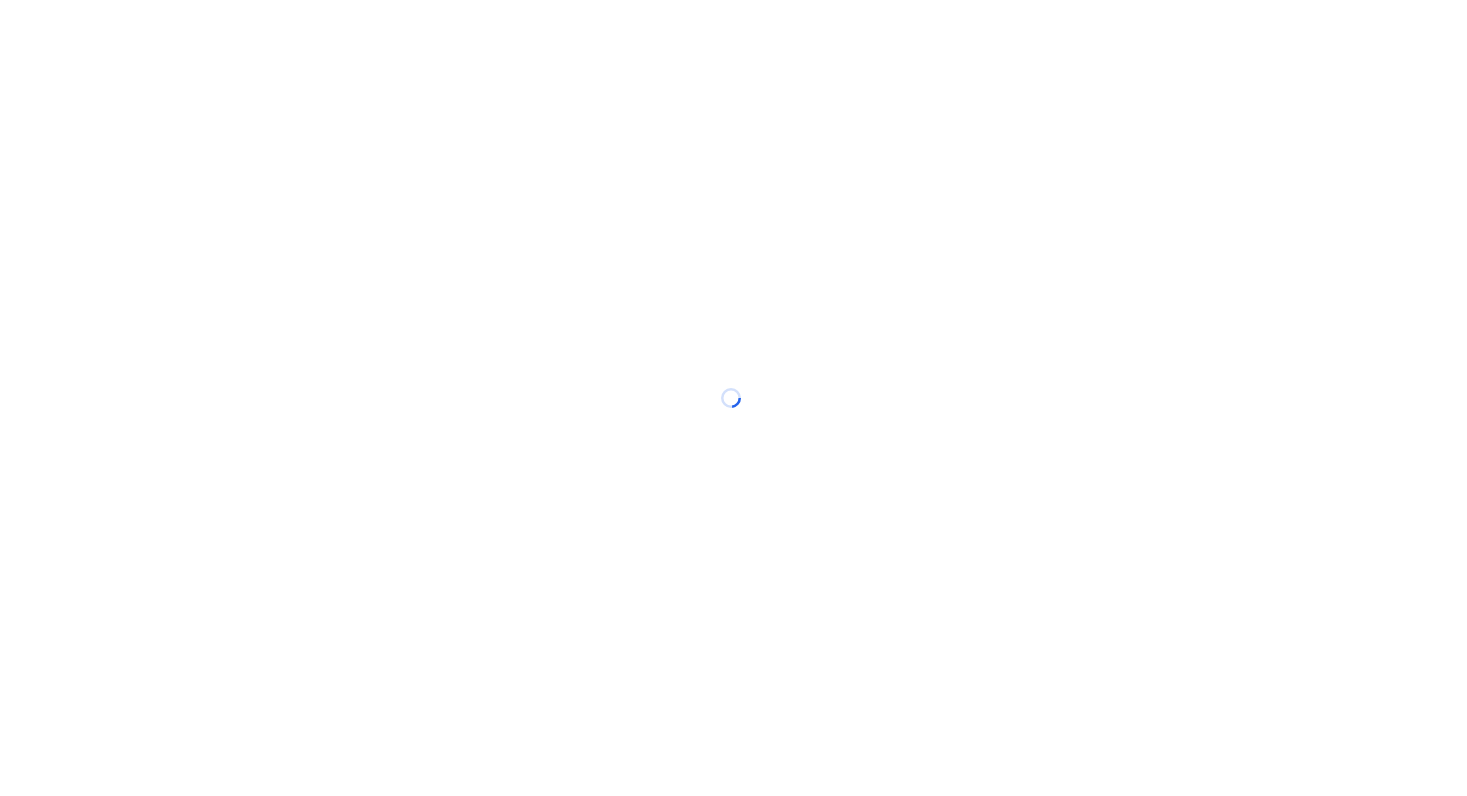 scroll, scrollTop: 0, scrollLeft: 0, axis: both 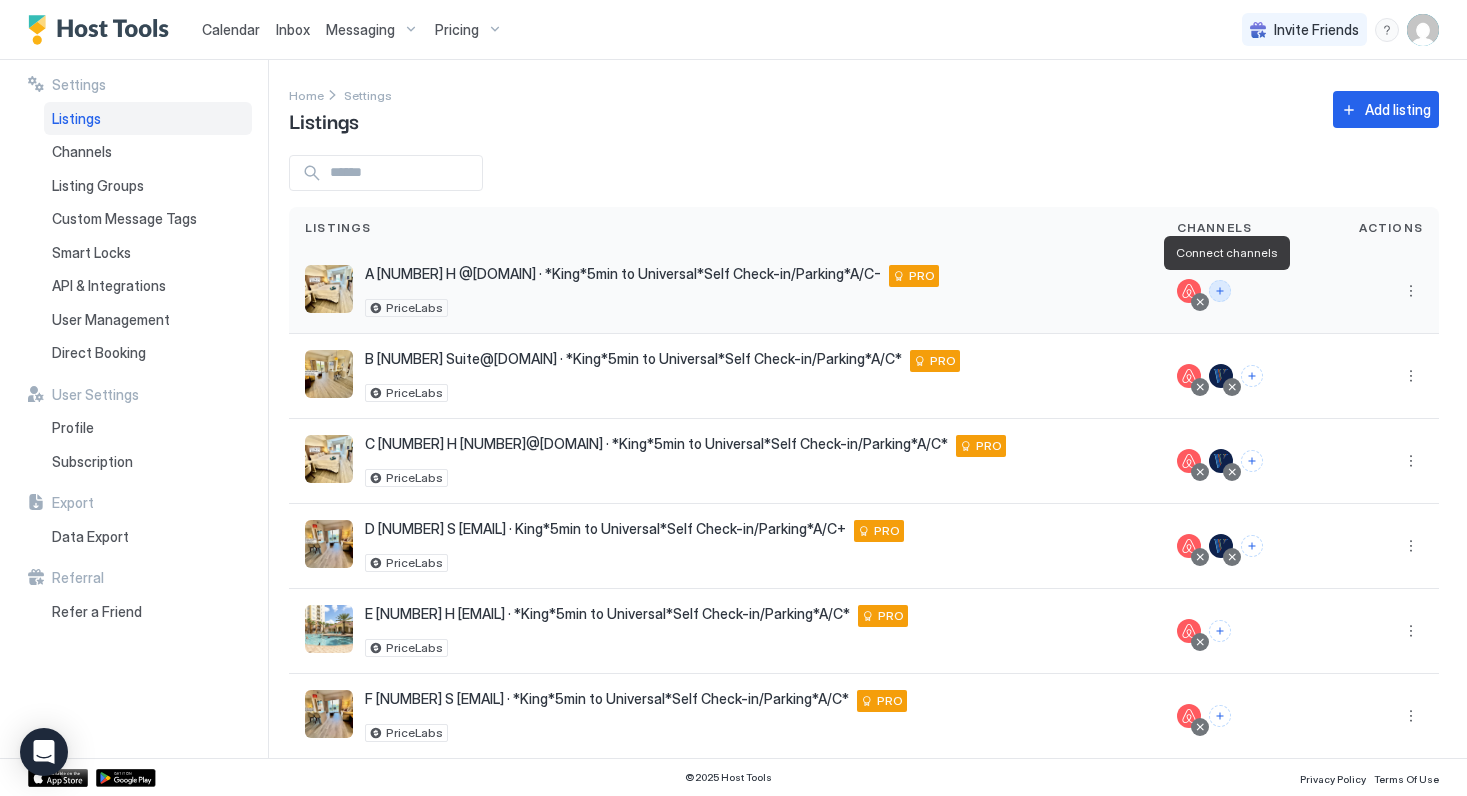 click at bounding box center [1220, 291] 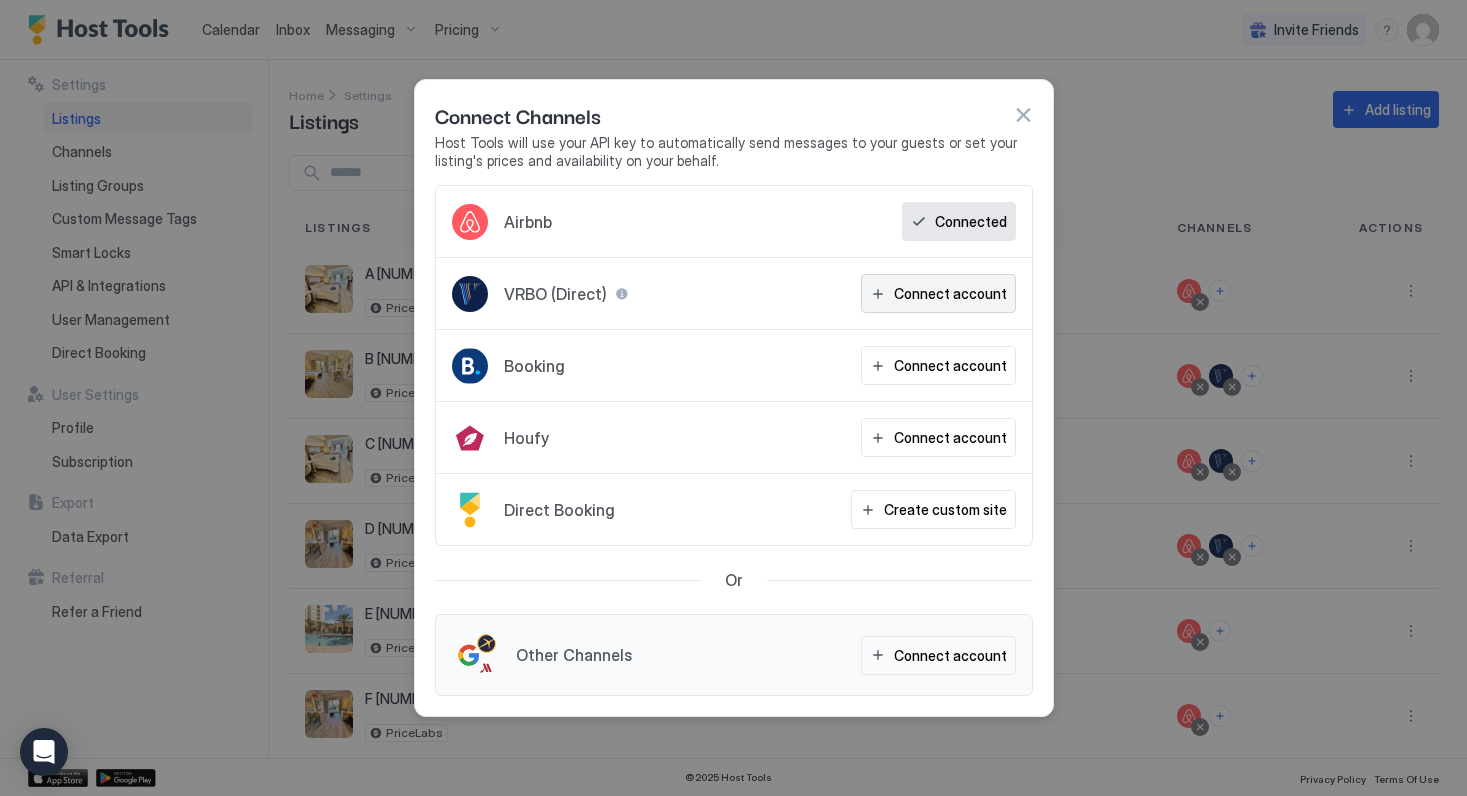 click on "Connect account" at bounding box center [950, 293] 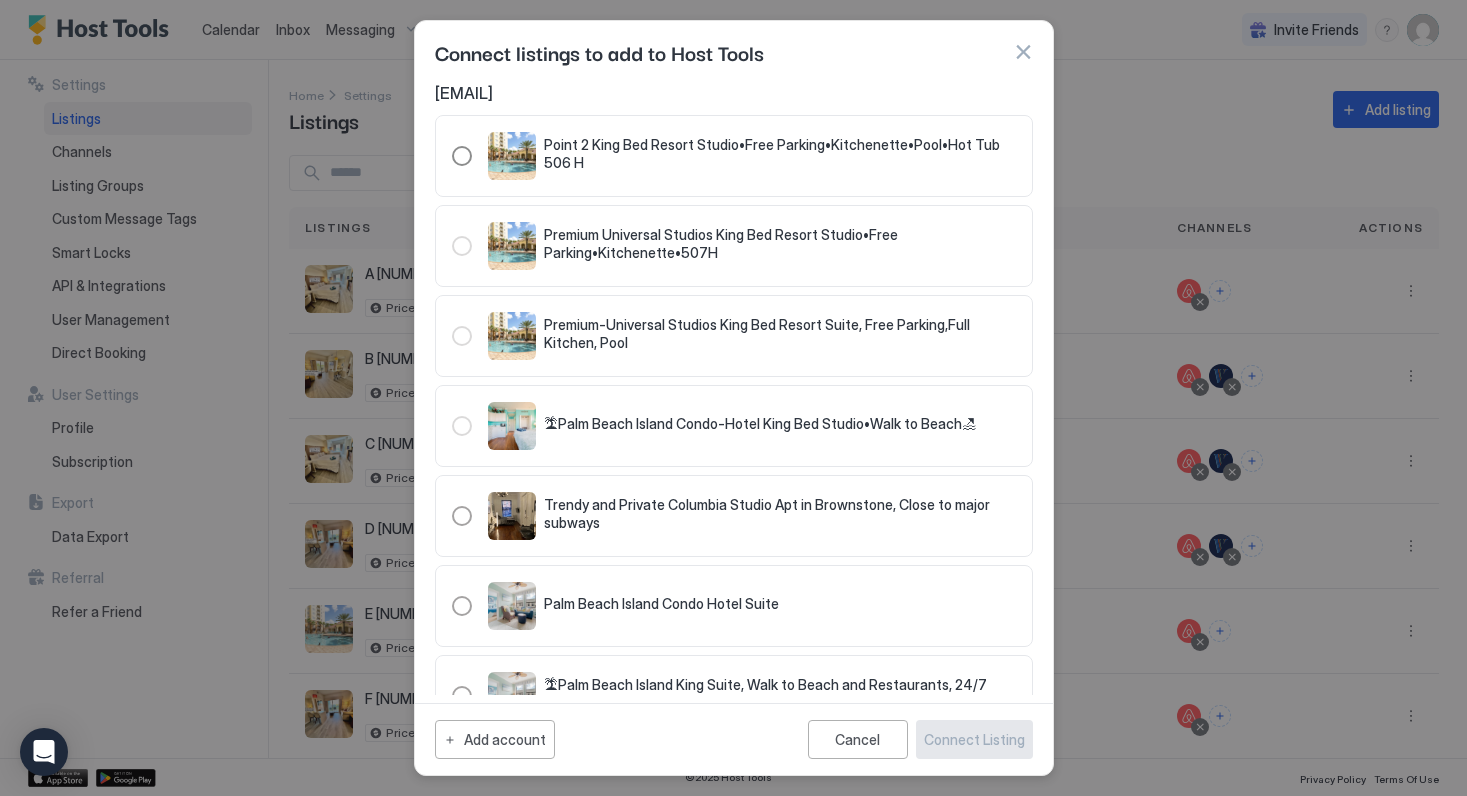 click at bounding box center (462, 156) 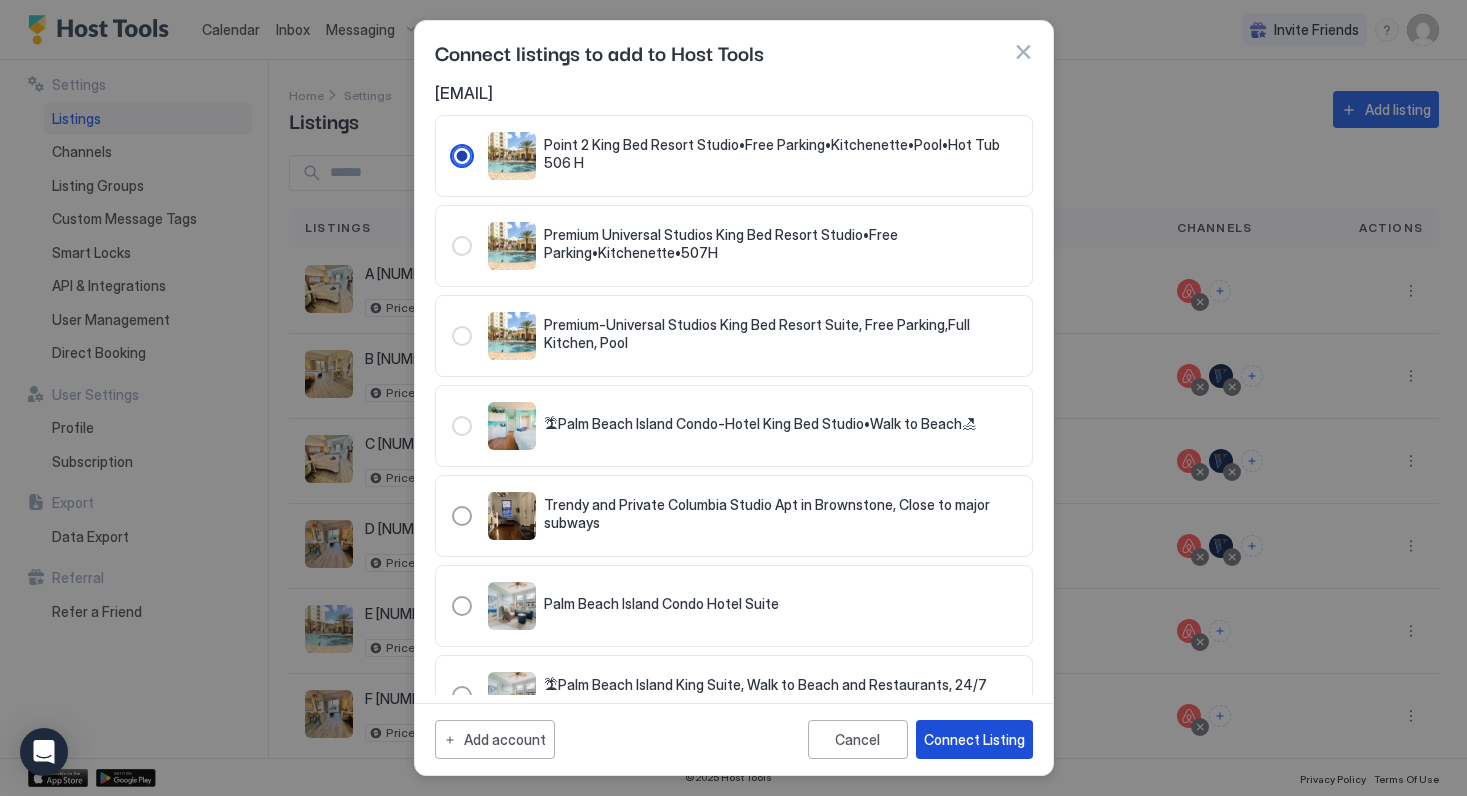click on "Connect Listing" at bounding box center (974, 739) 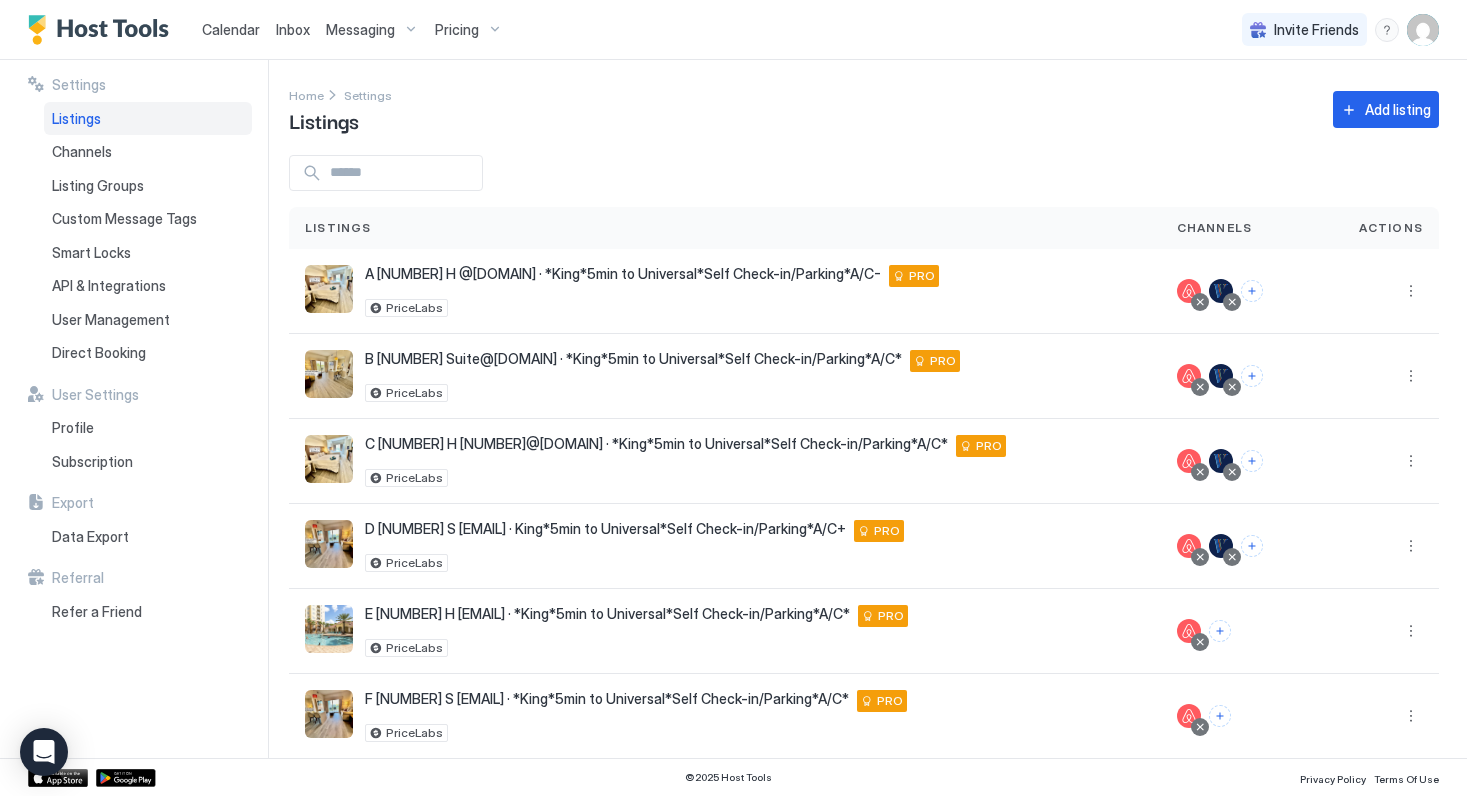 click on "Pricing" at bounding box center [457, 30] 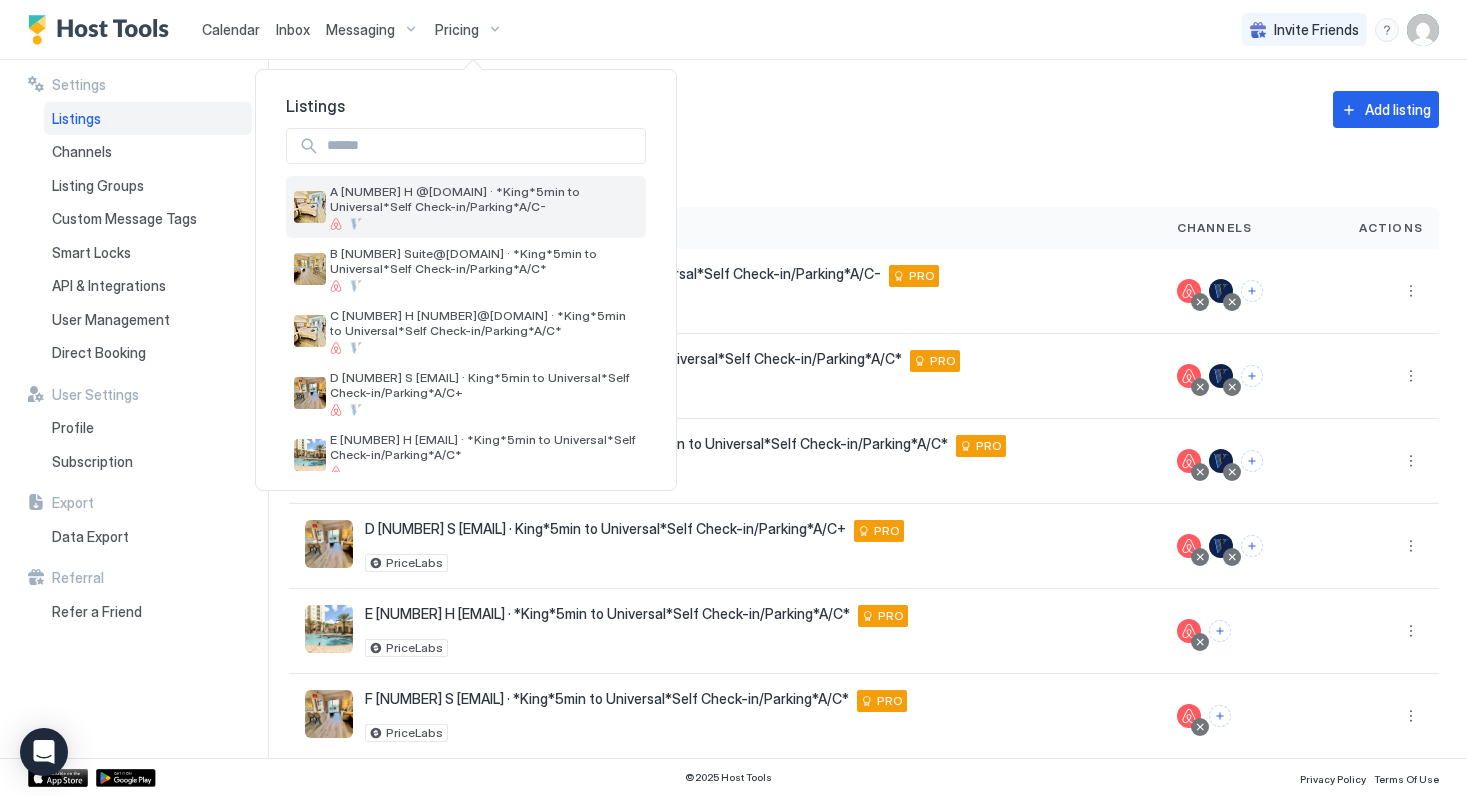 click on "A [NUMBER] H @[DOMAIN] · *King*5min to Universal*Self Check-in/Parking*A/C-" at bounding box center [484, 199] 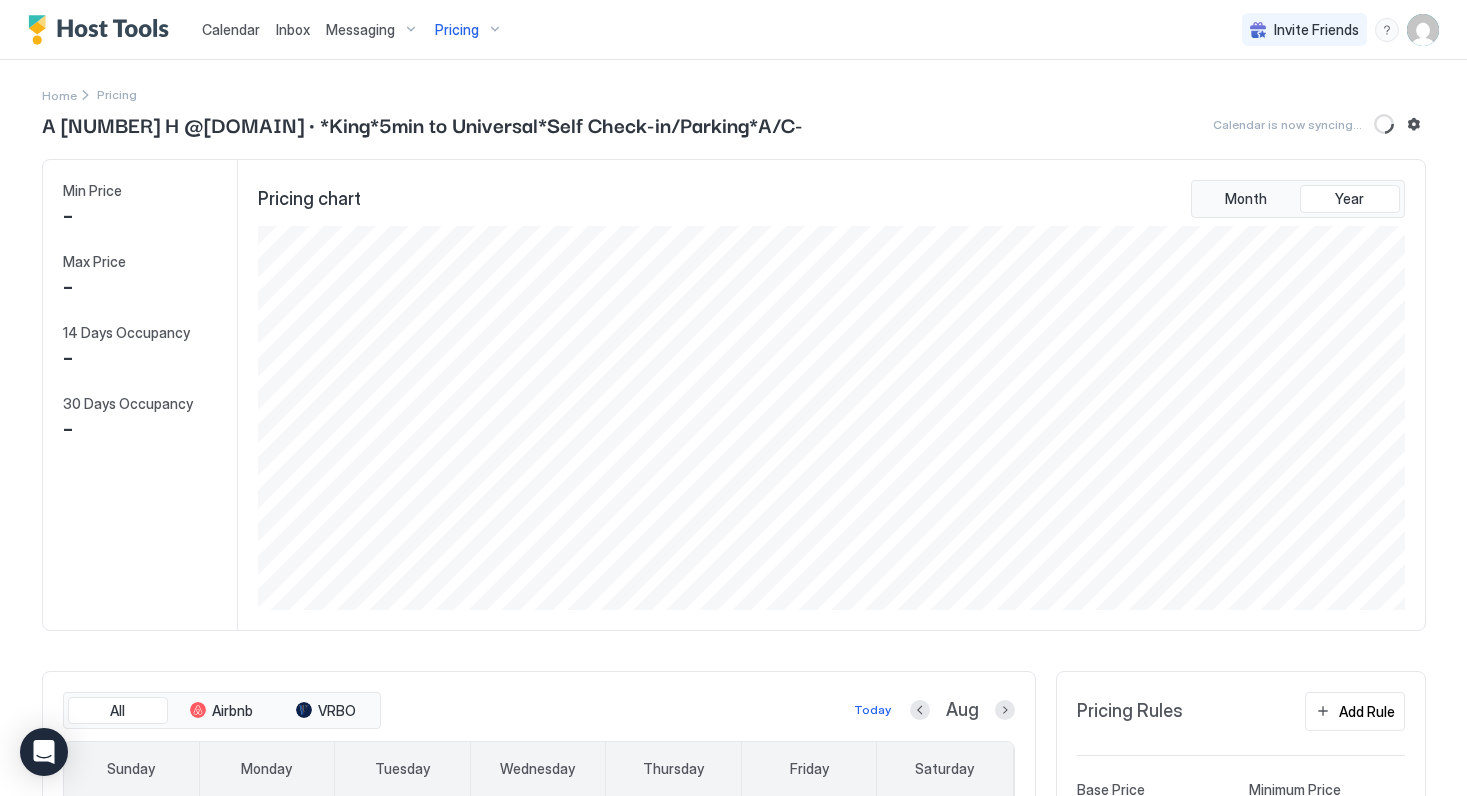 scroll, scrollTop: 999616, scrollLeft: 998848, axis: both 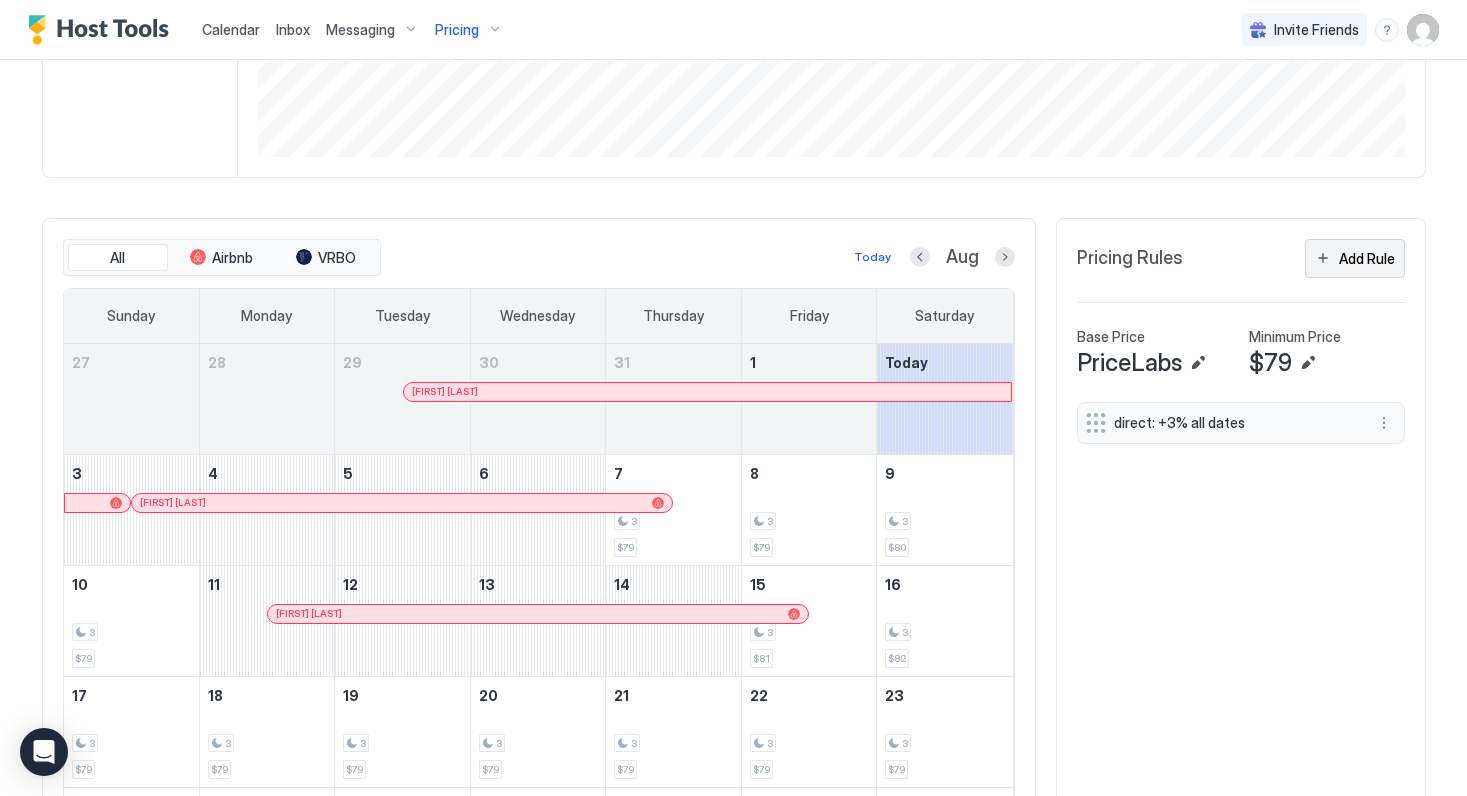 click on "Add Rule" at bounding box center [1367, 258] 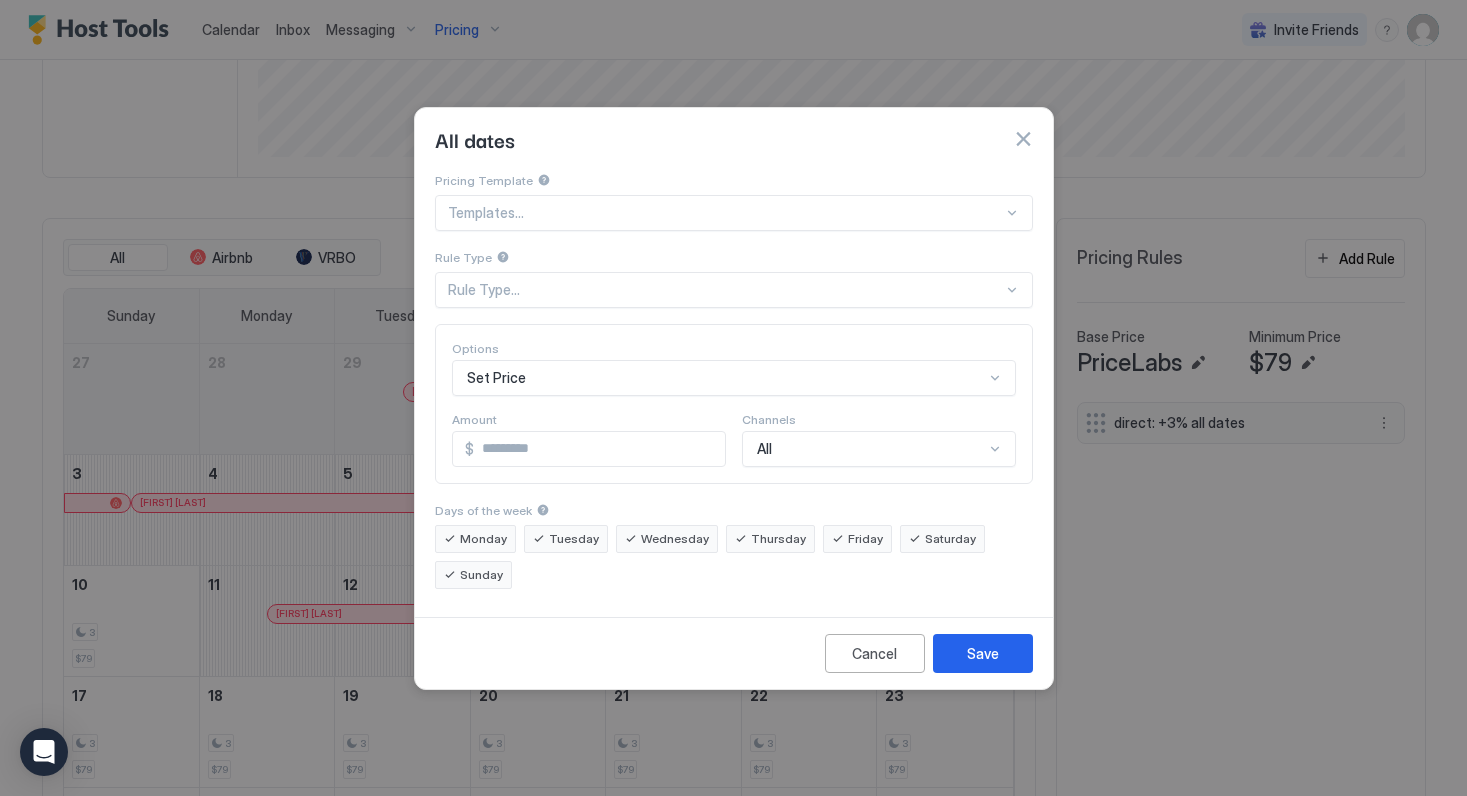 click at bounding box center (725, 213) 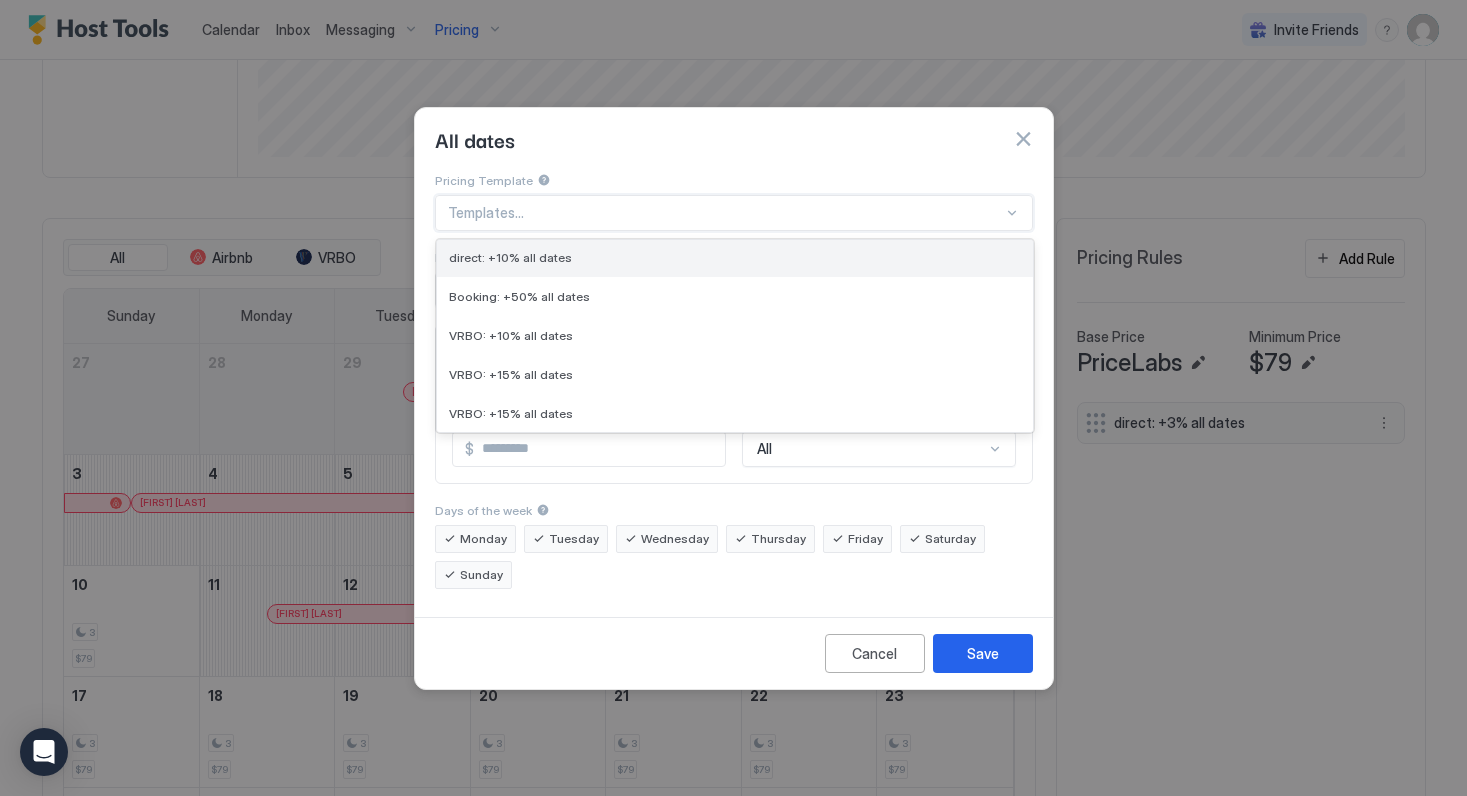 scroll, scrollTop: 385, scrollLeft: 0, axis: vertical 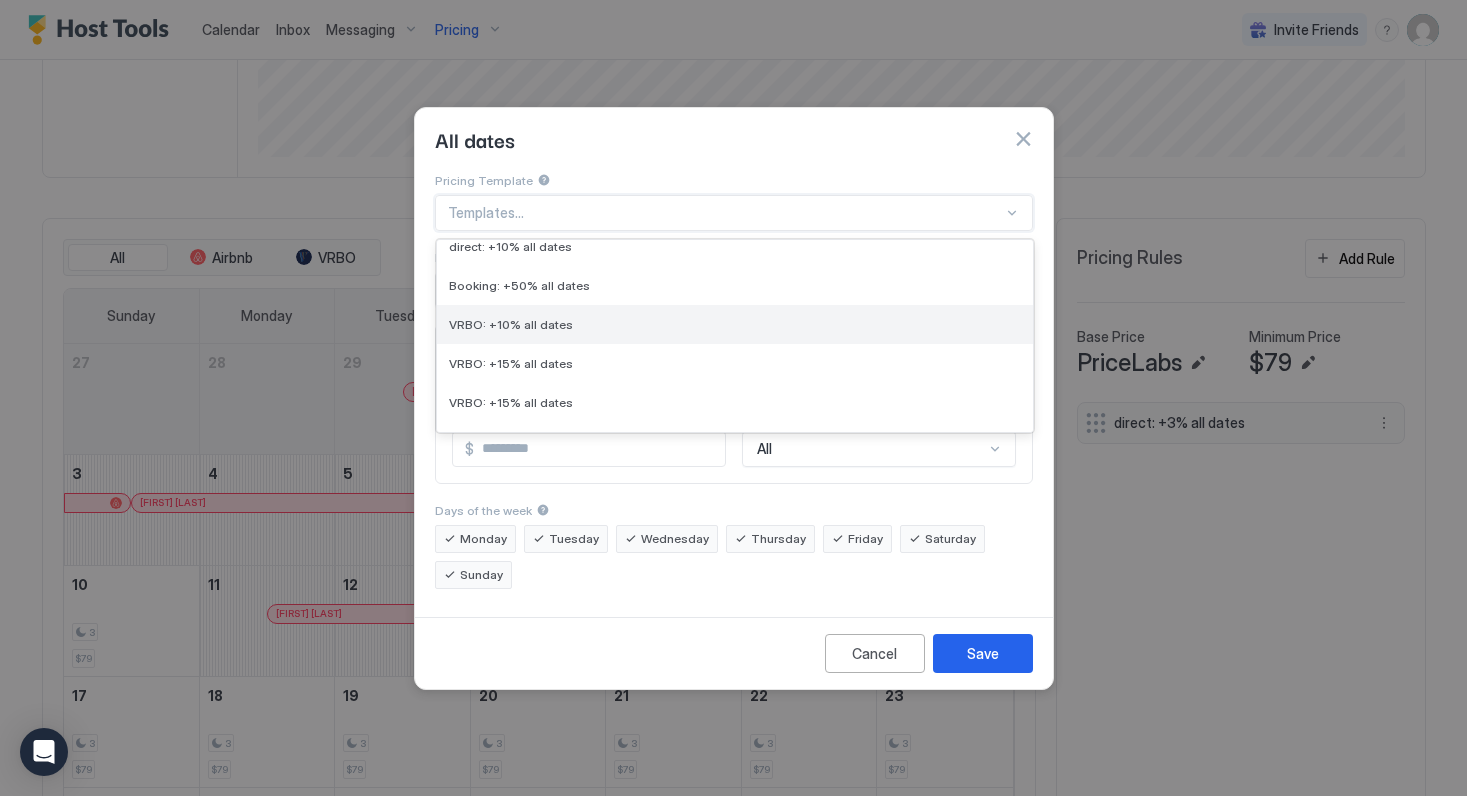 click on "VRBO: +10% all dates" at bounding box center [735, 324] 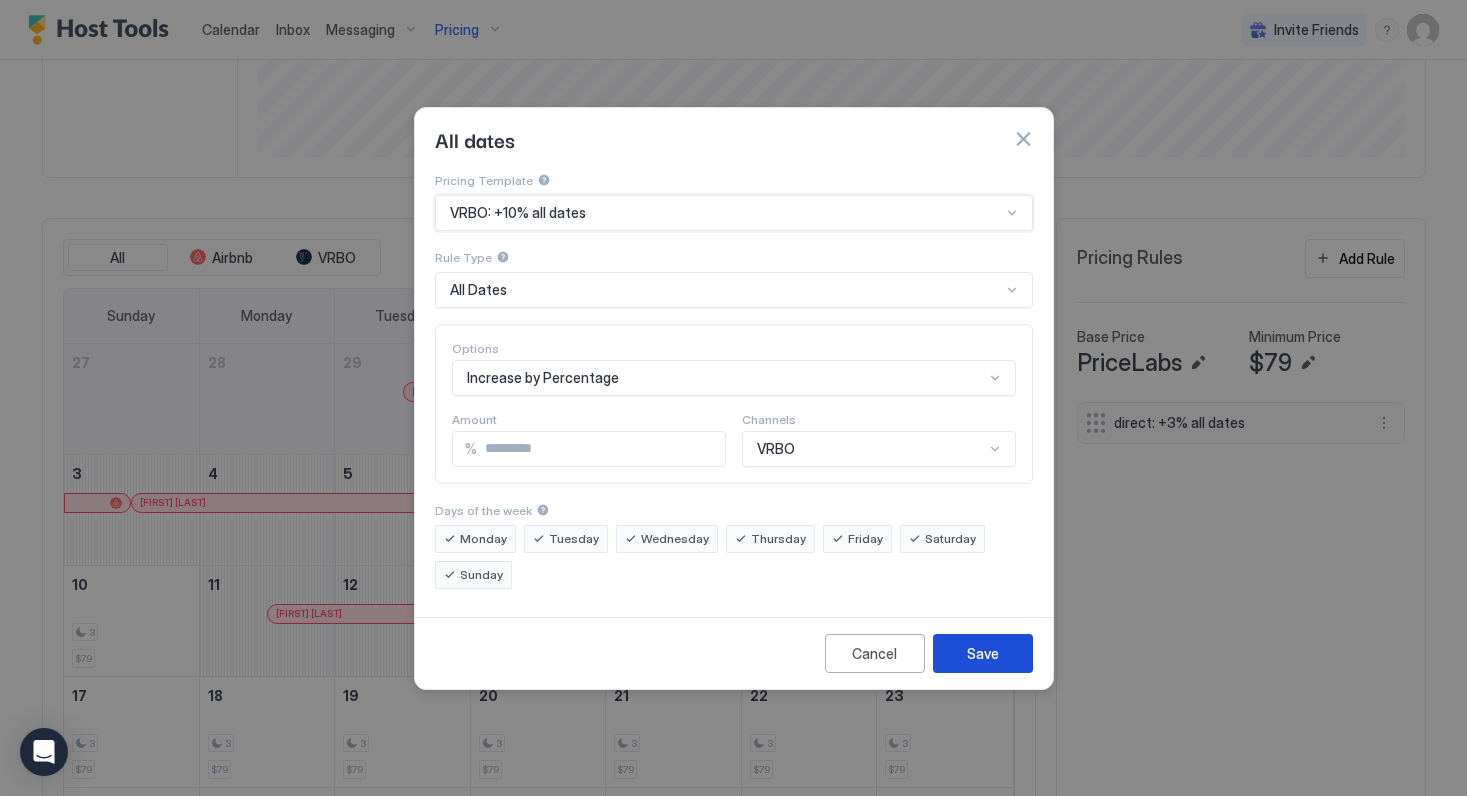 click on "Save" at bounding box center (983, 653) 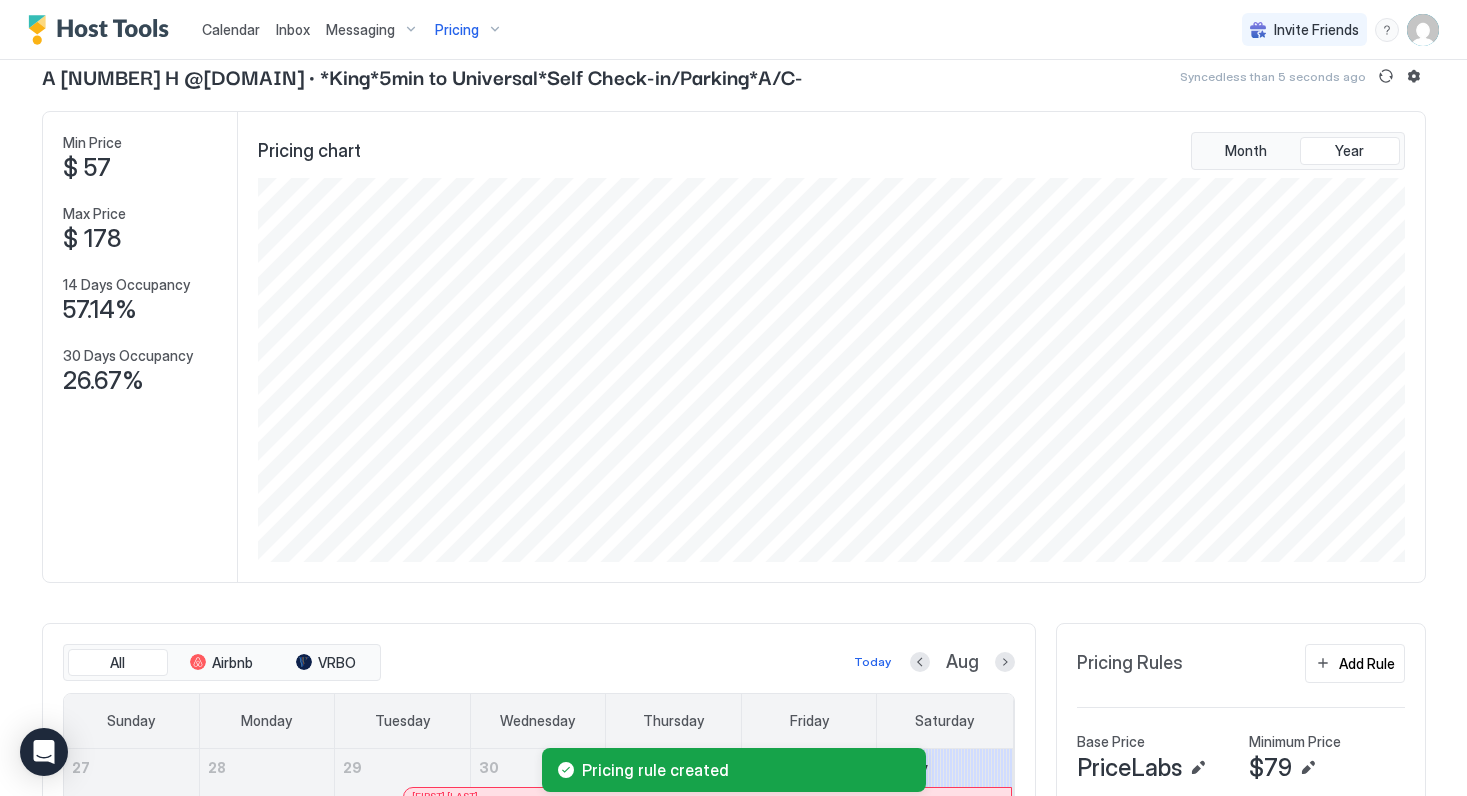 scroll, scrollTop: 0, scrollLeft: 0, axis: both 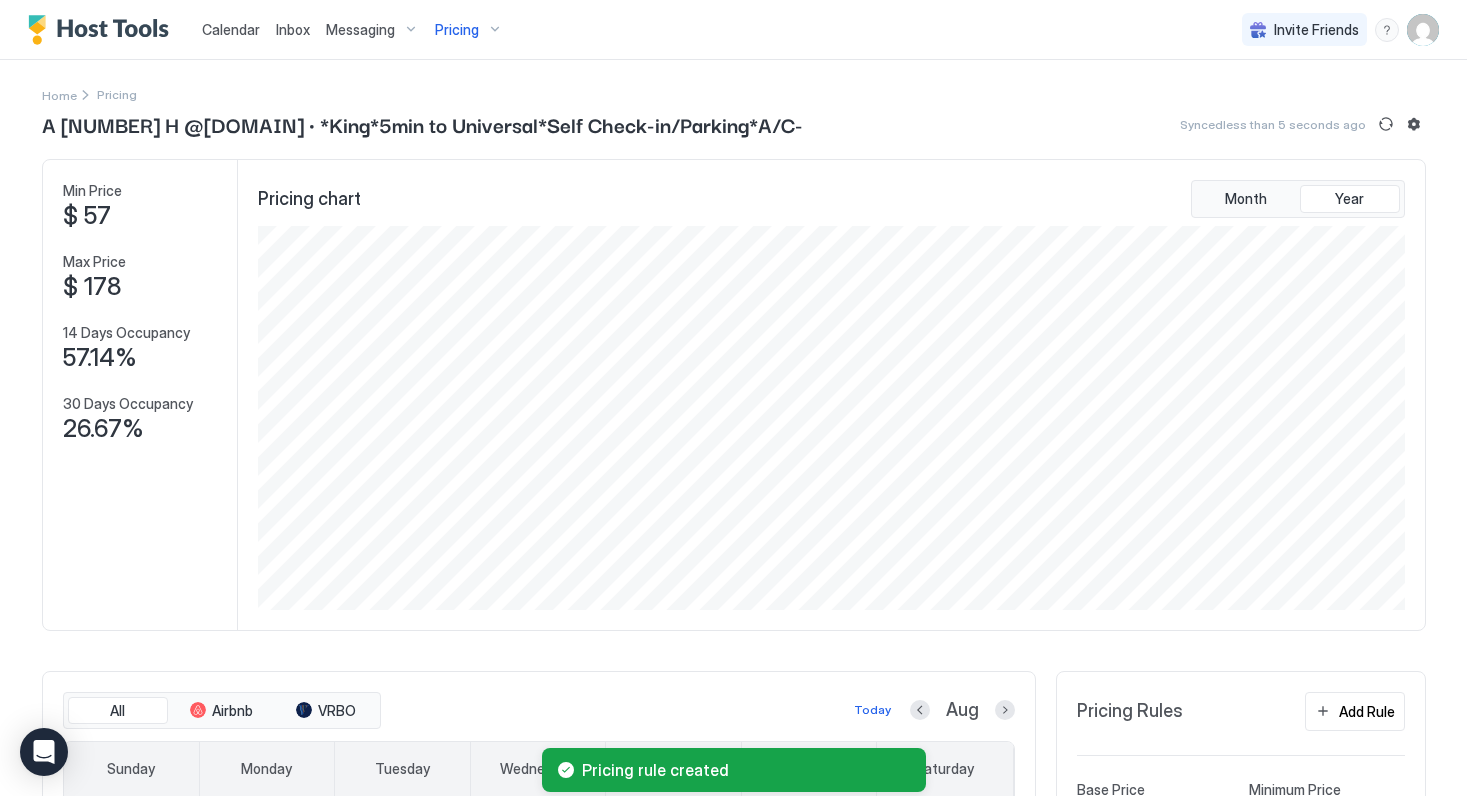click on "Pricing" at bounding box center (457, 30) 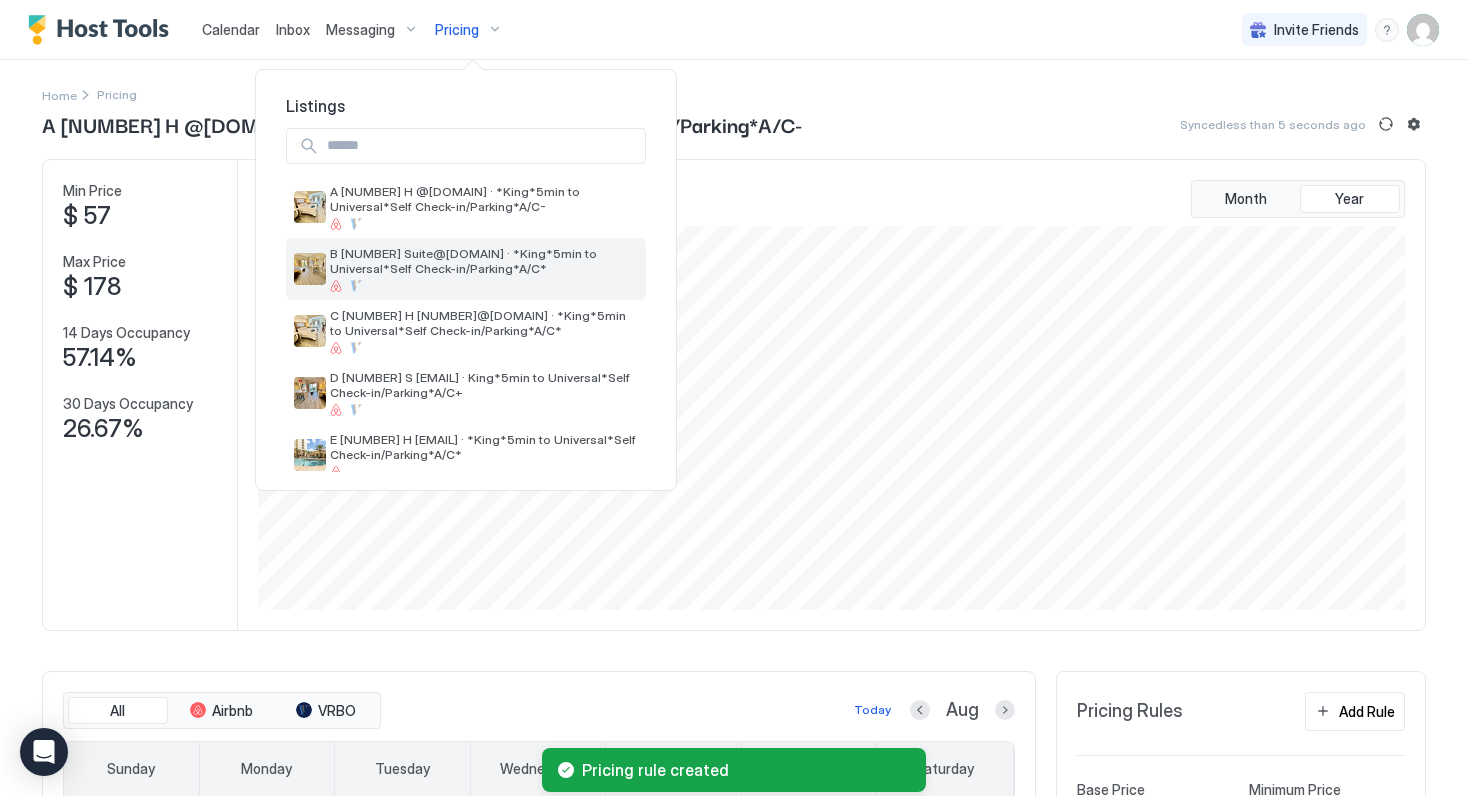 click on "B [NUMBER] Suite@[DOMAIN] · *King*5min to Universal*Self Check-in/Parking*A/C*" at bounding box center (484, 261) 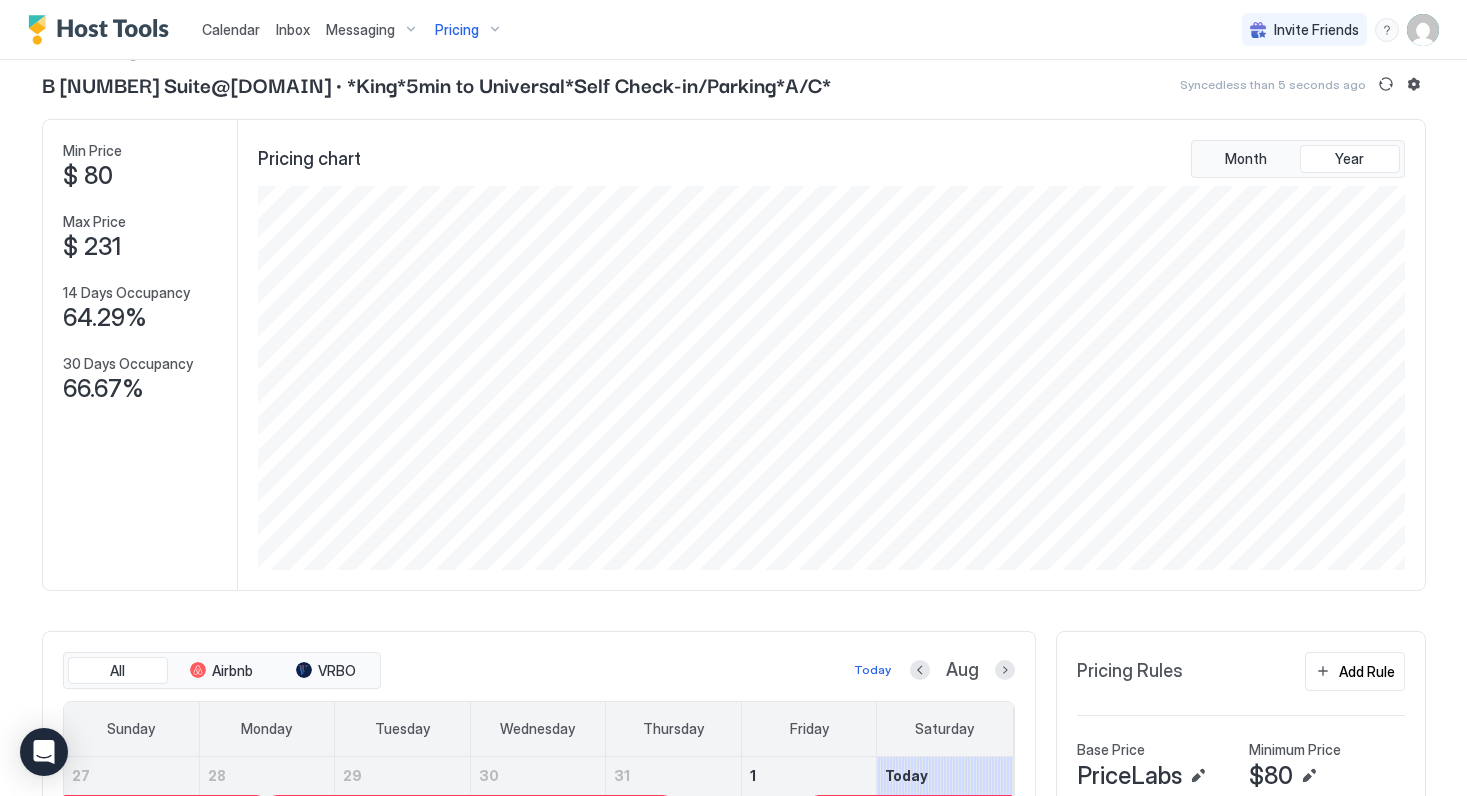 scroll, scrollTop: 0, scrollLeft: 0, axis: both 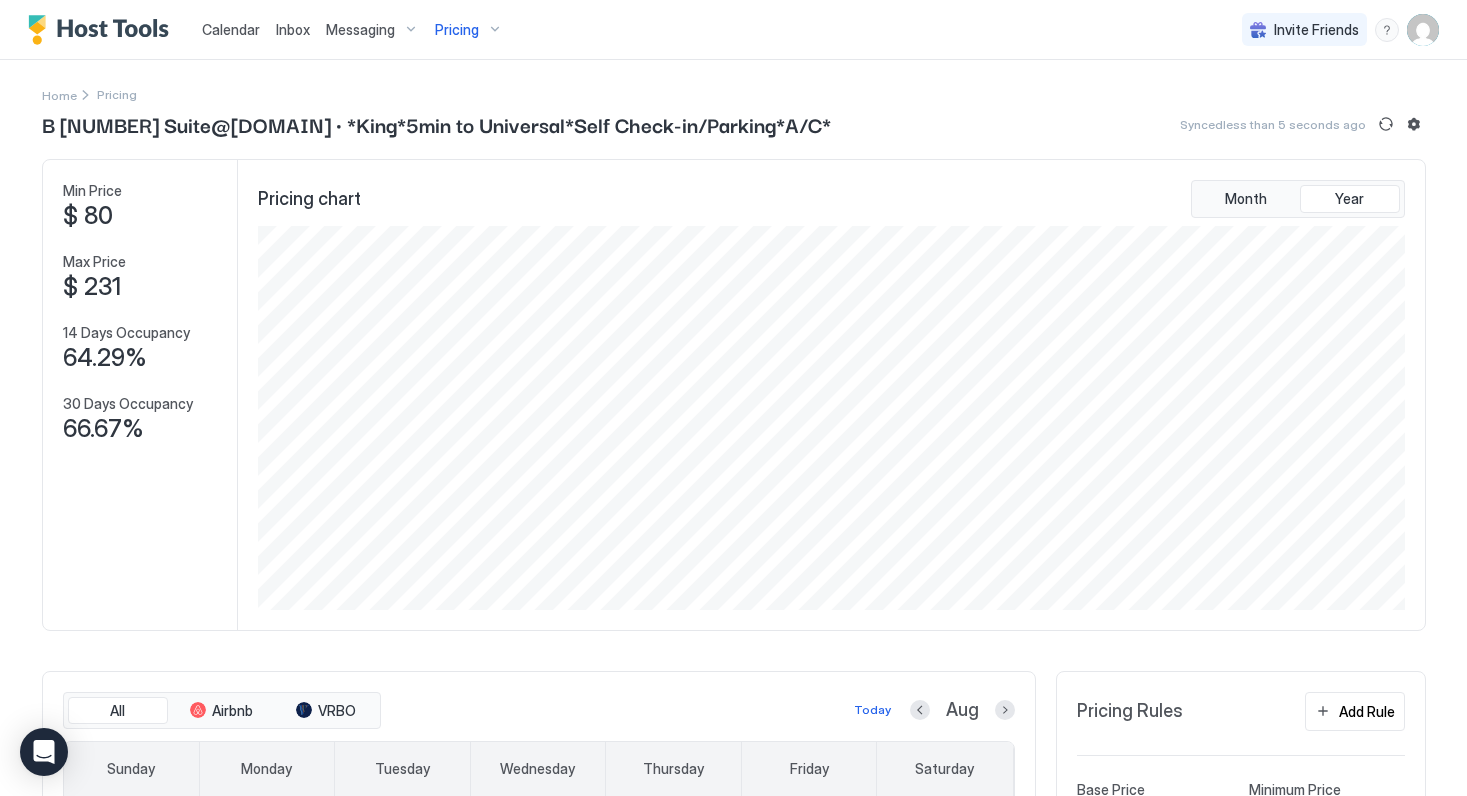 click on "Pricing" at bounding box center [457, 30] 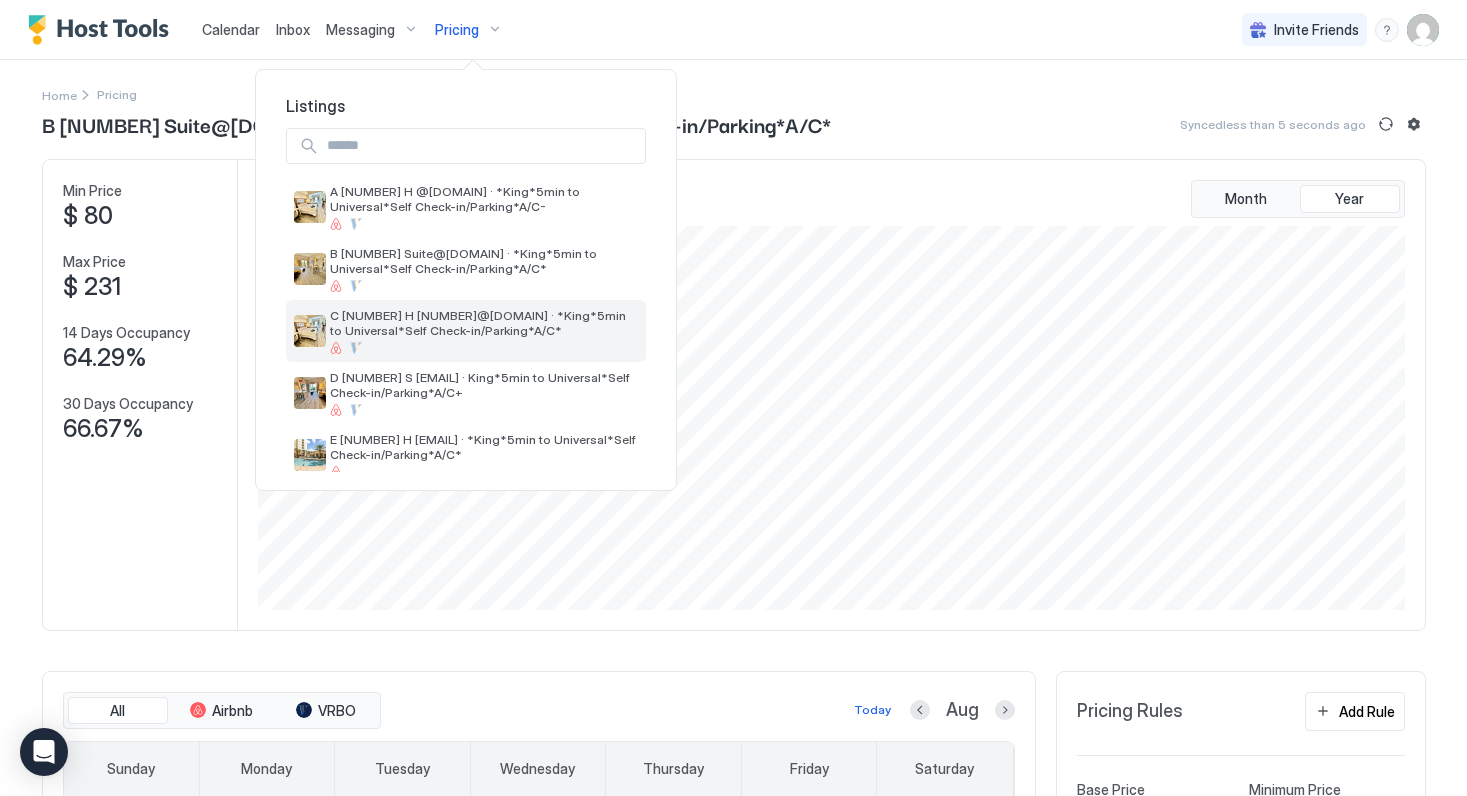 click on "C [NUMBER] H [NUMBER]@[DOMAIN] · *King*5min to Universal*Self Check-in/Parking*A/C*" at bounding box center (484, 323) 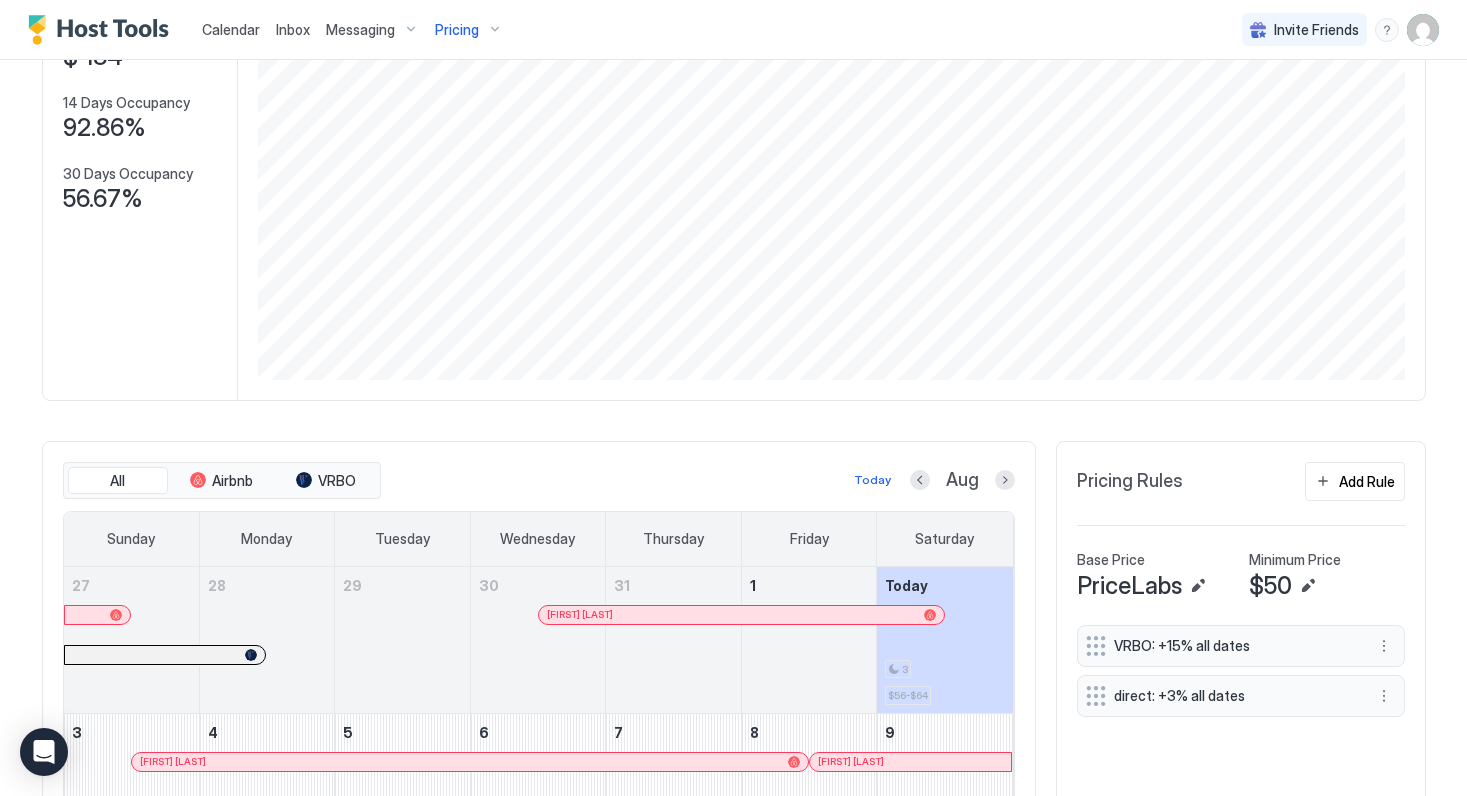 scroll, scrollTop: 0, scrollLeft: 0, axis: both 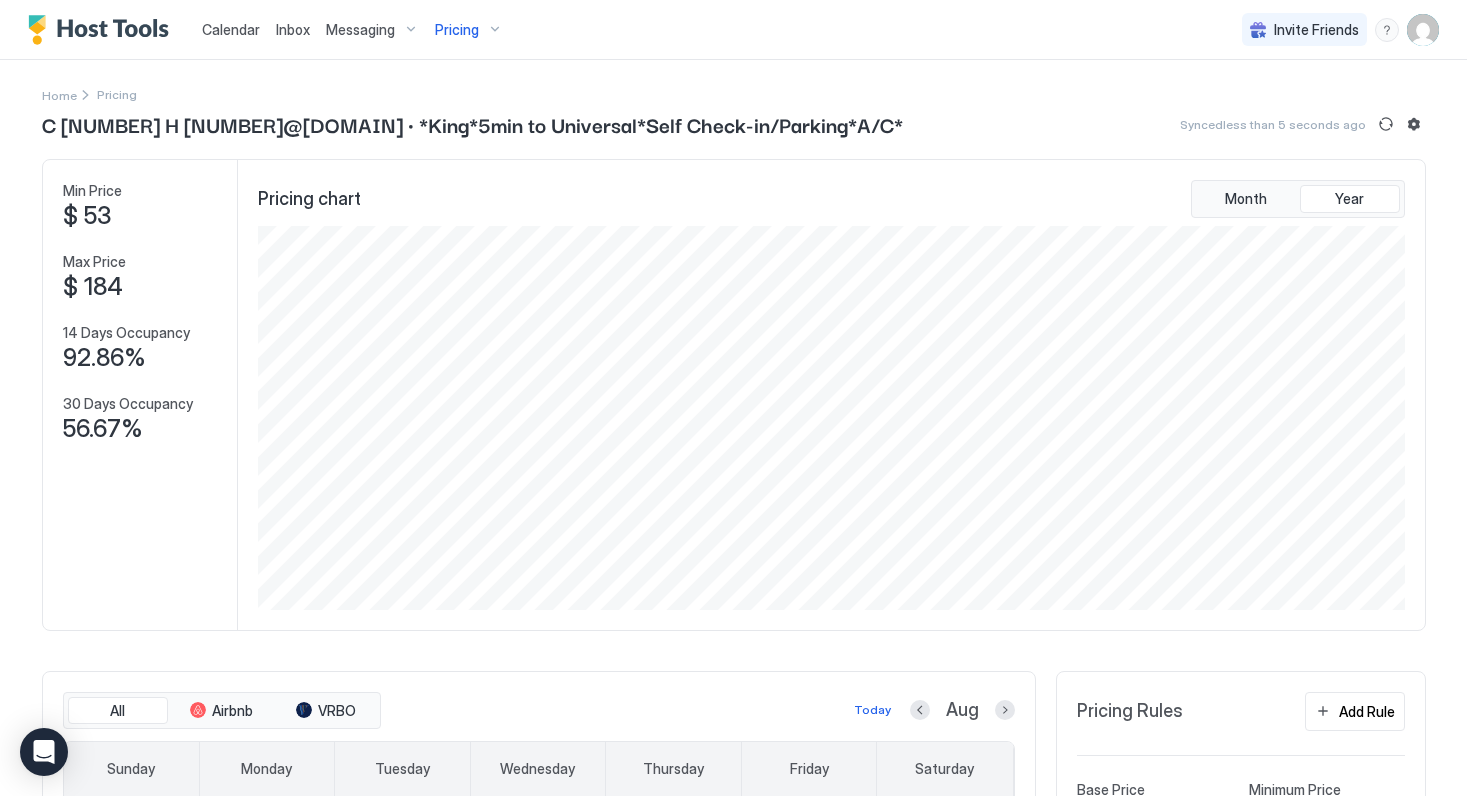 click on "Pricing" at bounding box center [457, 30] 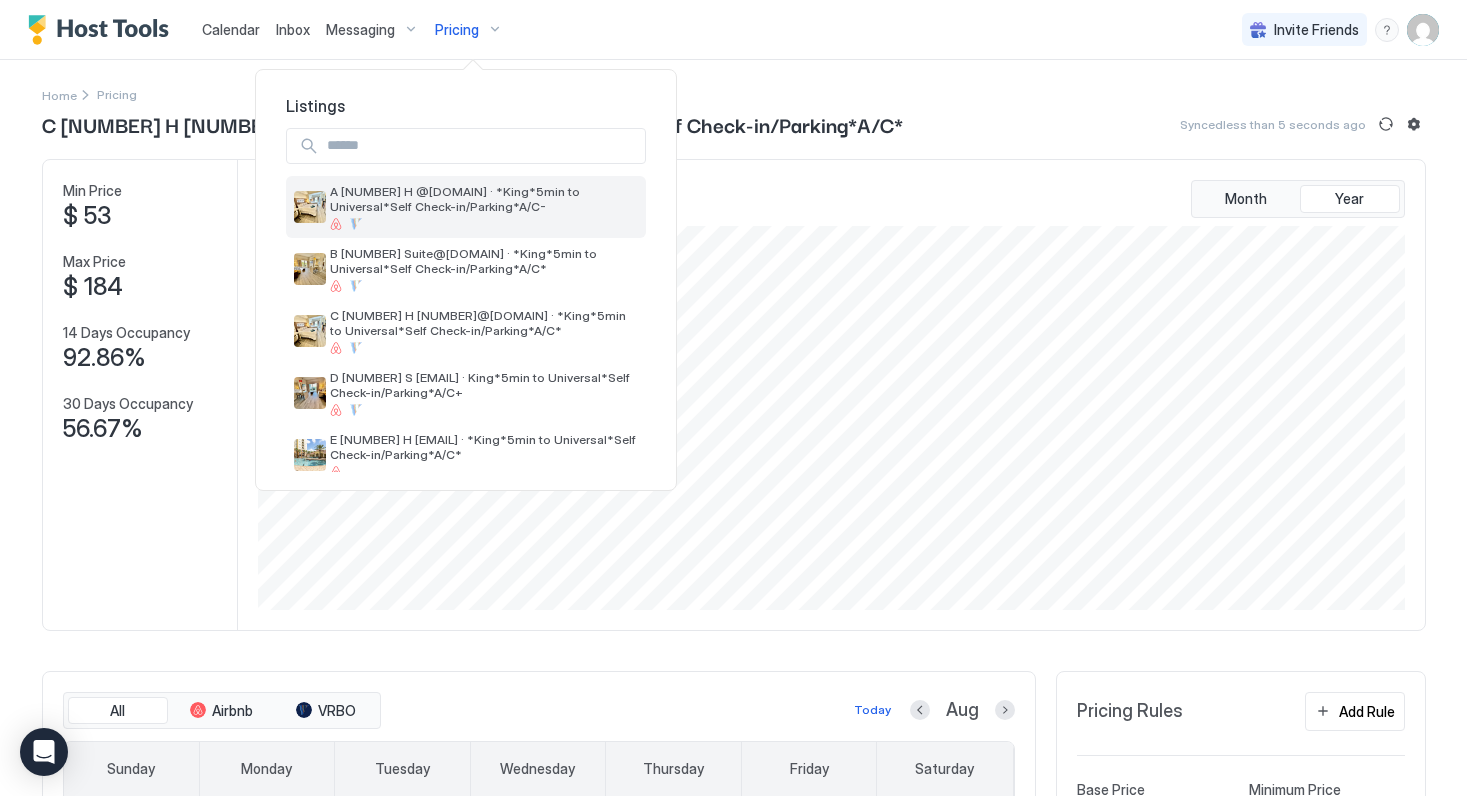 click on "A [NUMBER] H @[DOMAIN] · *King*5min to Universal*Self Check-in/Parking*A/C-" at bounding box center (484, 199) 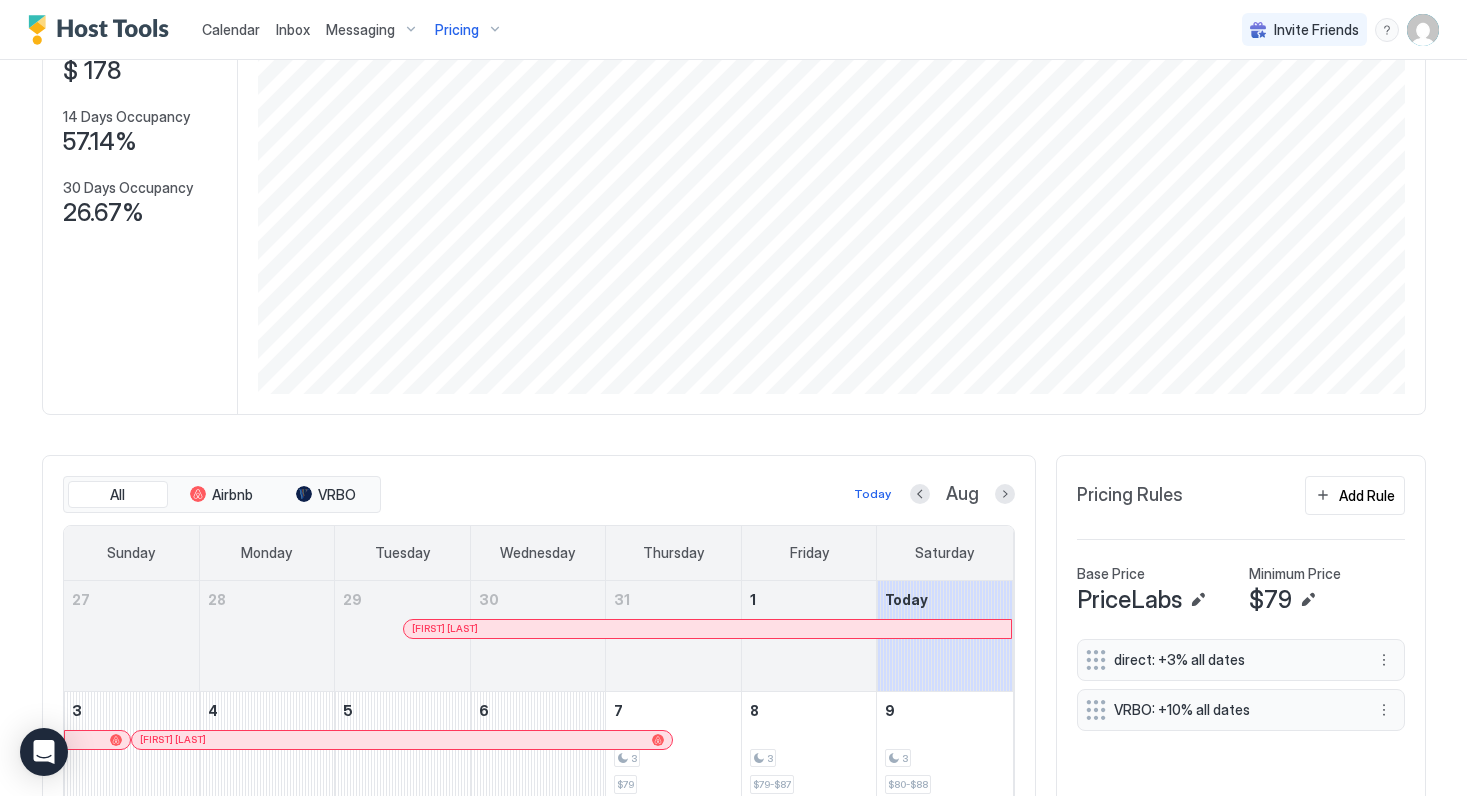 scroll, scrollTop: 375, scrollLeft: 0, axis: vertical 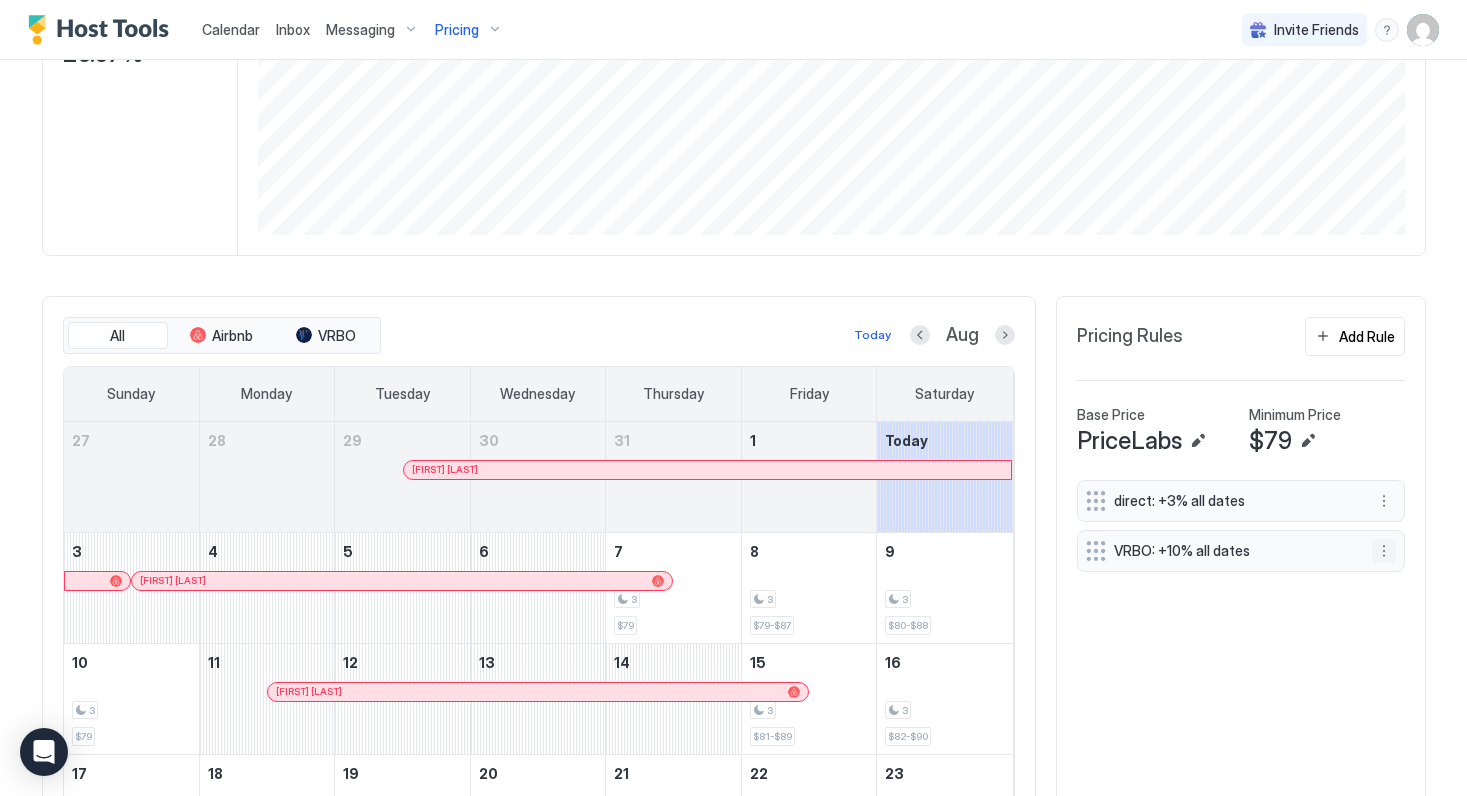 click at bounding box center (1384, 551) 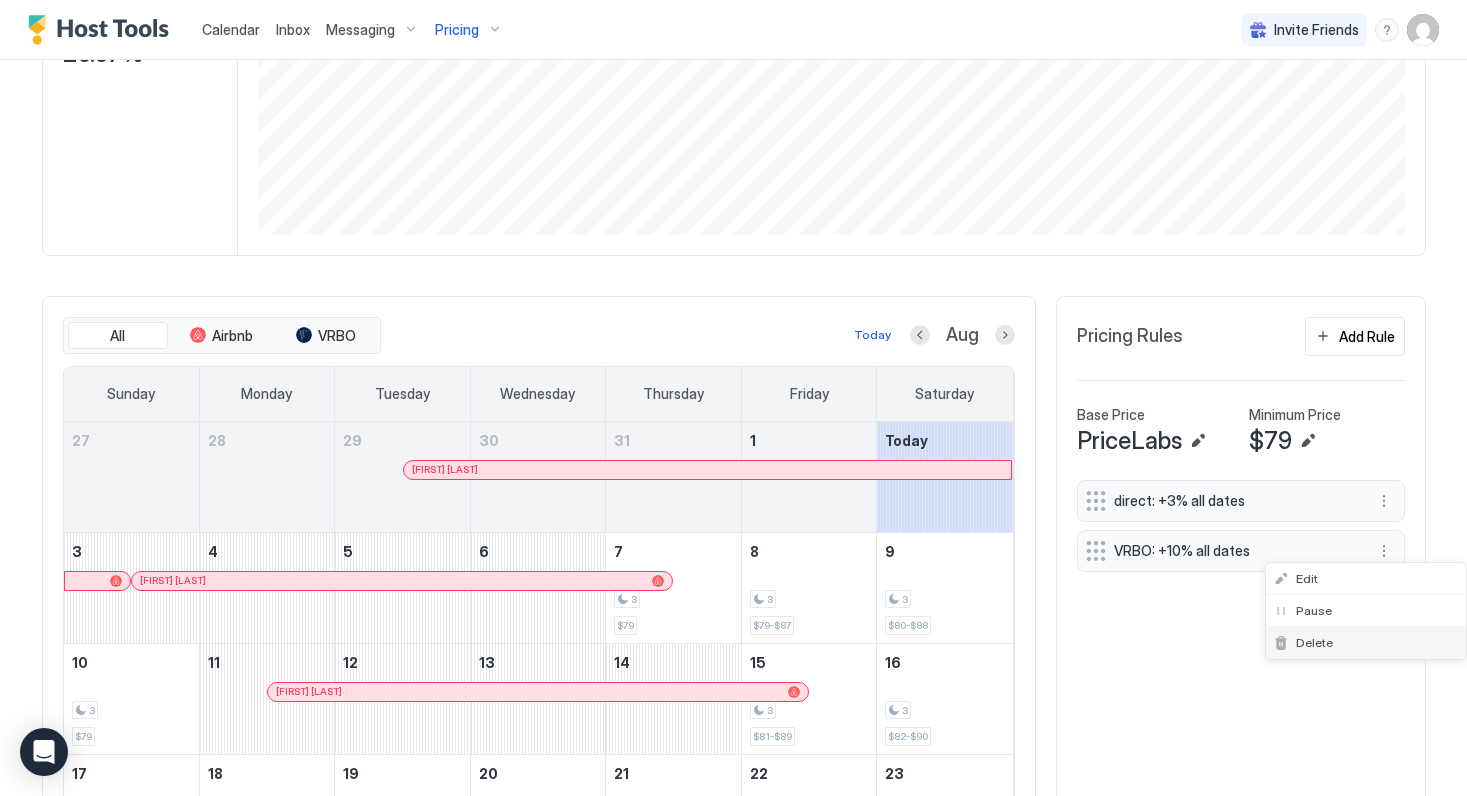 click on "Delete" at bounding box center (1314, 642) 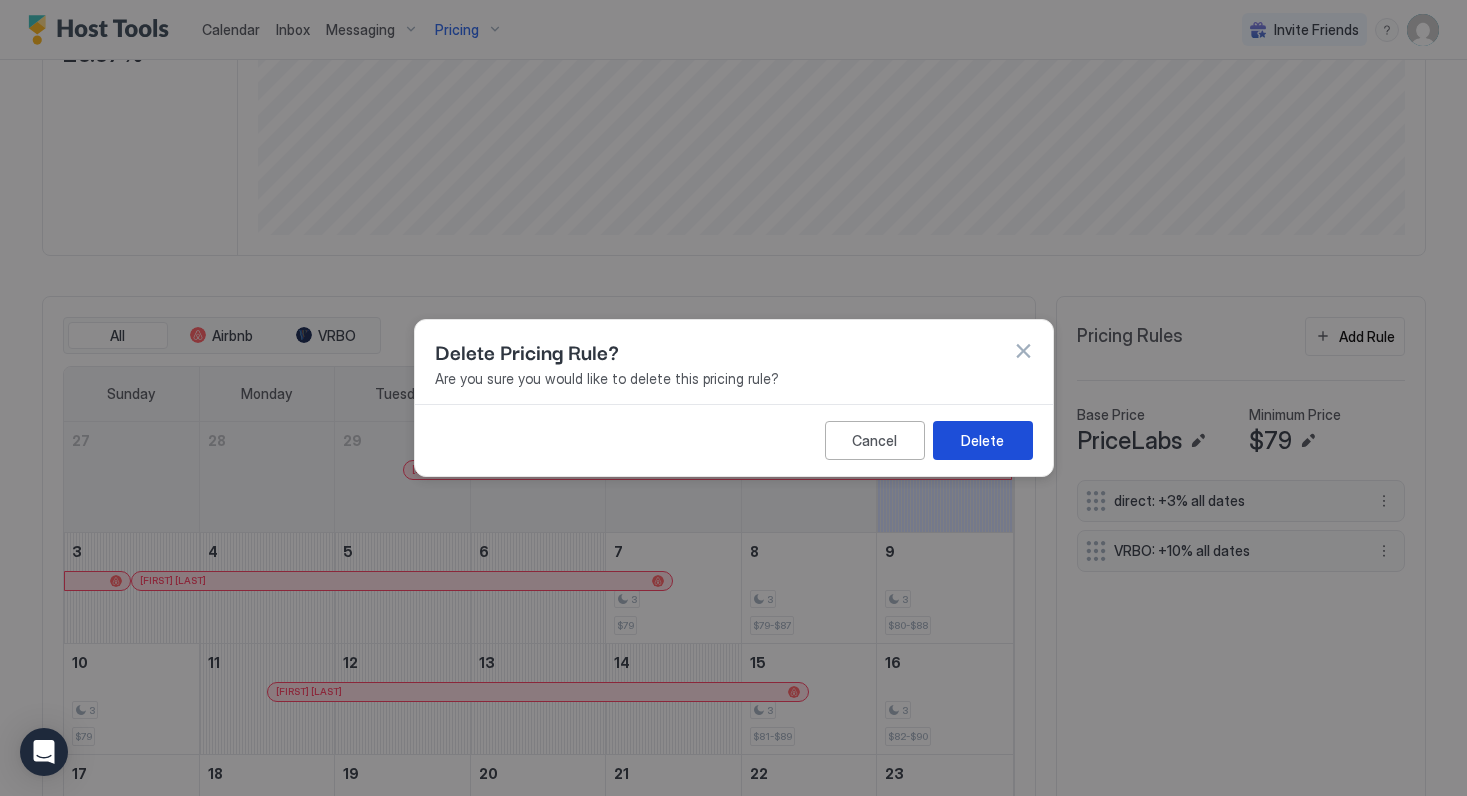 click on "Delete" at bounding box center [982, 440] 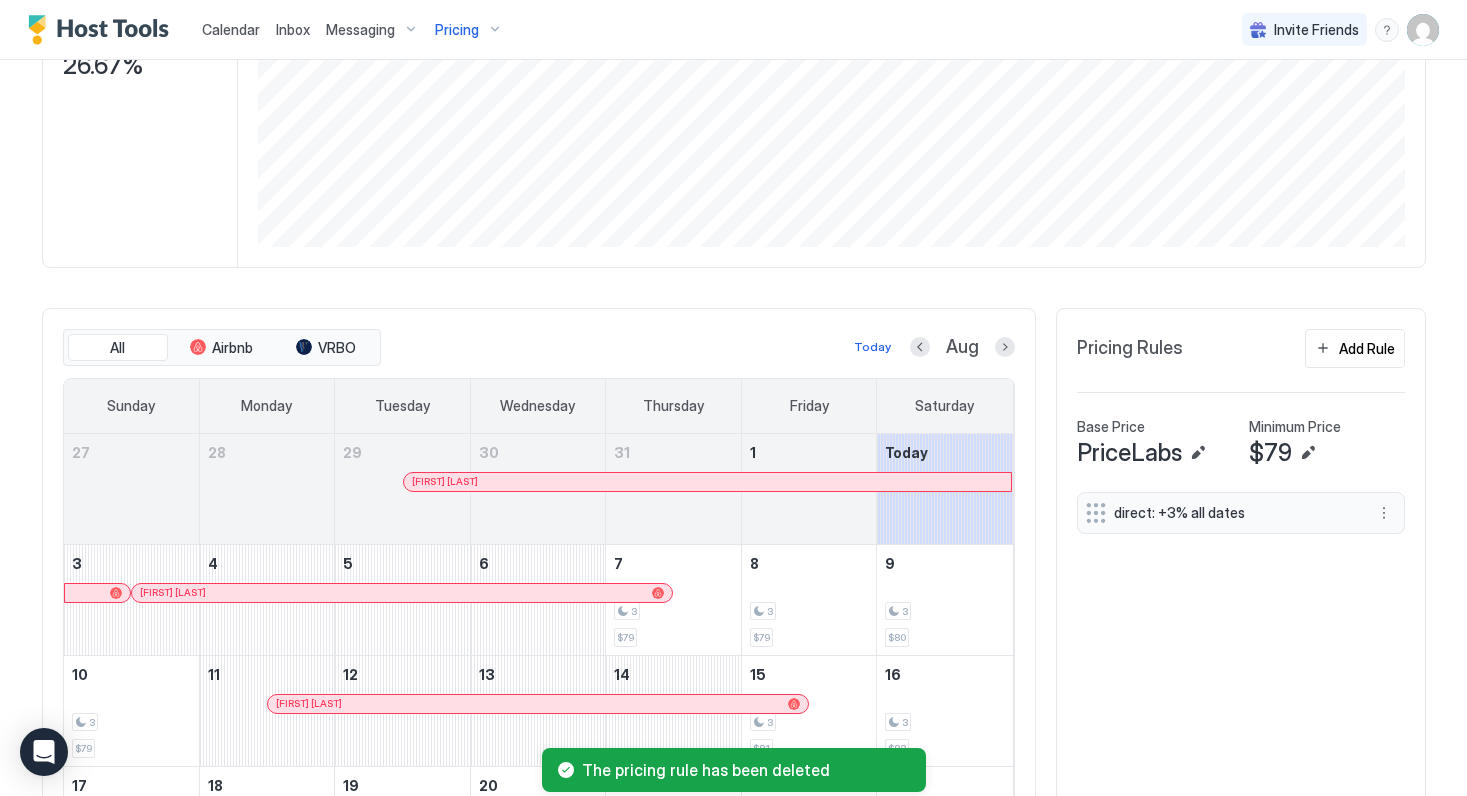scroll, scrollTop: 363, scrollLeft: 0, axis: vertical 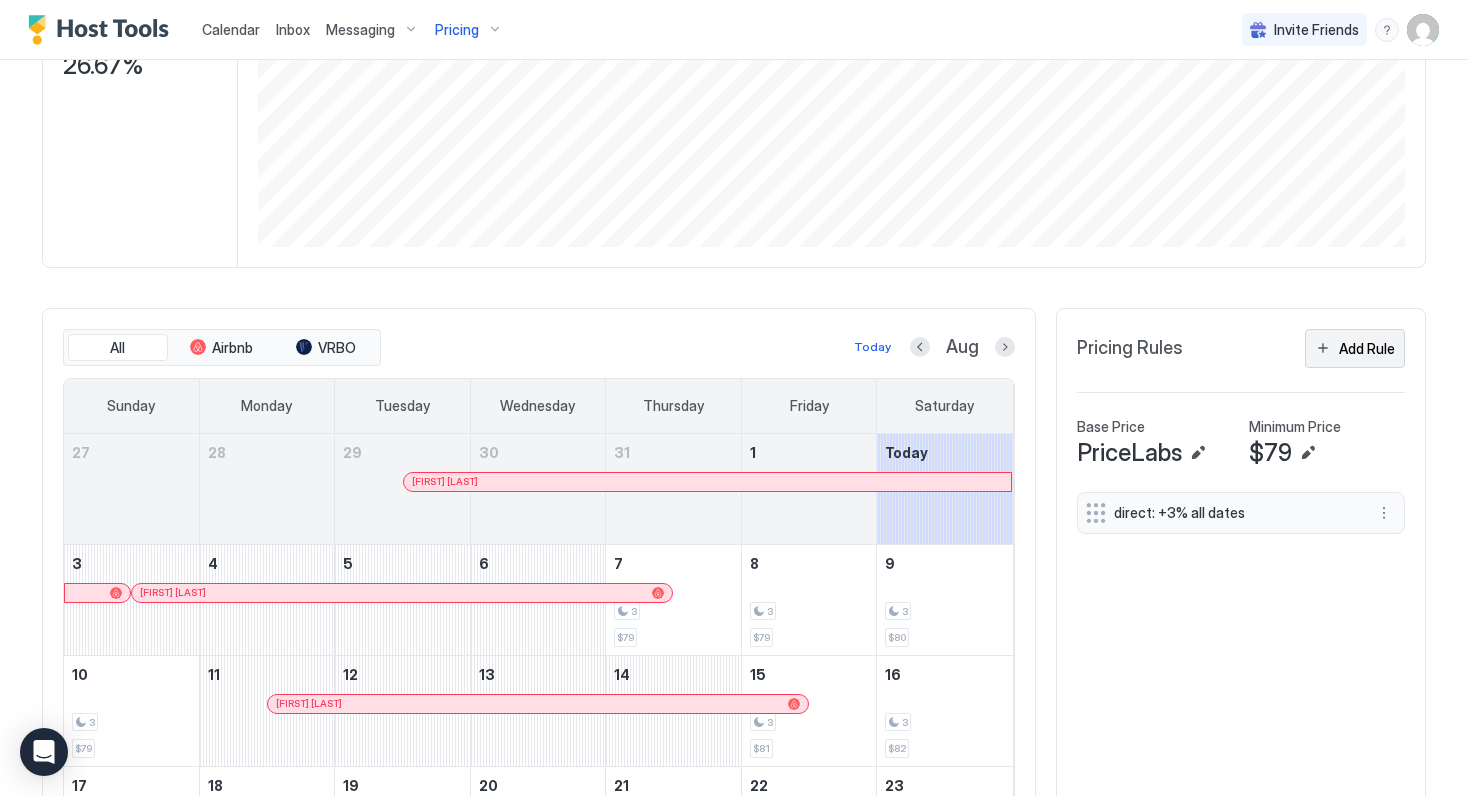 click on "Add Rule" at bounding box center (1355, 348) 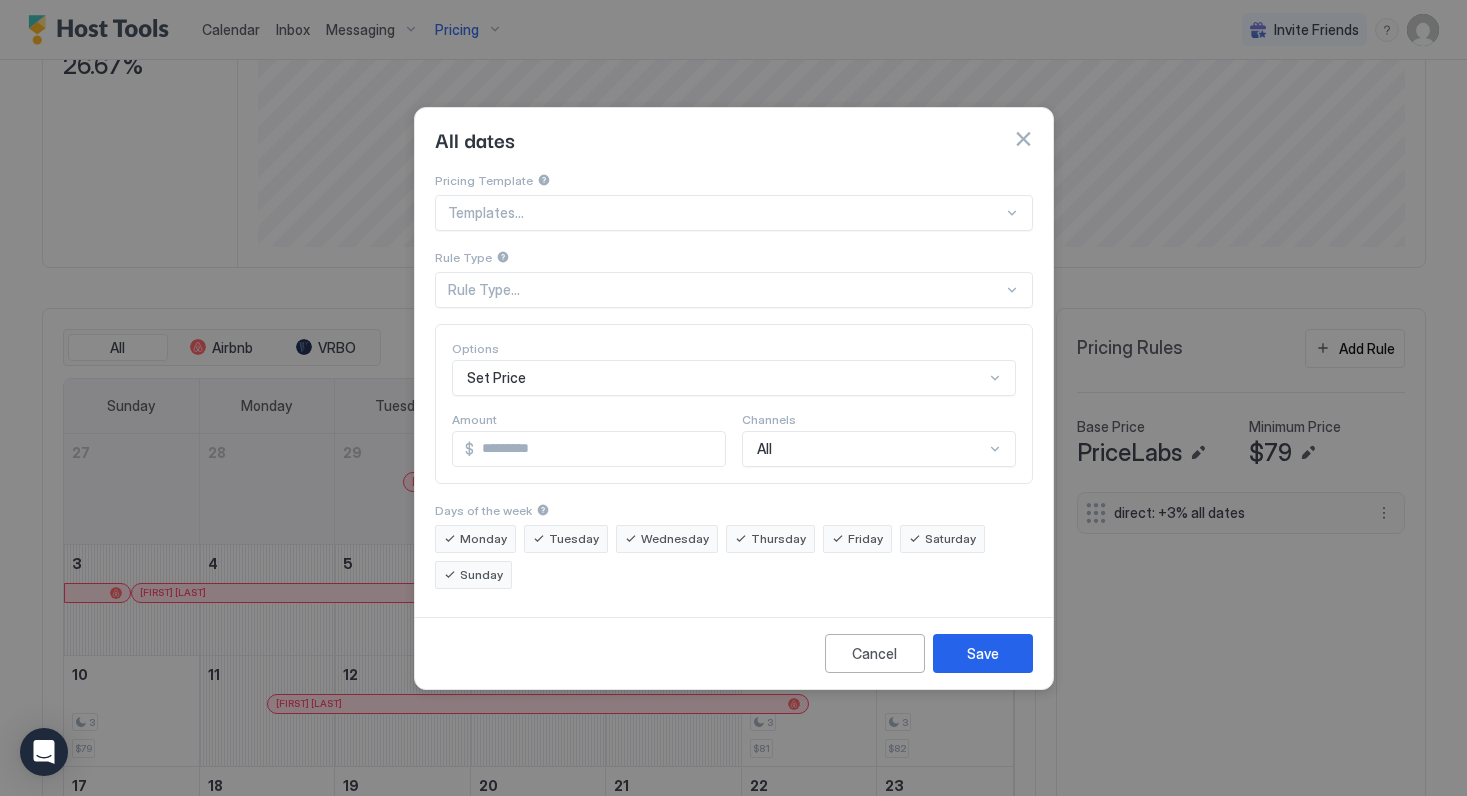 click at bounding box center (725, 213) 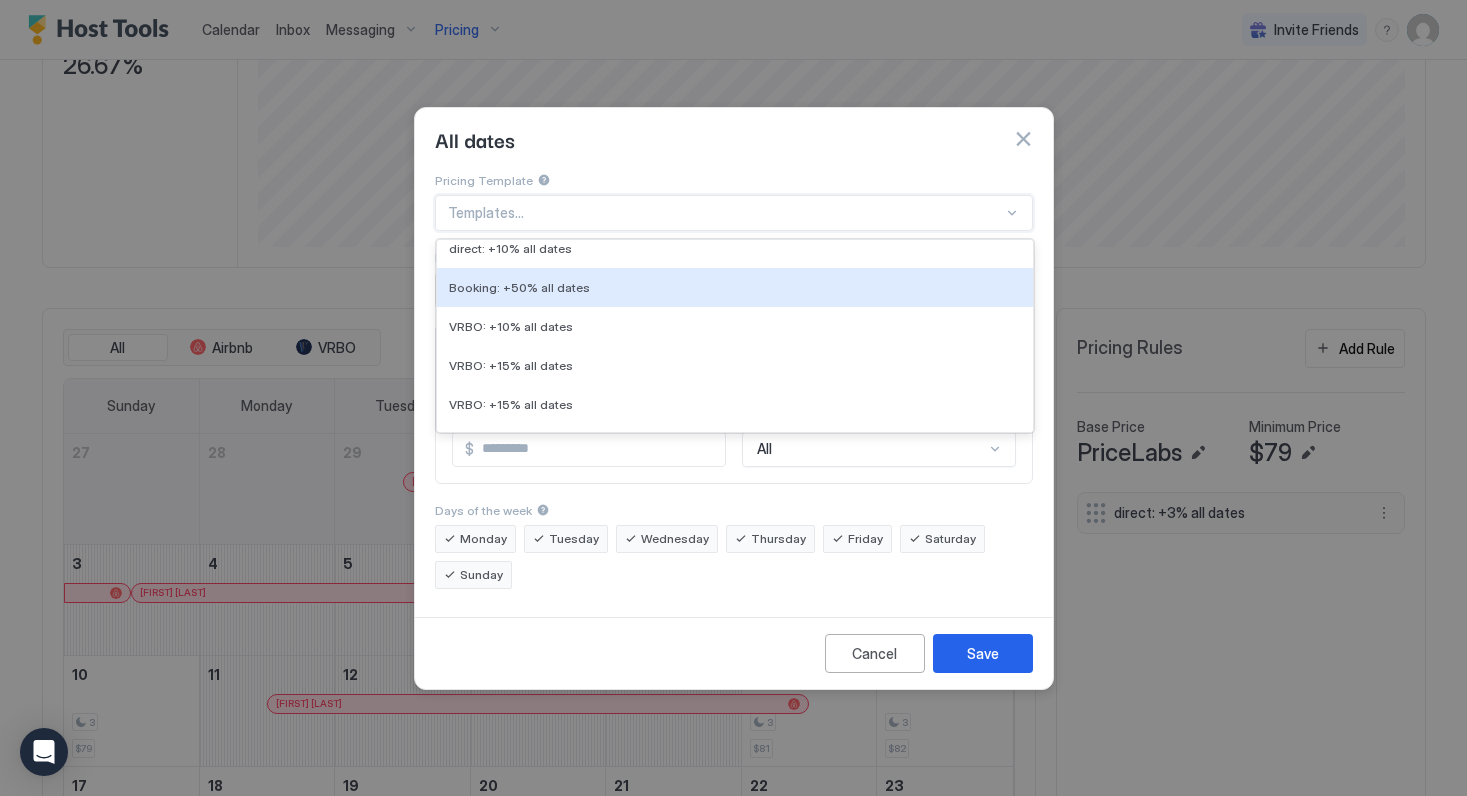 scroll, scrollTop: 396, scrollLeft: 0, axis: vertical 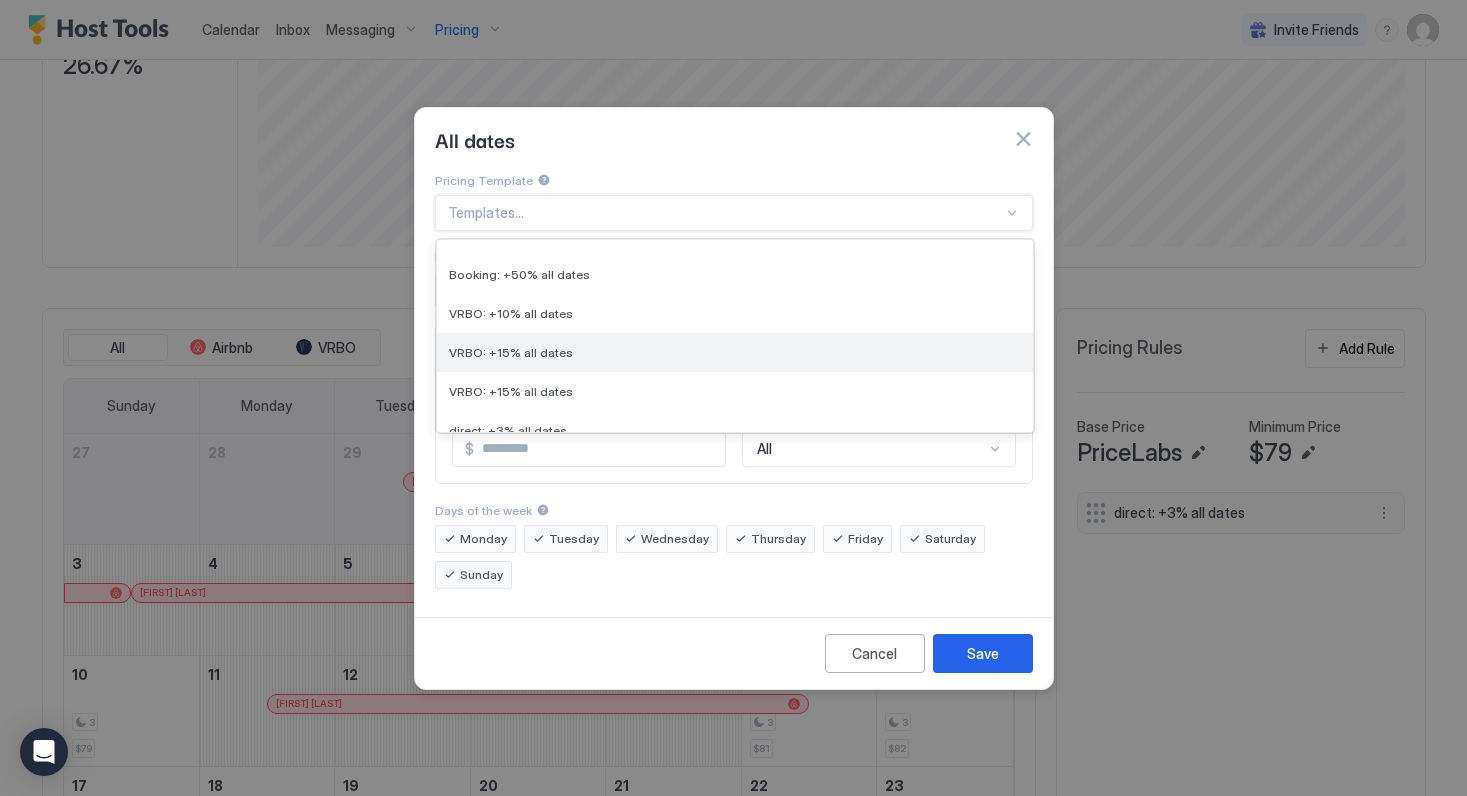 click on "VRBO: +15% all dates" at bounding box center [735, 352] 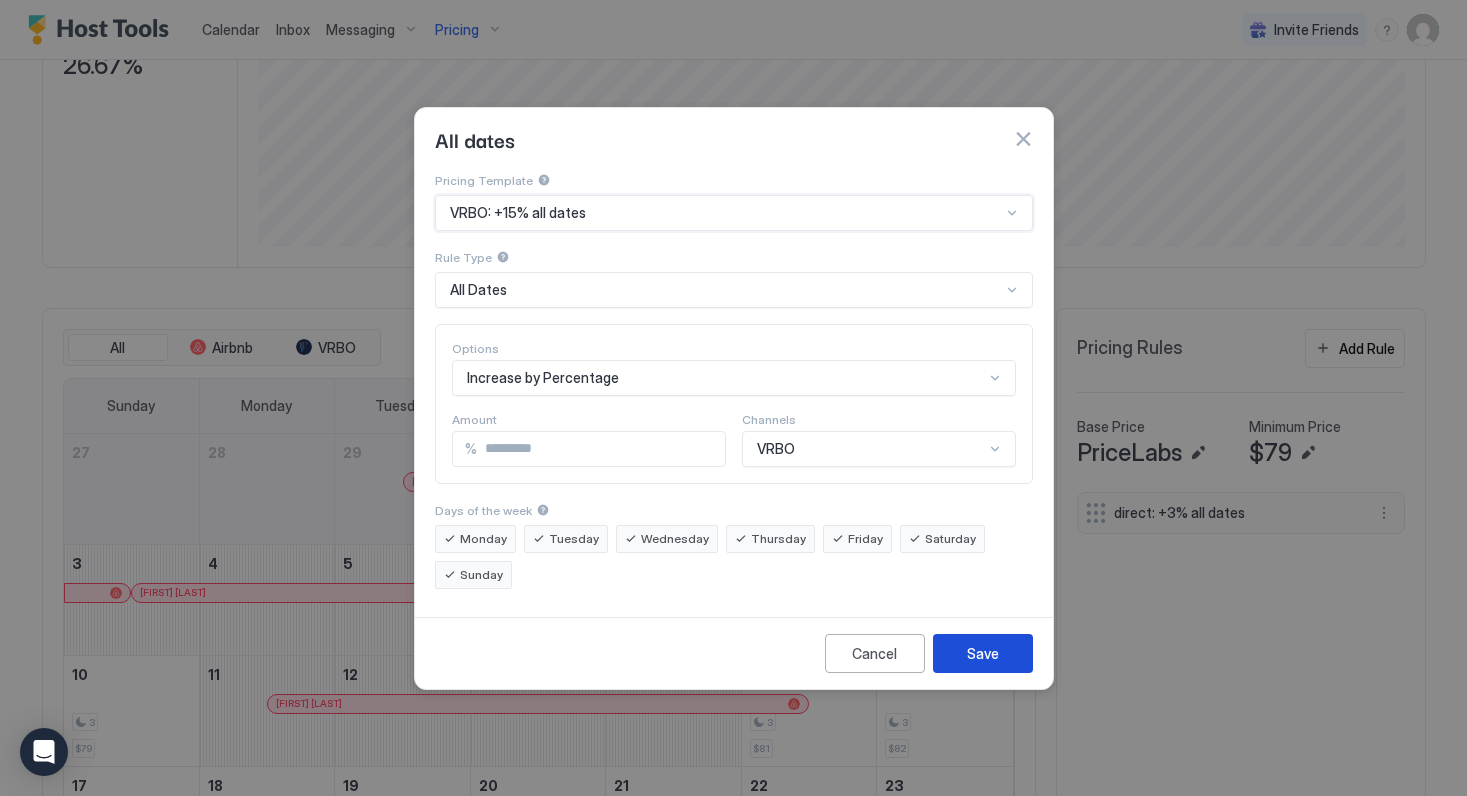 click on "Save" at bounding box center (983, 653) 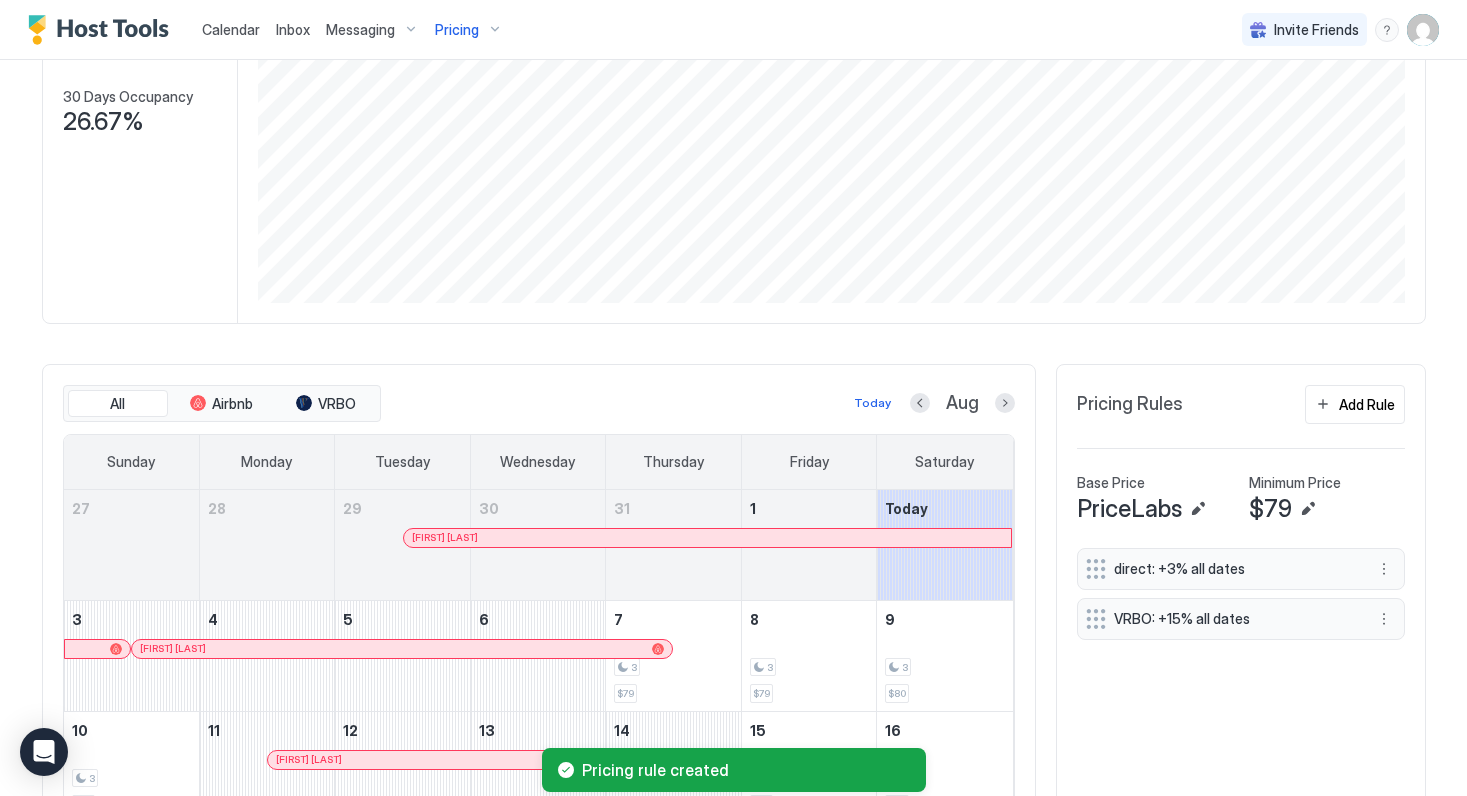 scroll, scrollTop: 0, scrollLeft: 0, axis: both 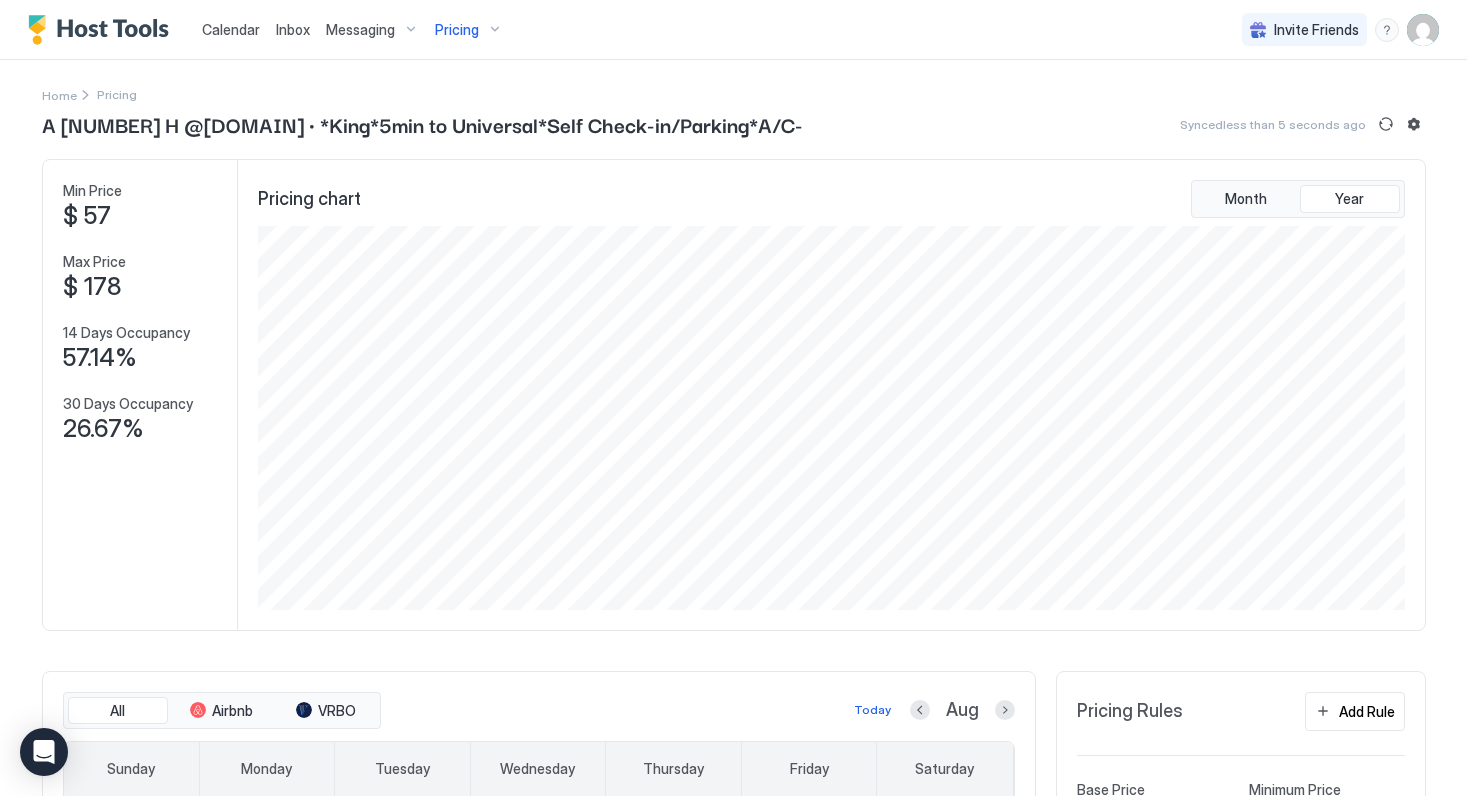 click on "Calendar" at bounding box center [231, 29] 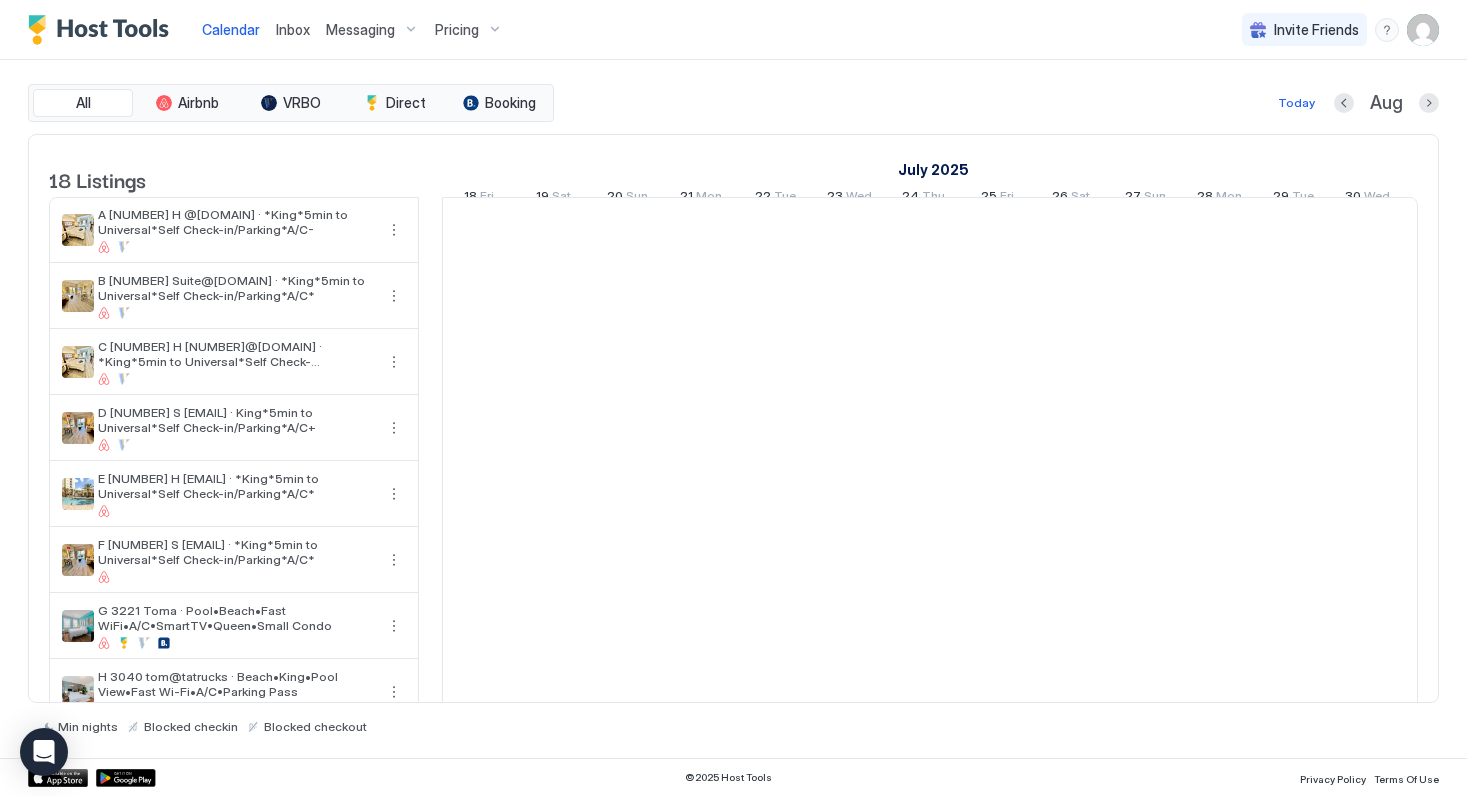 scroll, scrollTop: 0, scrollLeft: 1111, axis: horizontal 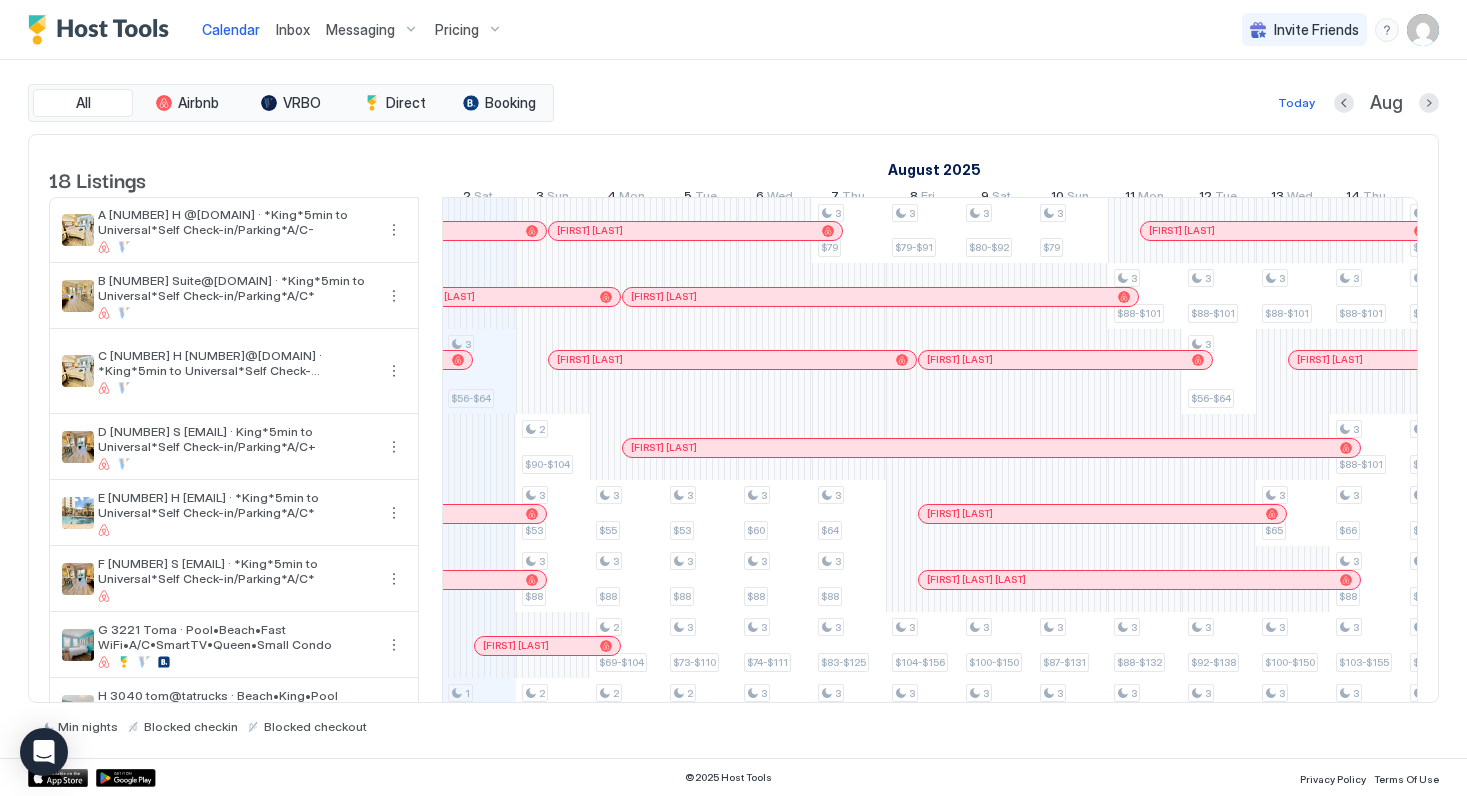 click at bounding box center [1423, 30] 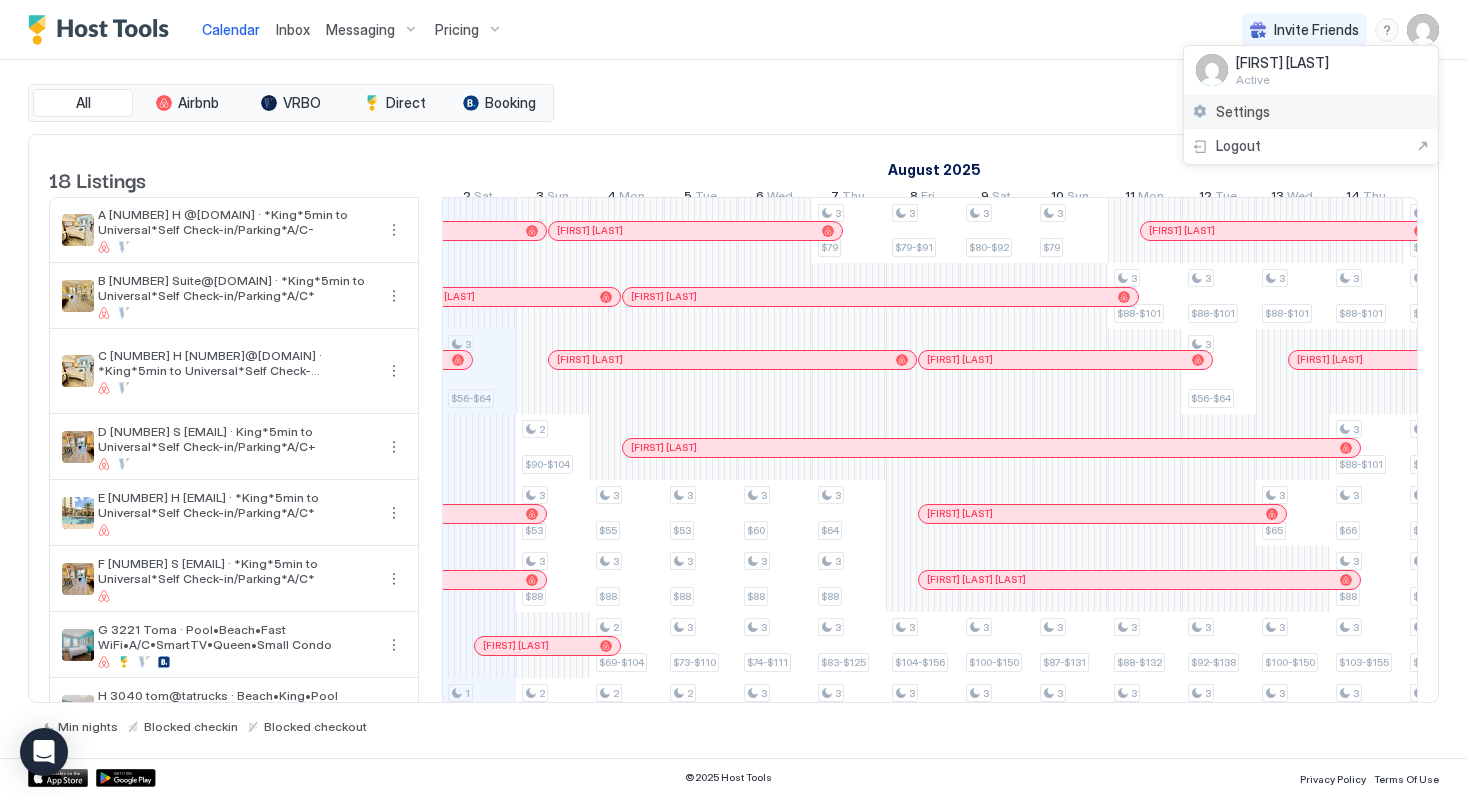 click on "Settings" at bounding box center [1311, 112] 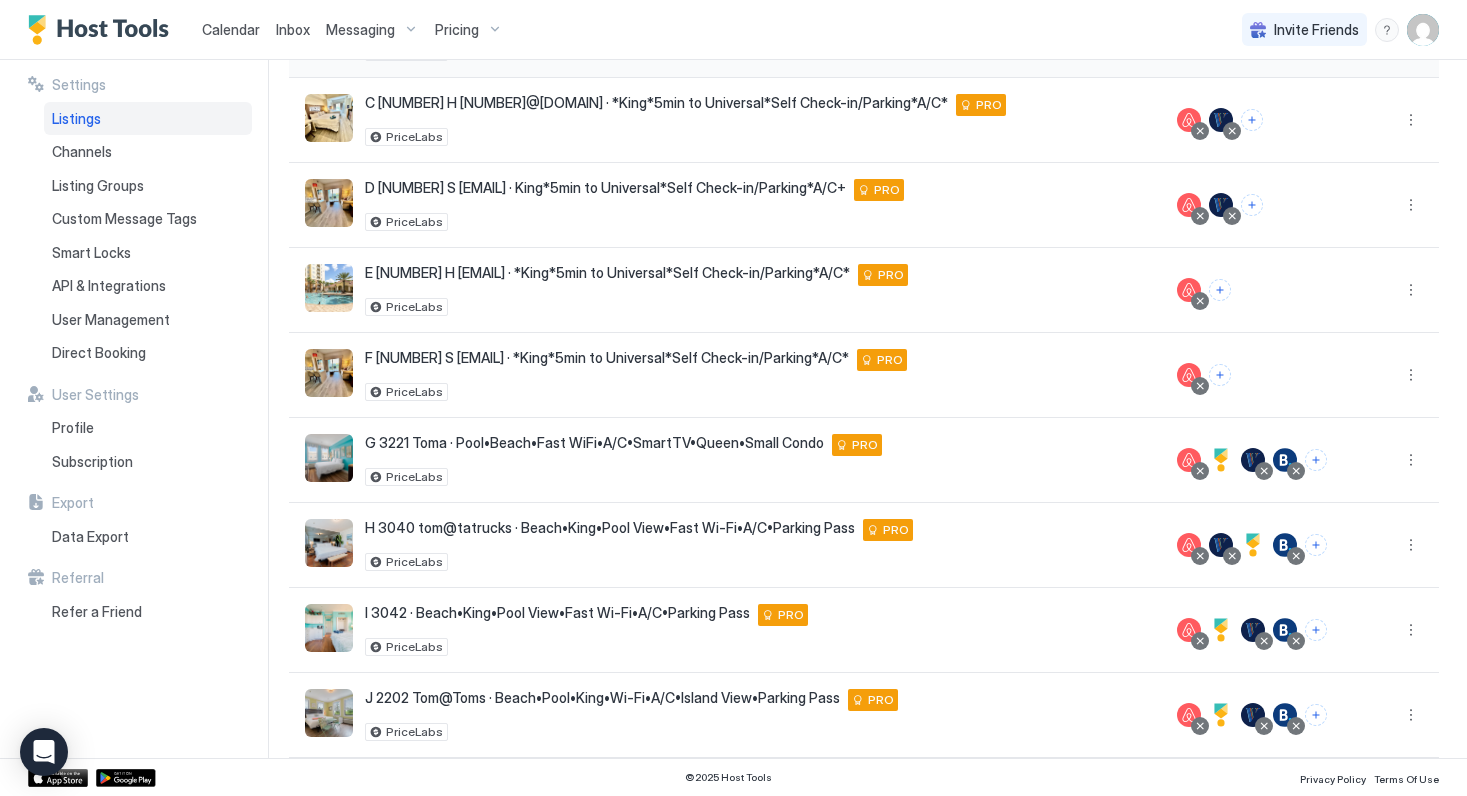 scroll, scrollTop: 413, scrollLeft: 0, axis: vertical 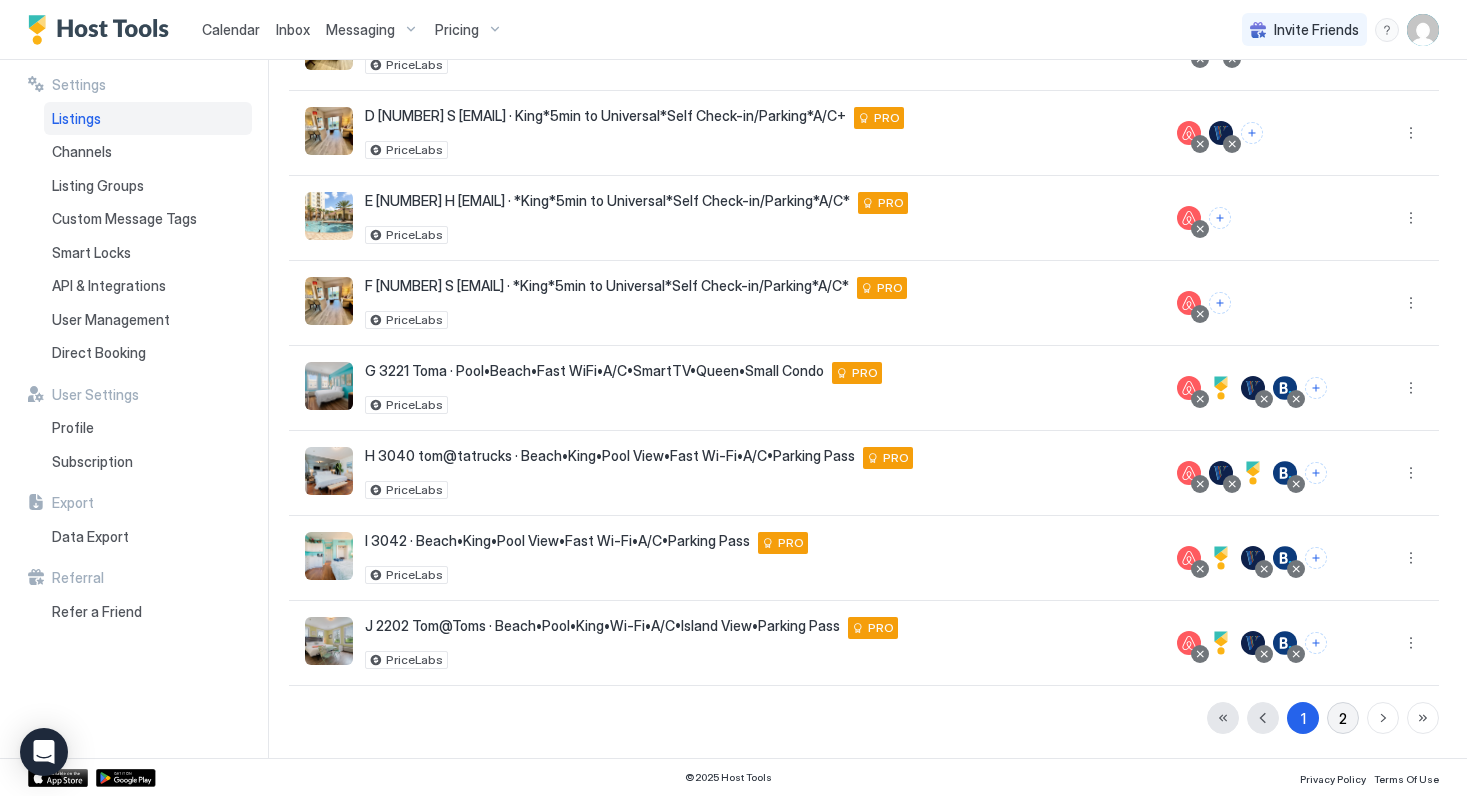 click on "2" at bounding box center (1343, 718) 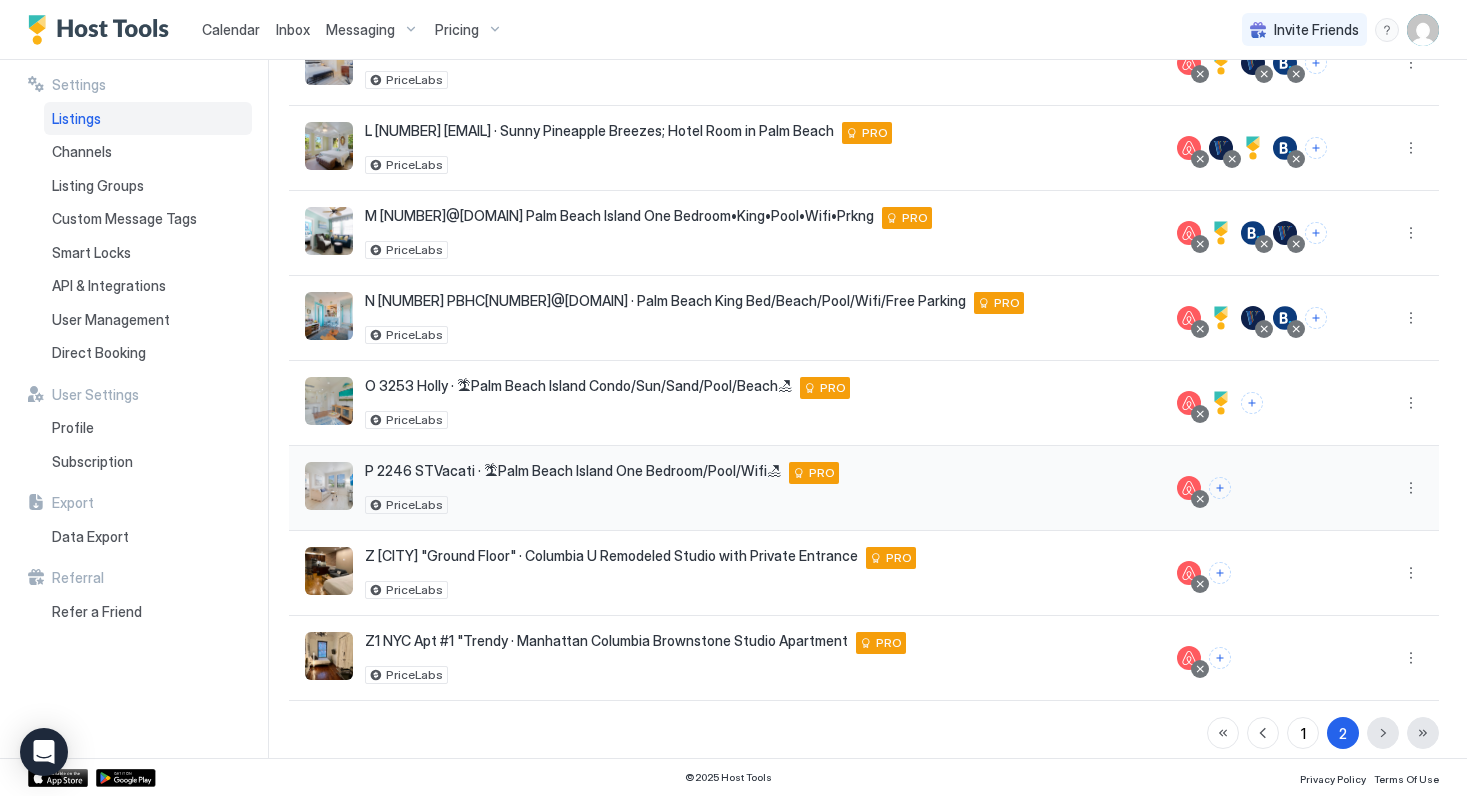 scroll, scrollTop: 243, scrollLeft: 0, axis: vertical 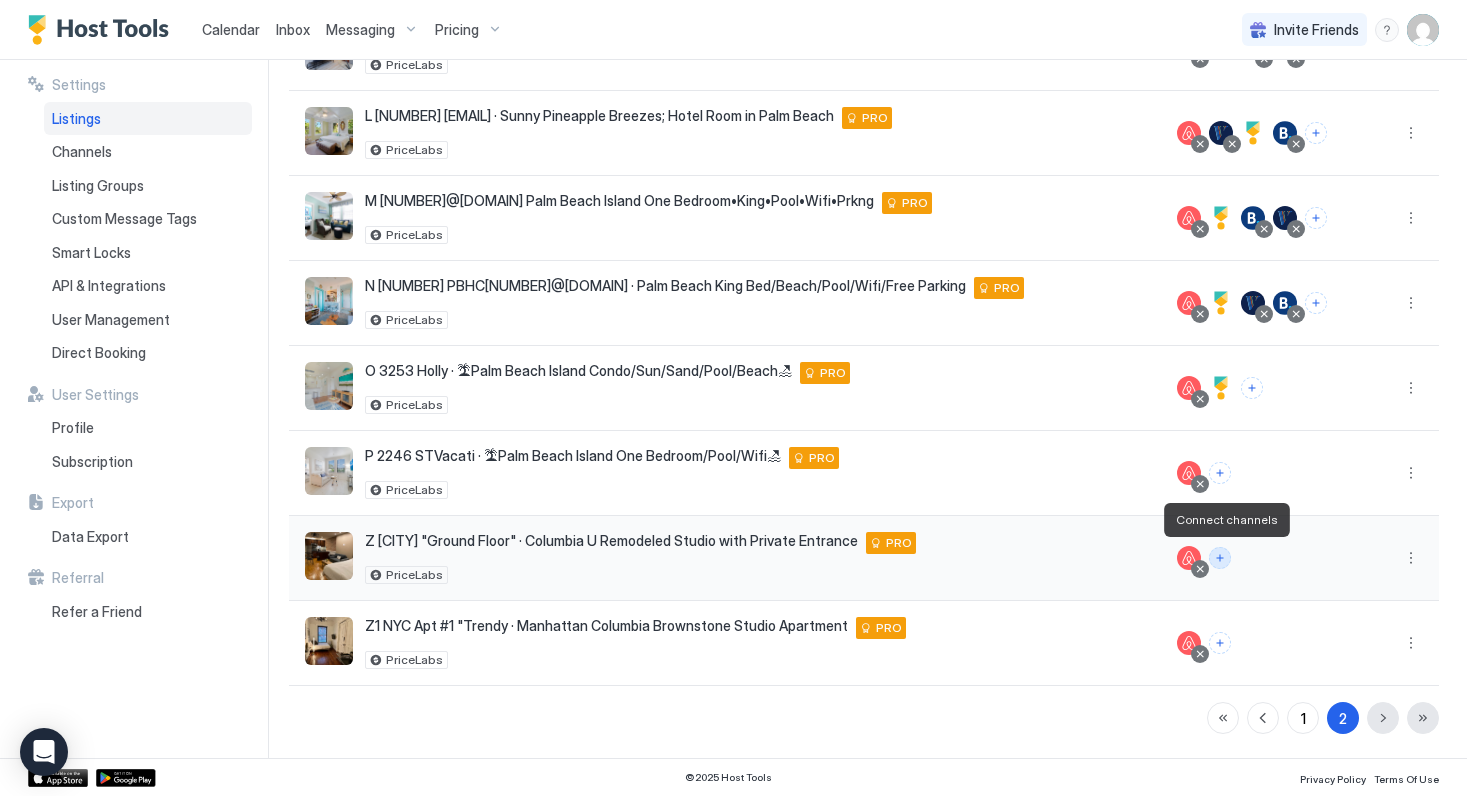 click at bounding box center [1220, 558] 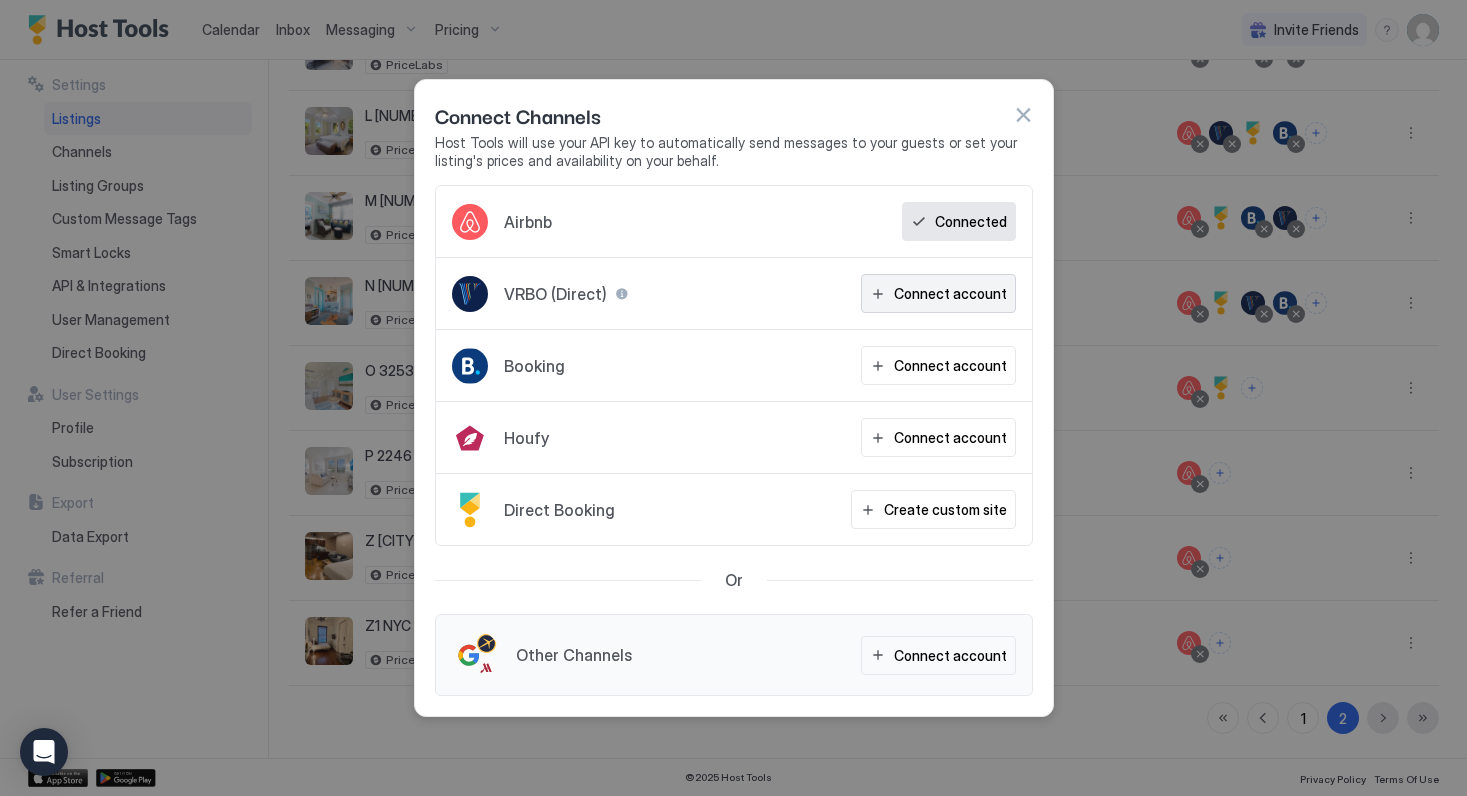 click on "Connect account" at bounding box center (950, 293) 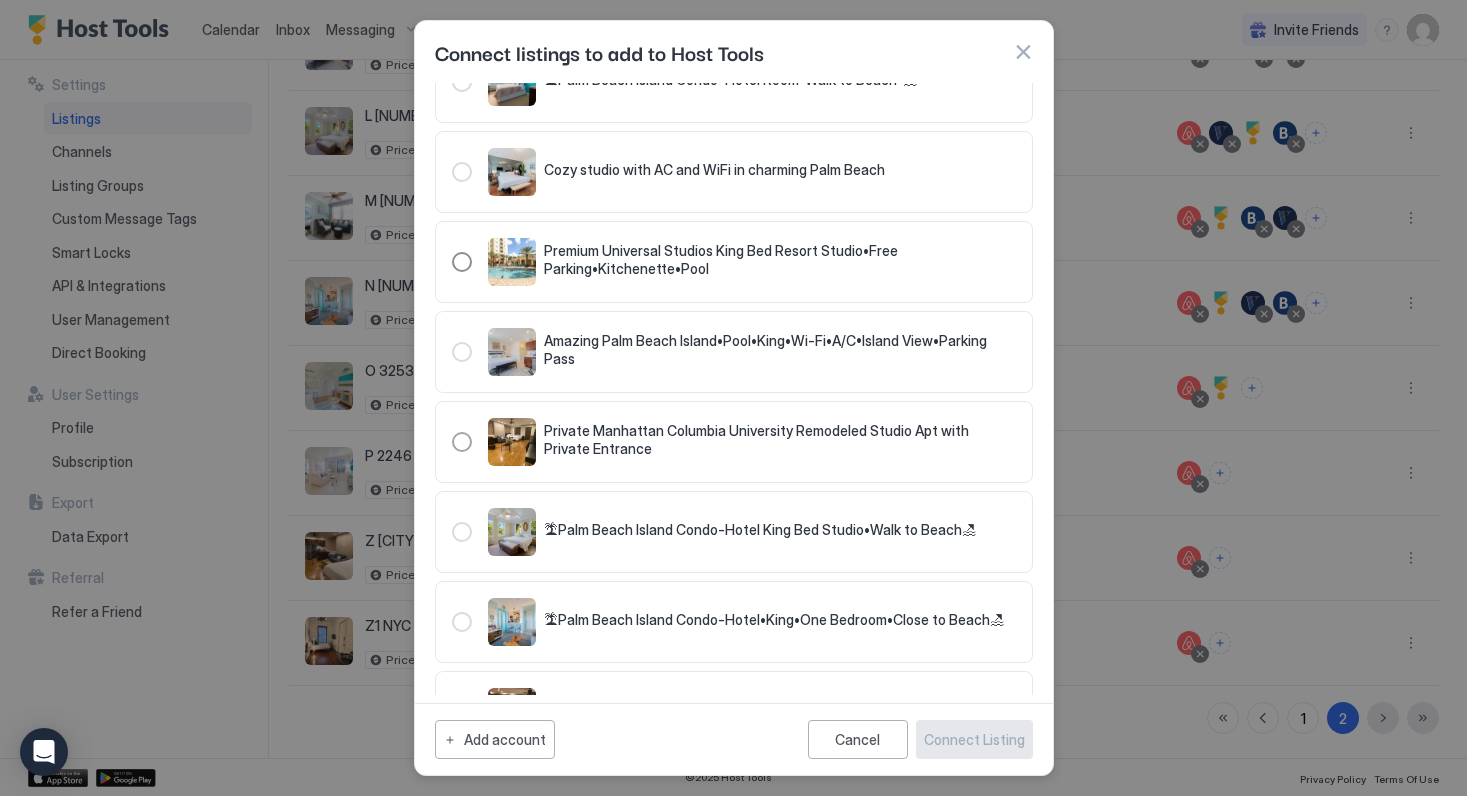 scroll, scrollTop: 722, scrollLeft: 0, axis: vertical 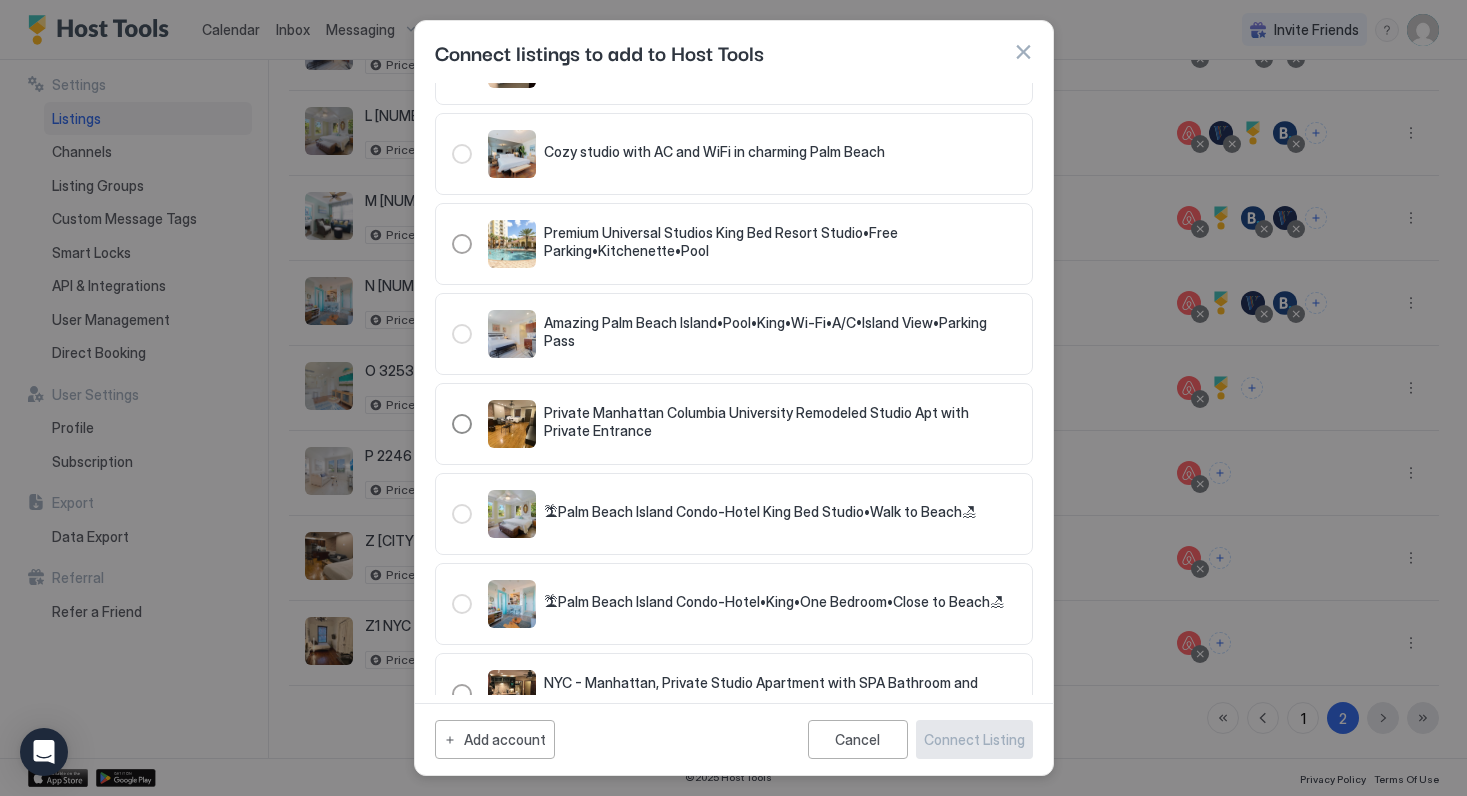 click at bounding box center (462, 424) 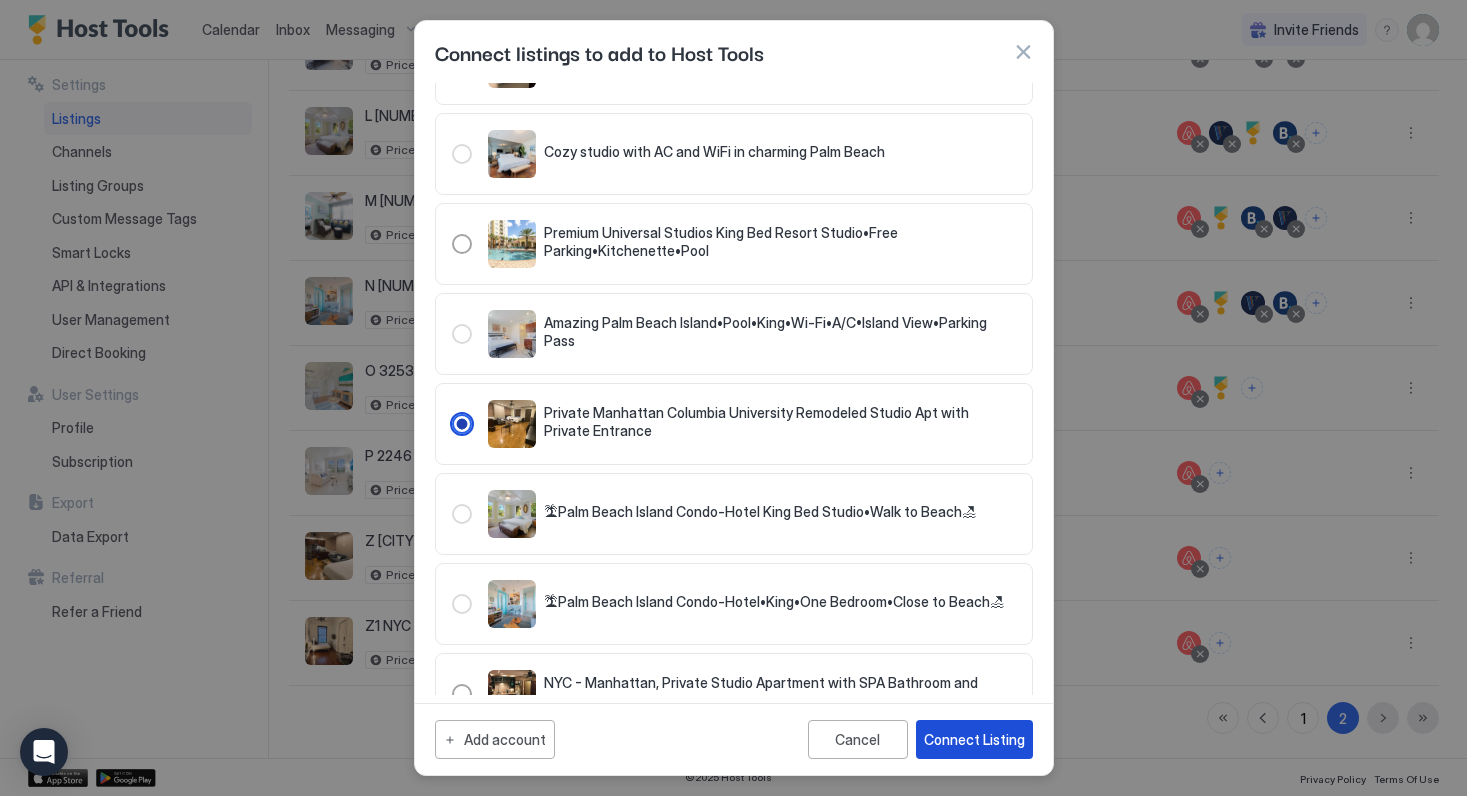click on "Connect Listing" at bounding box center (974, 739) 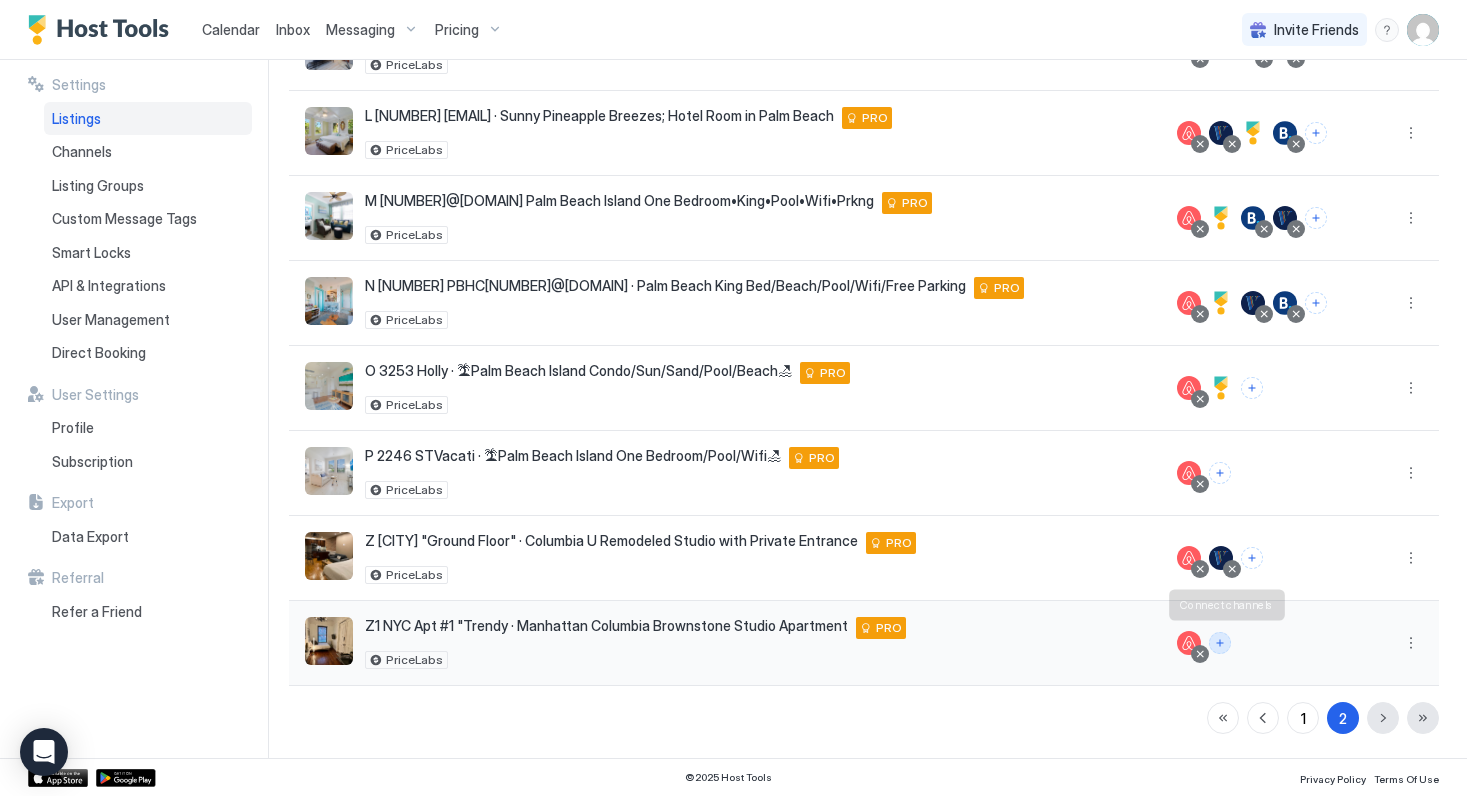click at bounding box center (1220, 643) 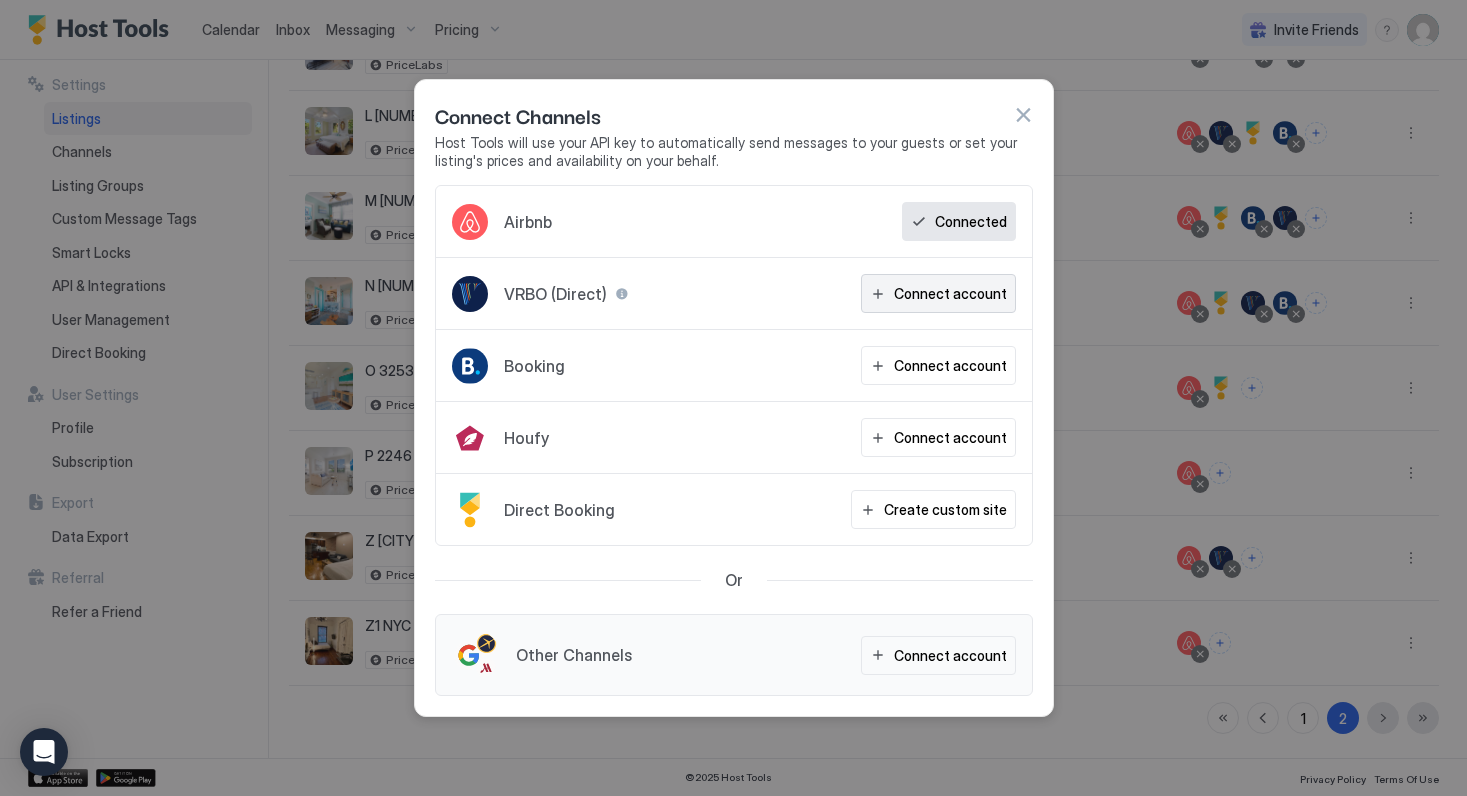 click on "Connect account" at bounding box center (938, 293) 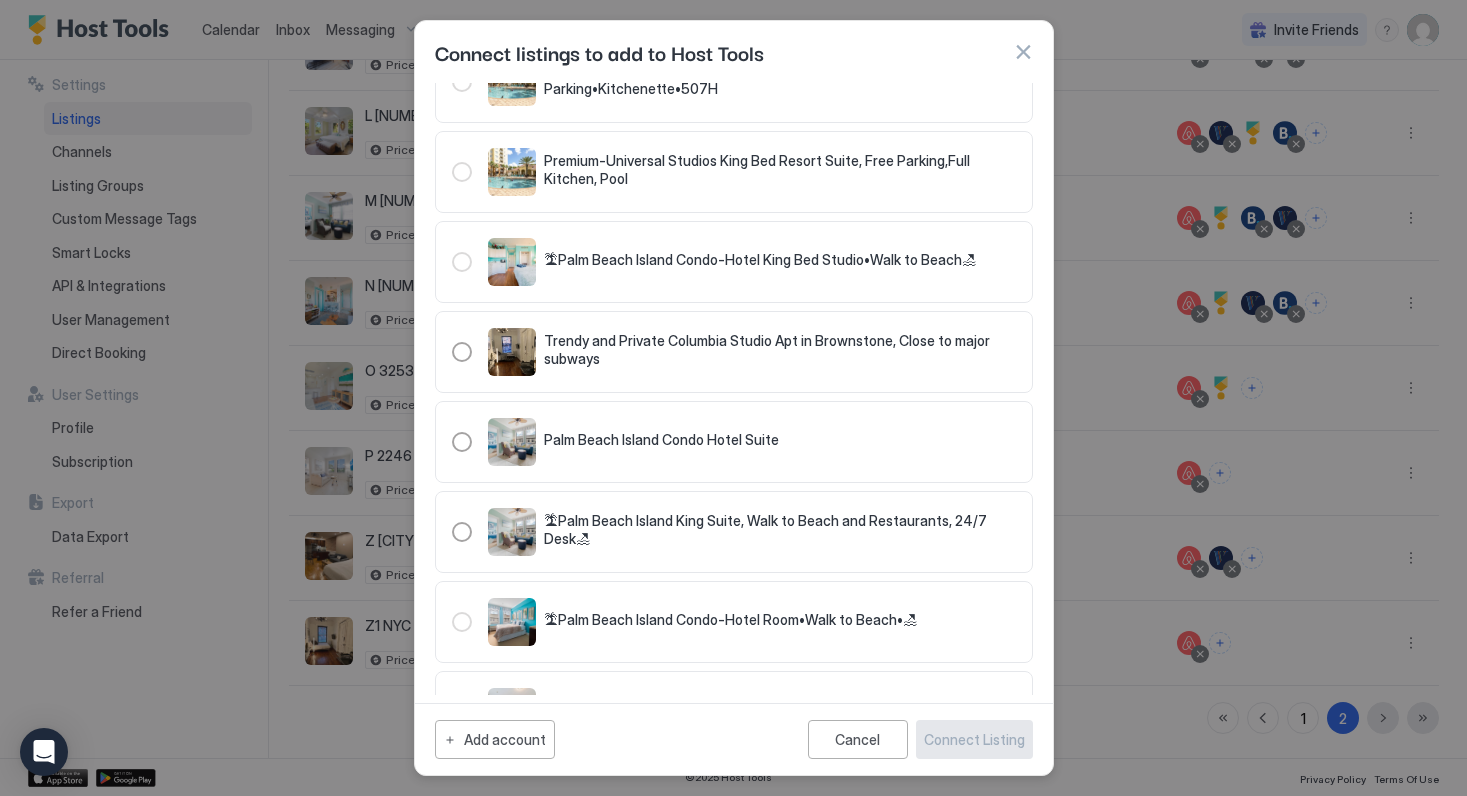 scroll, scrollTop: 162, scrollLeft: 0, axis: vertical 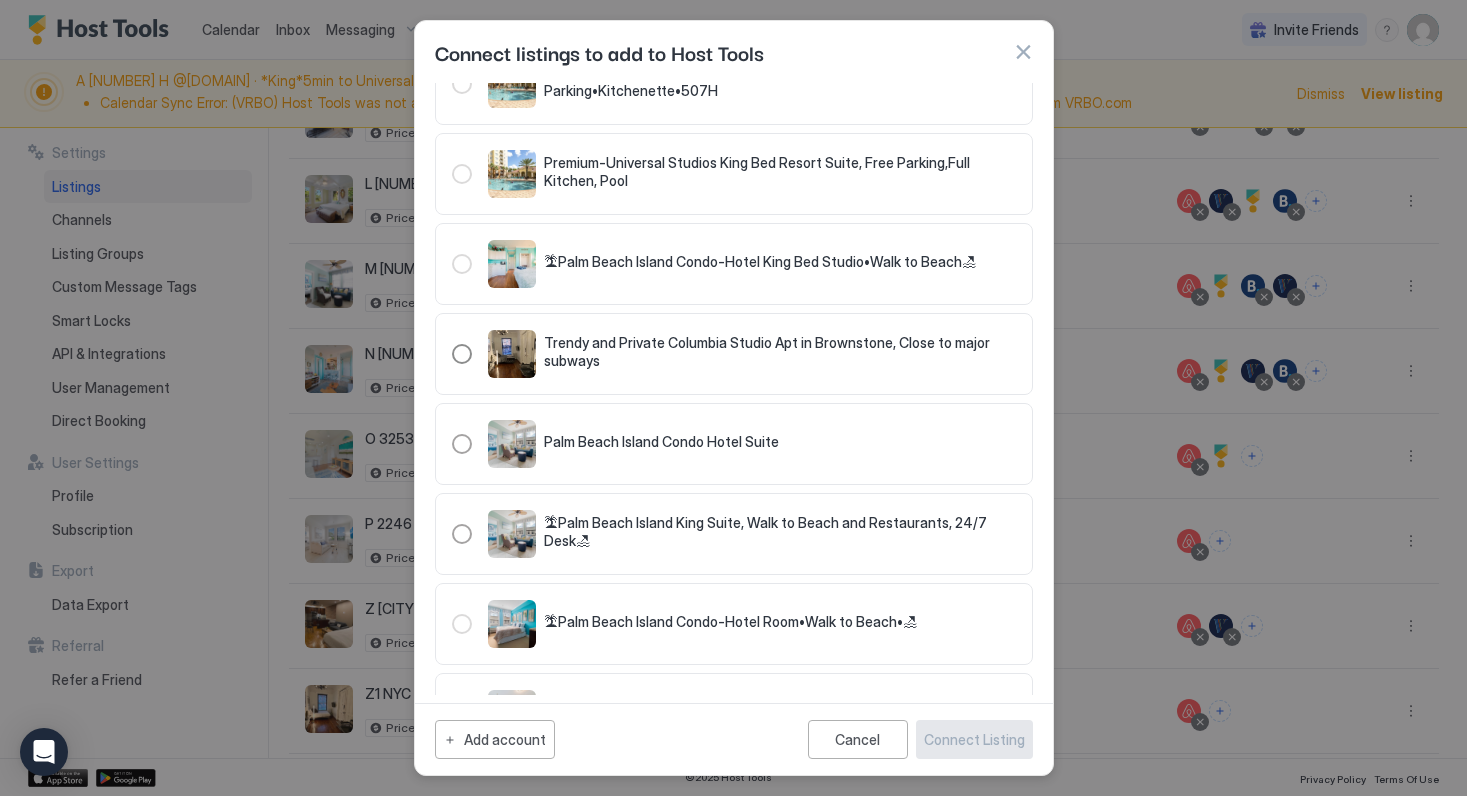 click at bounding box center (462, 354) 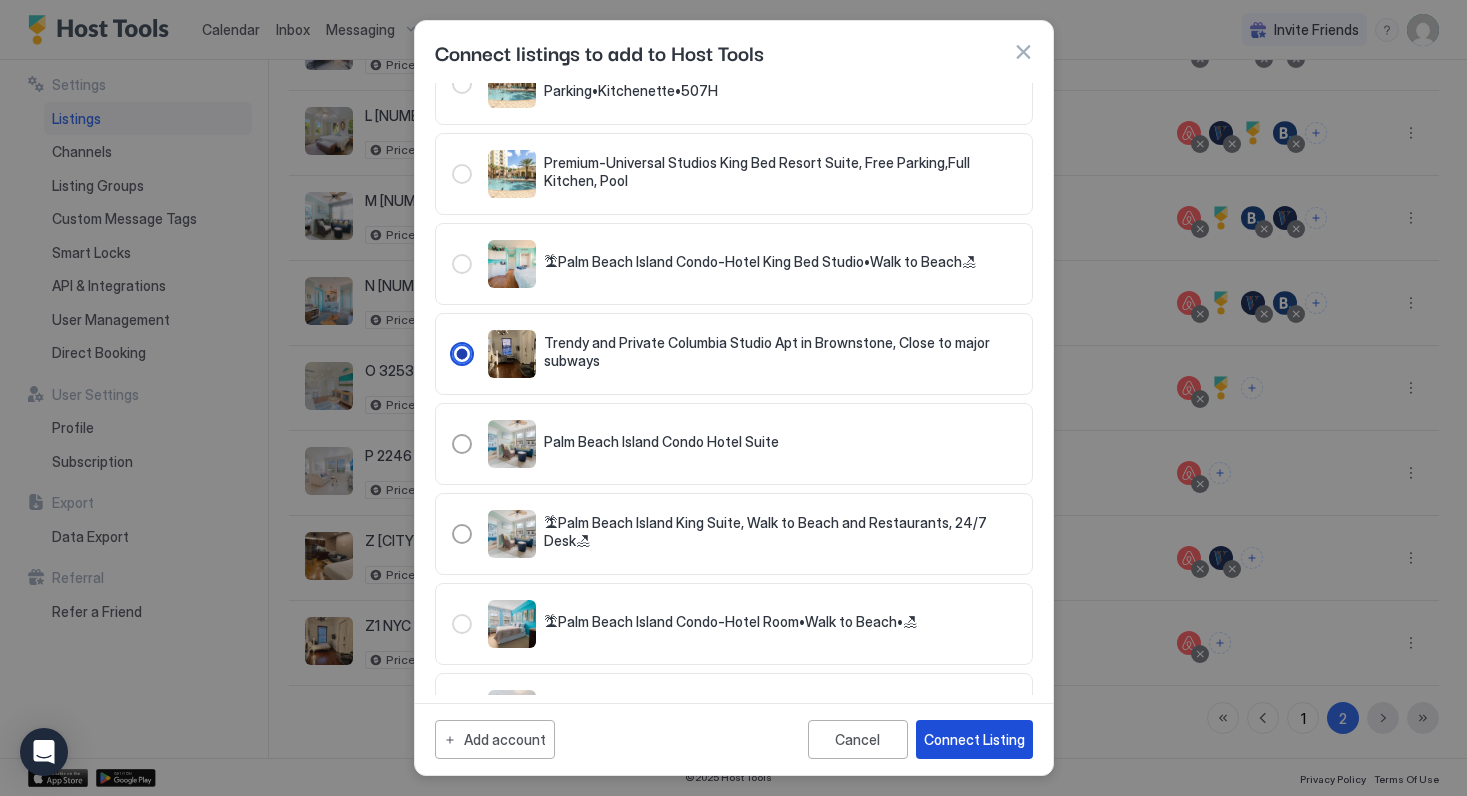 click on "Connect Listing" at bounding box center (974, 739) 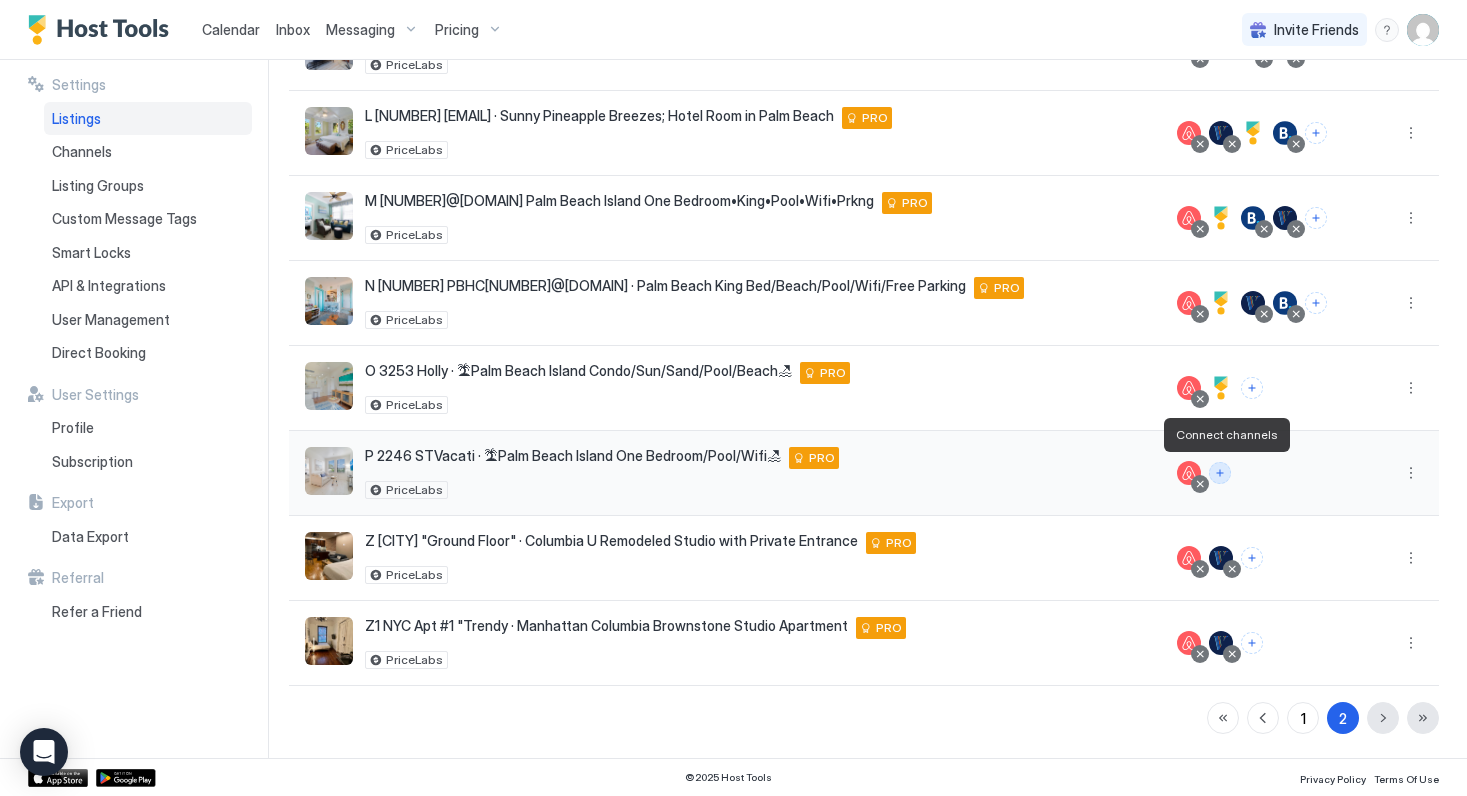 click at bounding box center (1220, 473) 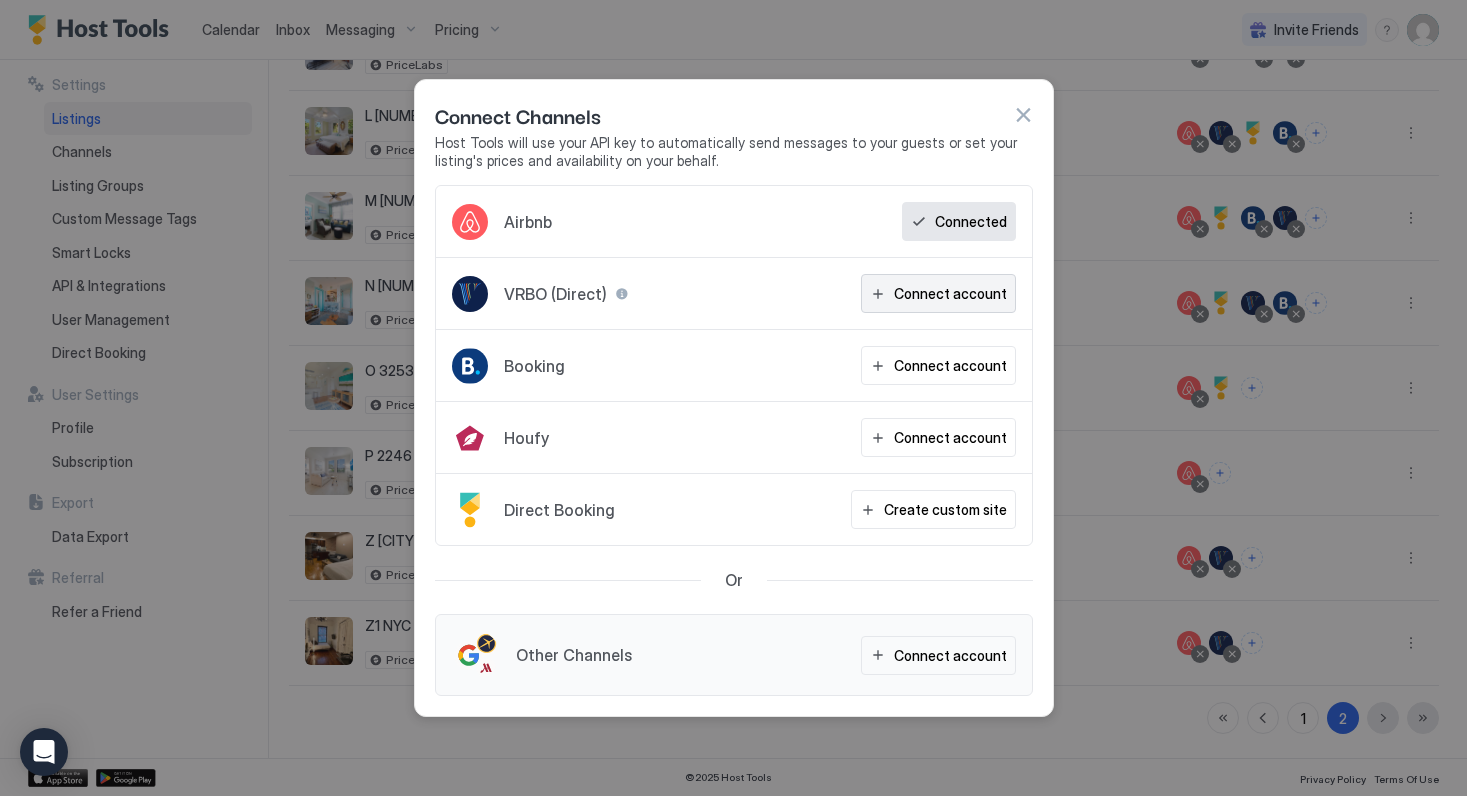 click on "Connect account" at bounding box center (950, 293) 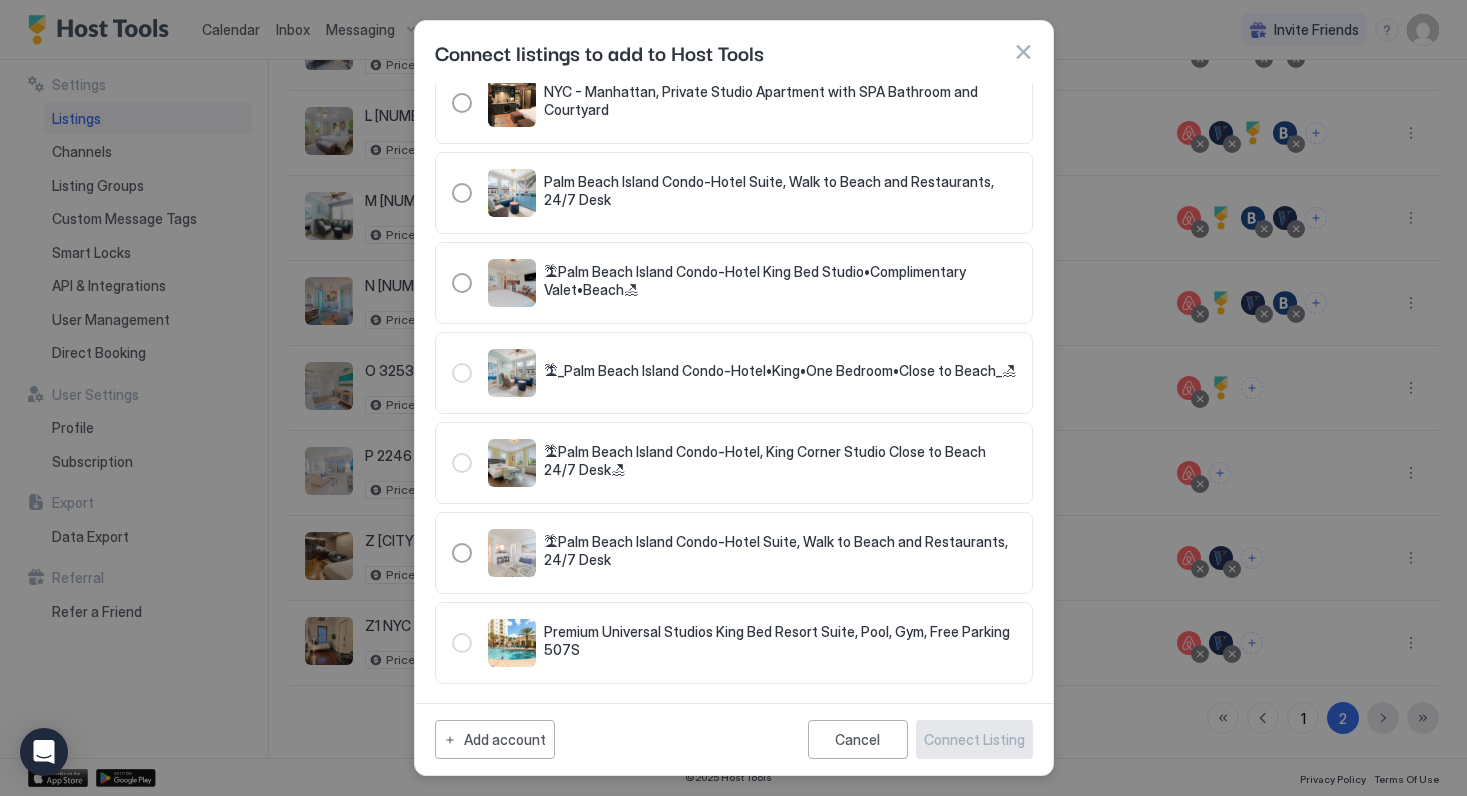 scroll, scrollTop: 1322, scrollLeft: 0, axis: vertical 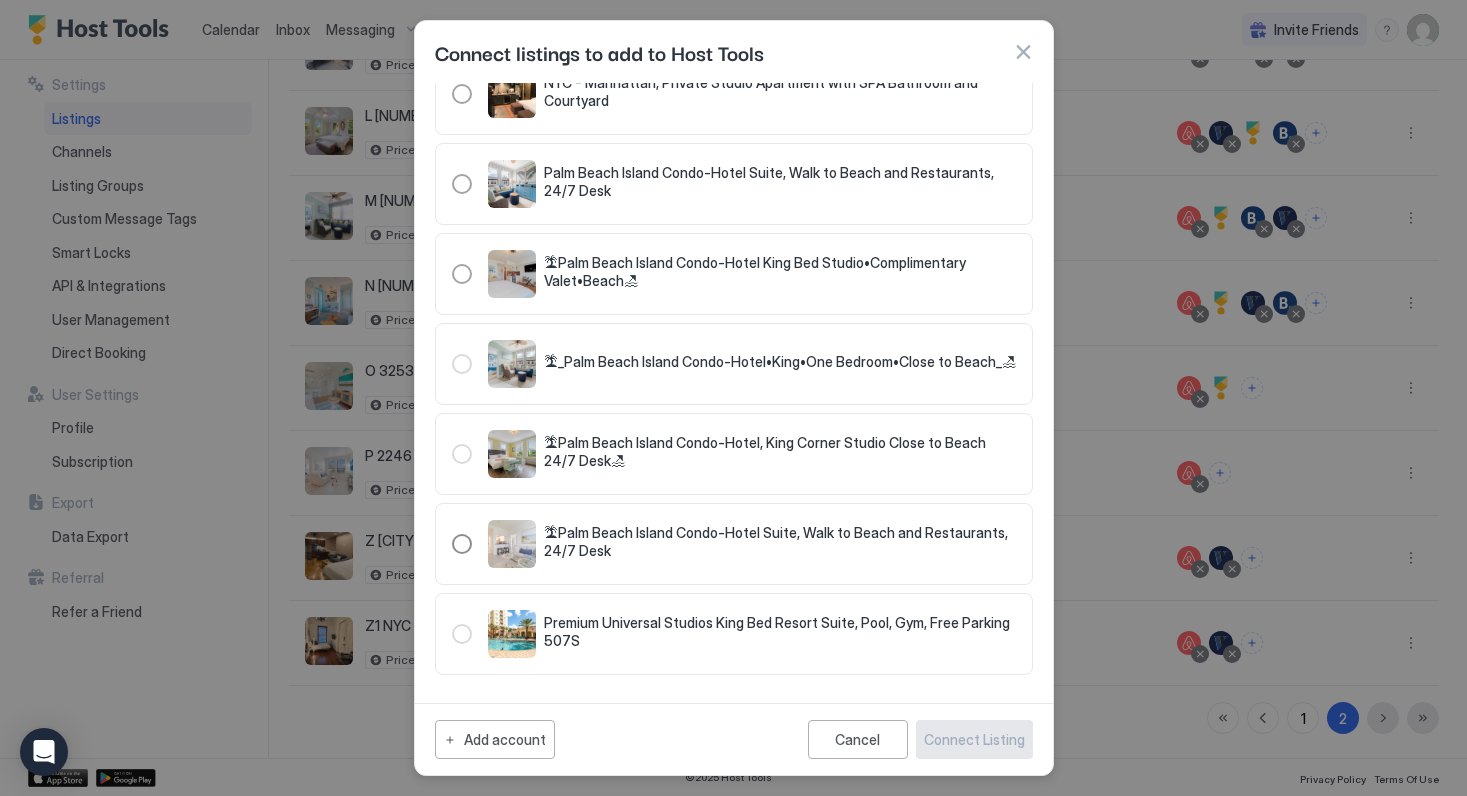 click at bounding box center [462, 544] 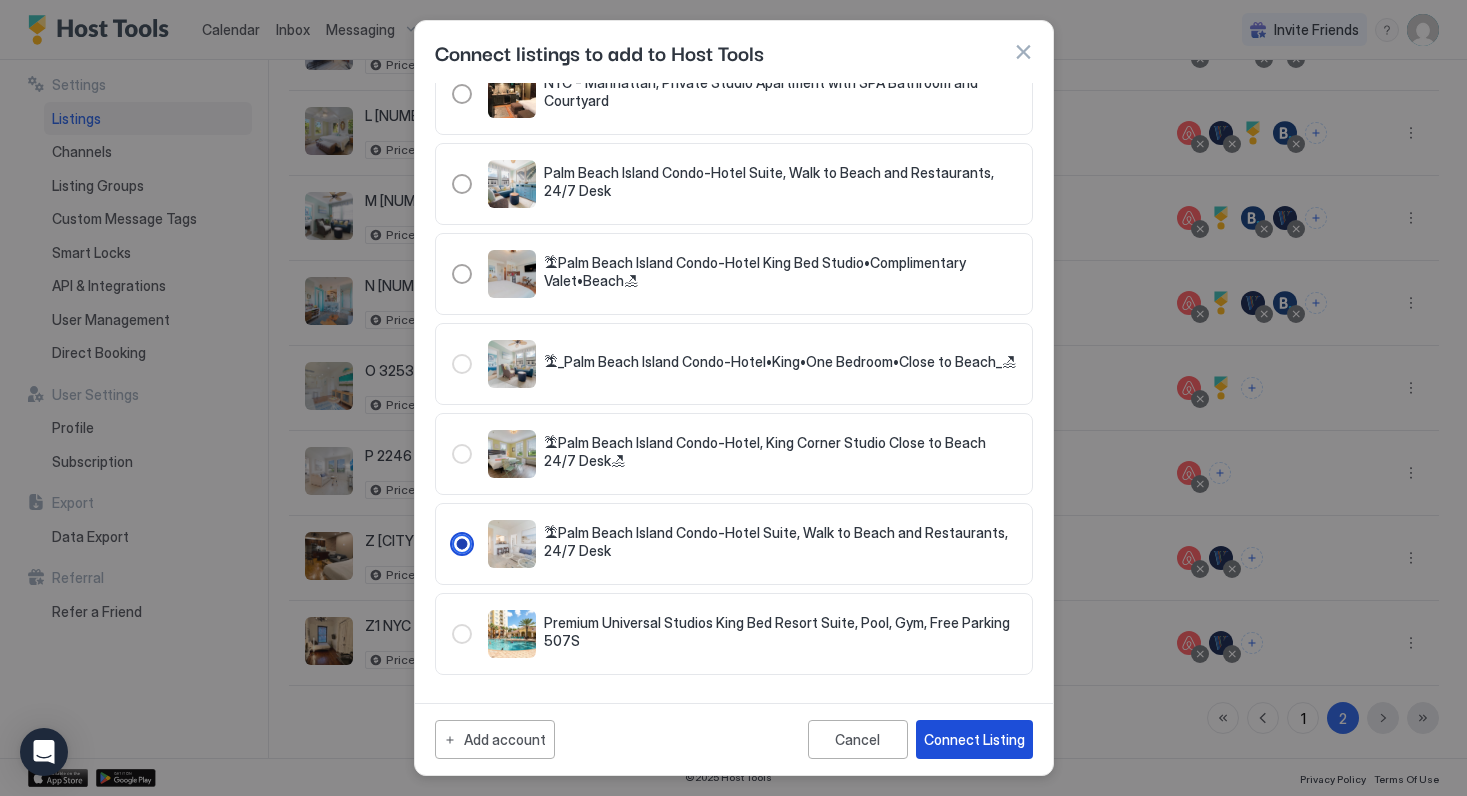 click on "Connect Listing" at bounding box center [974, 739] 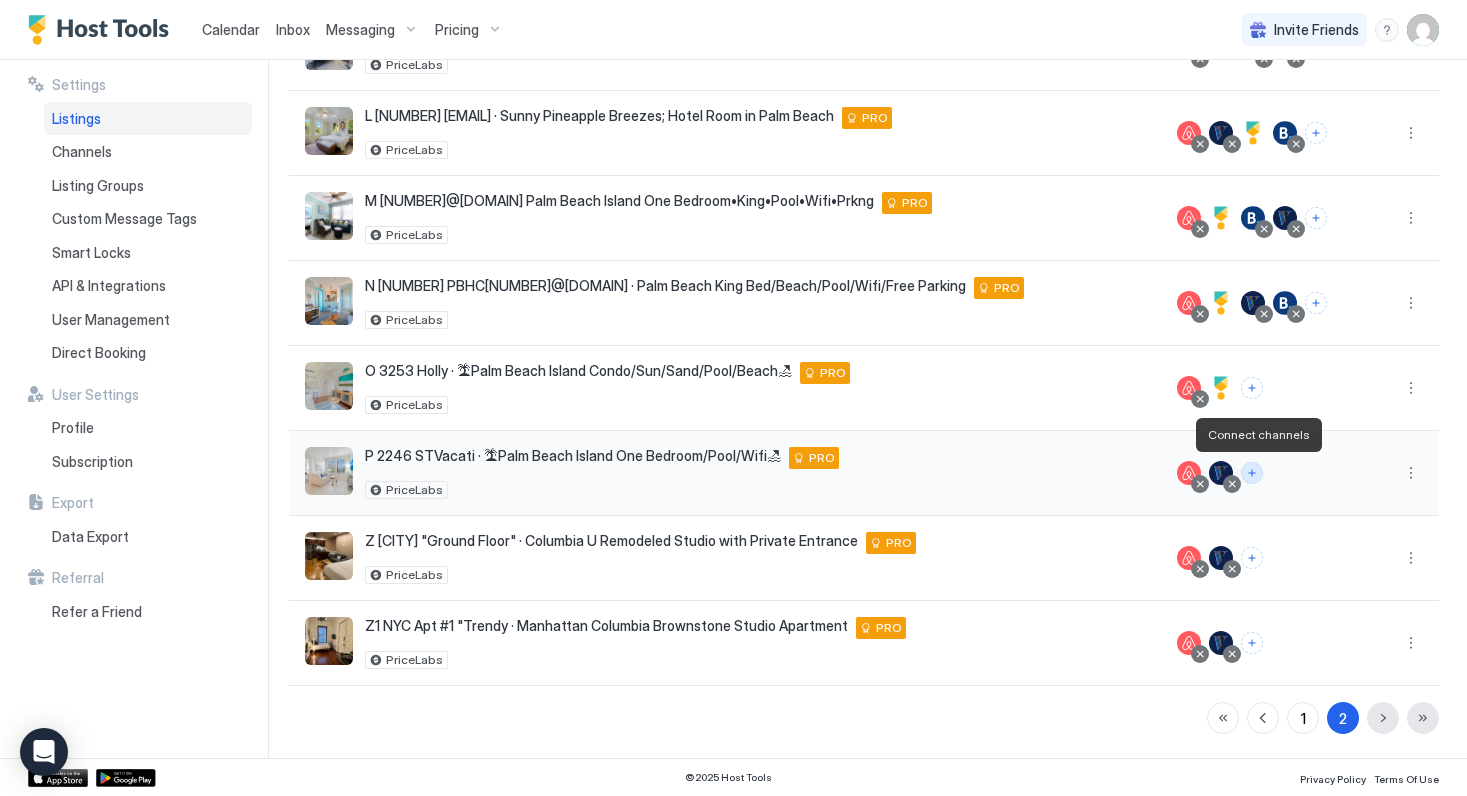 click at bounding box center (1252, 473) 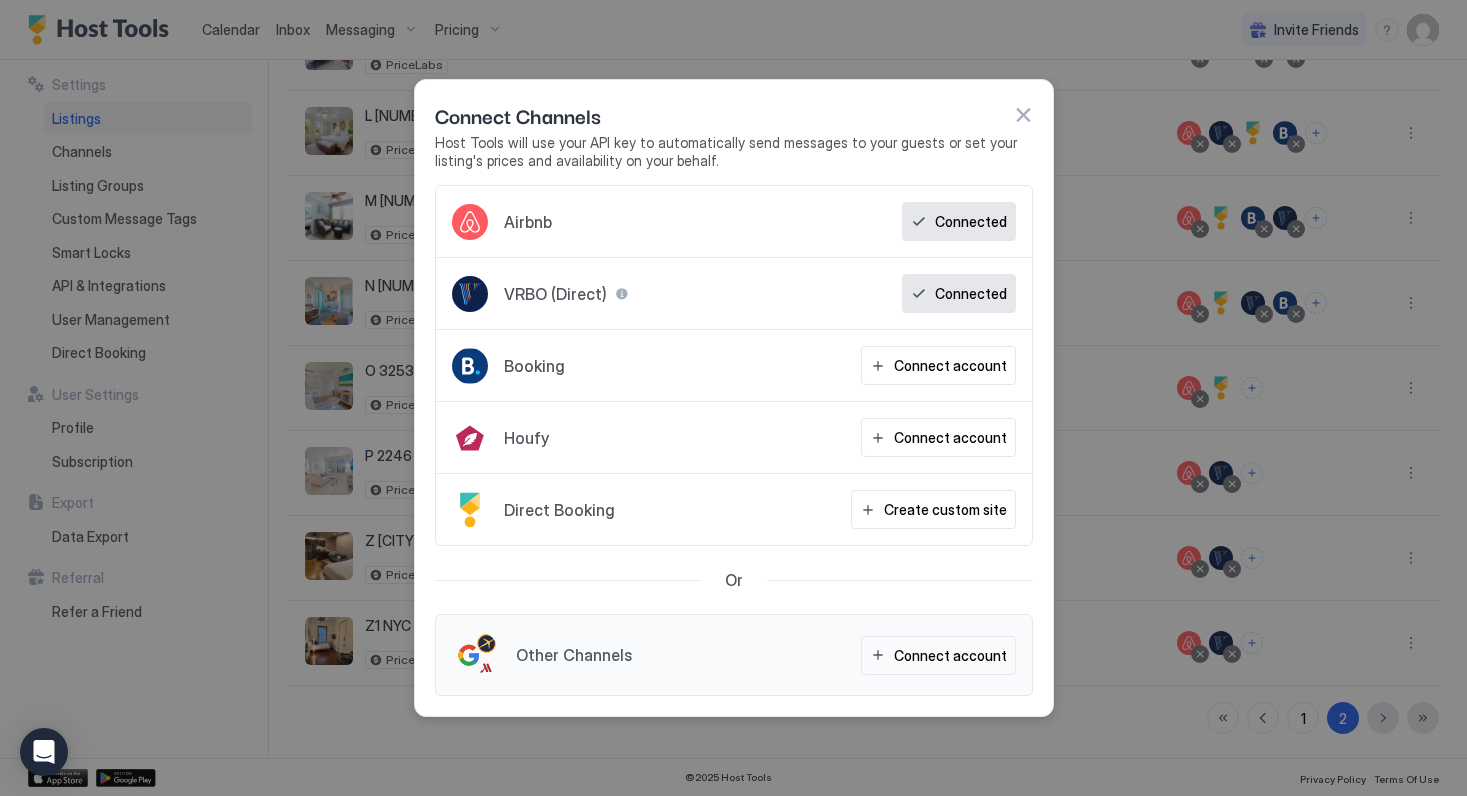 click at bounding box center [1023, 115] 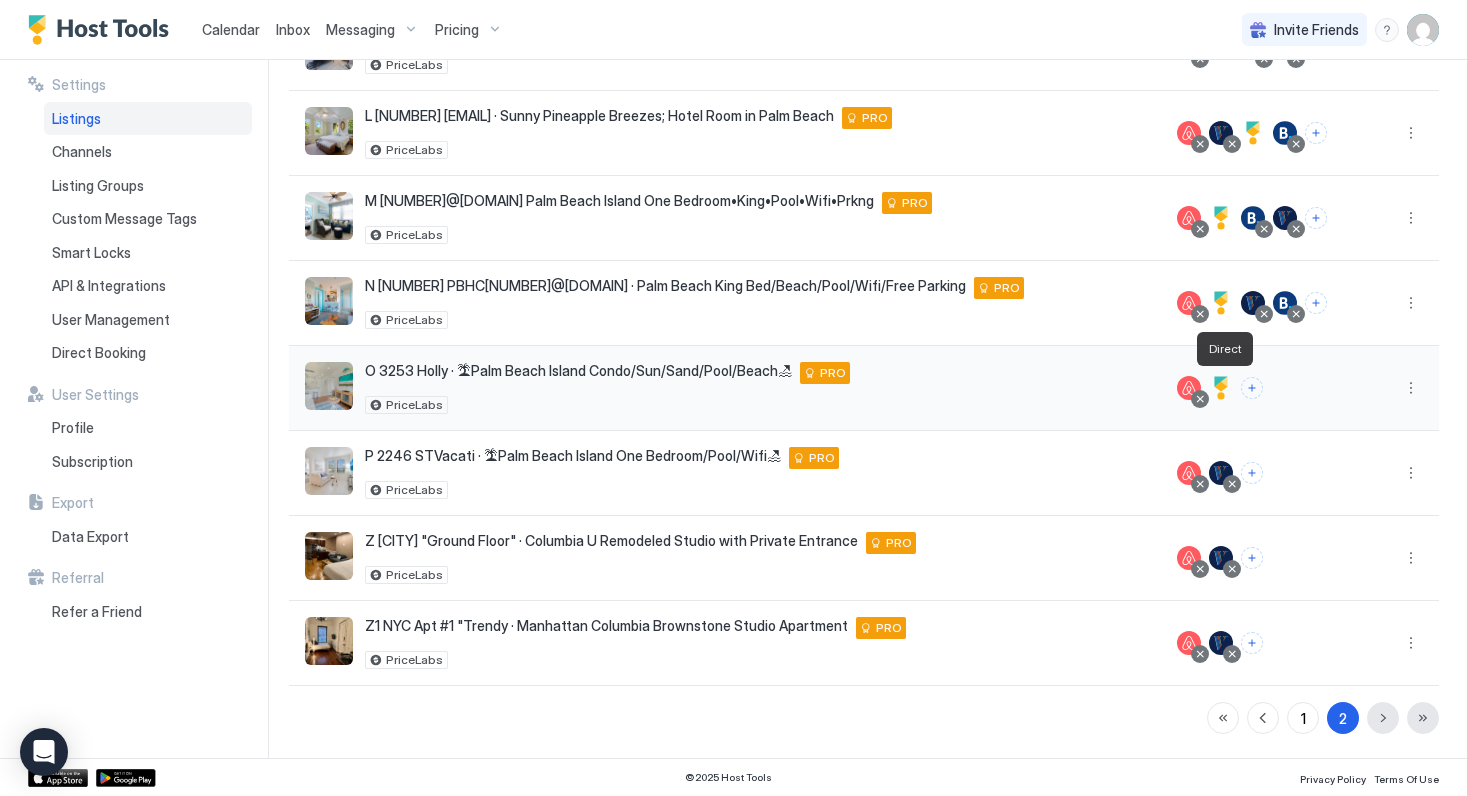 click at bounding box center (1221, 388) 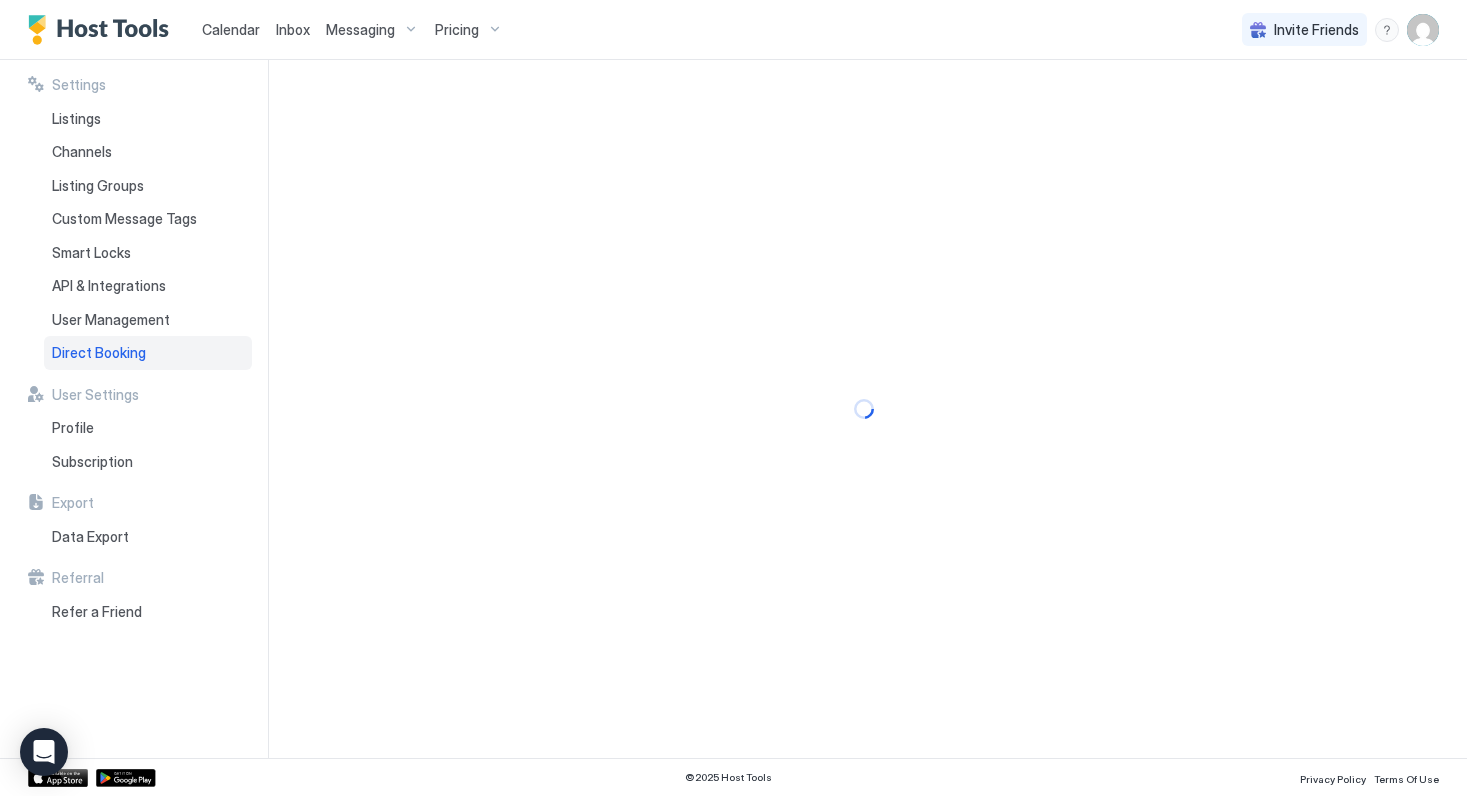 scroll, scrollTop: 0, scrollLeft: 0, axis: both 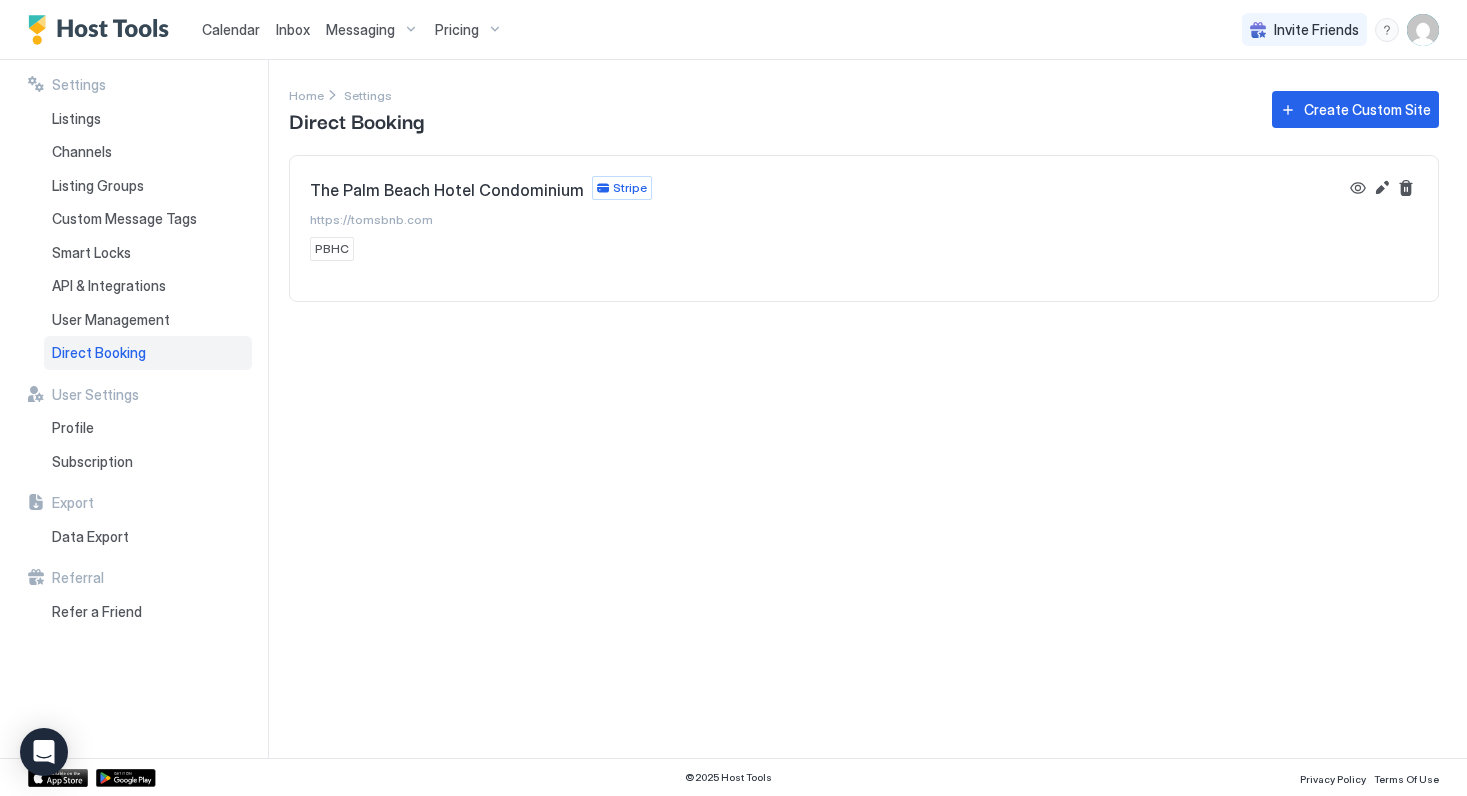 click on "Direct Booking" at bounding box center (99, 353) 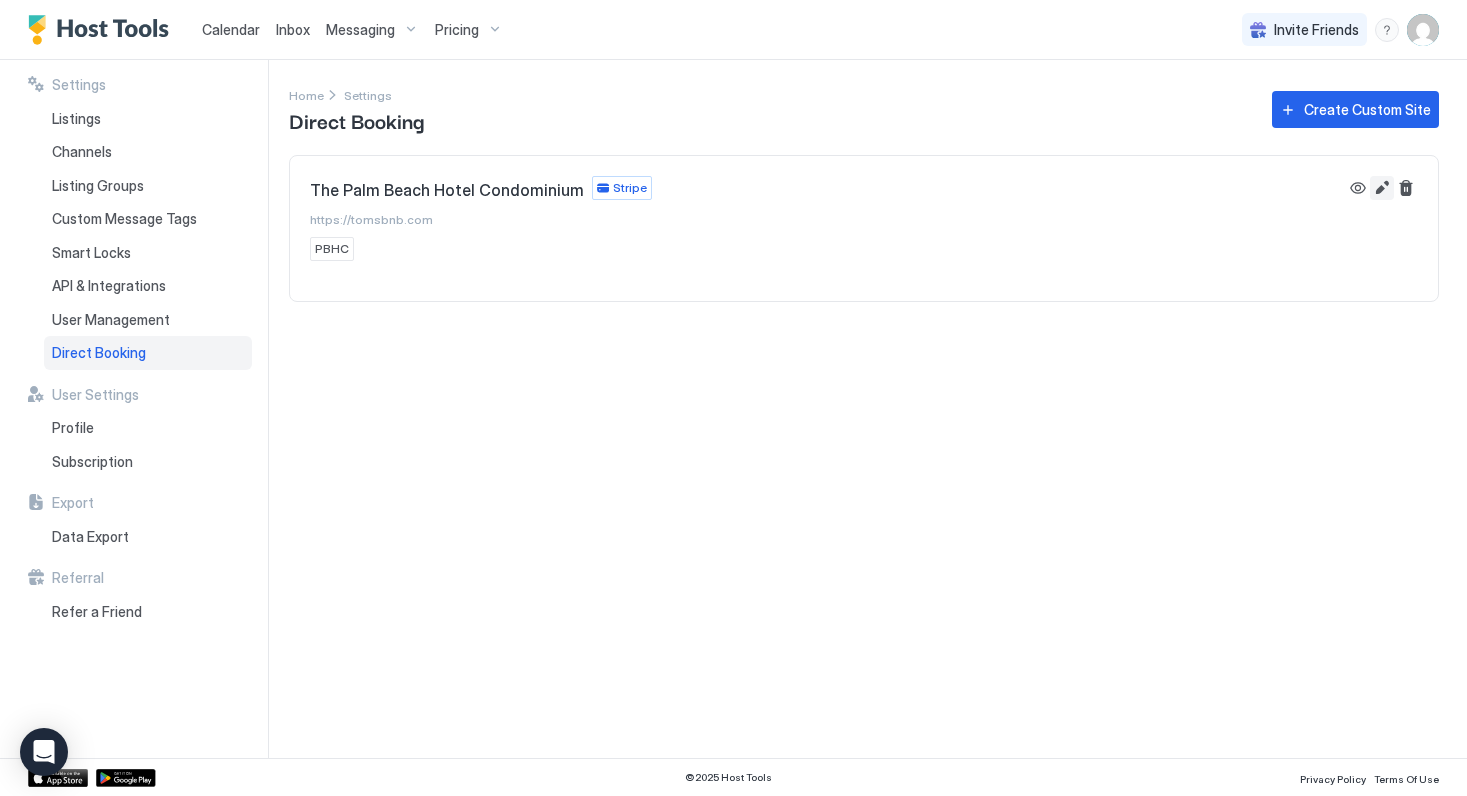 click at bounding box center [1382, 188] 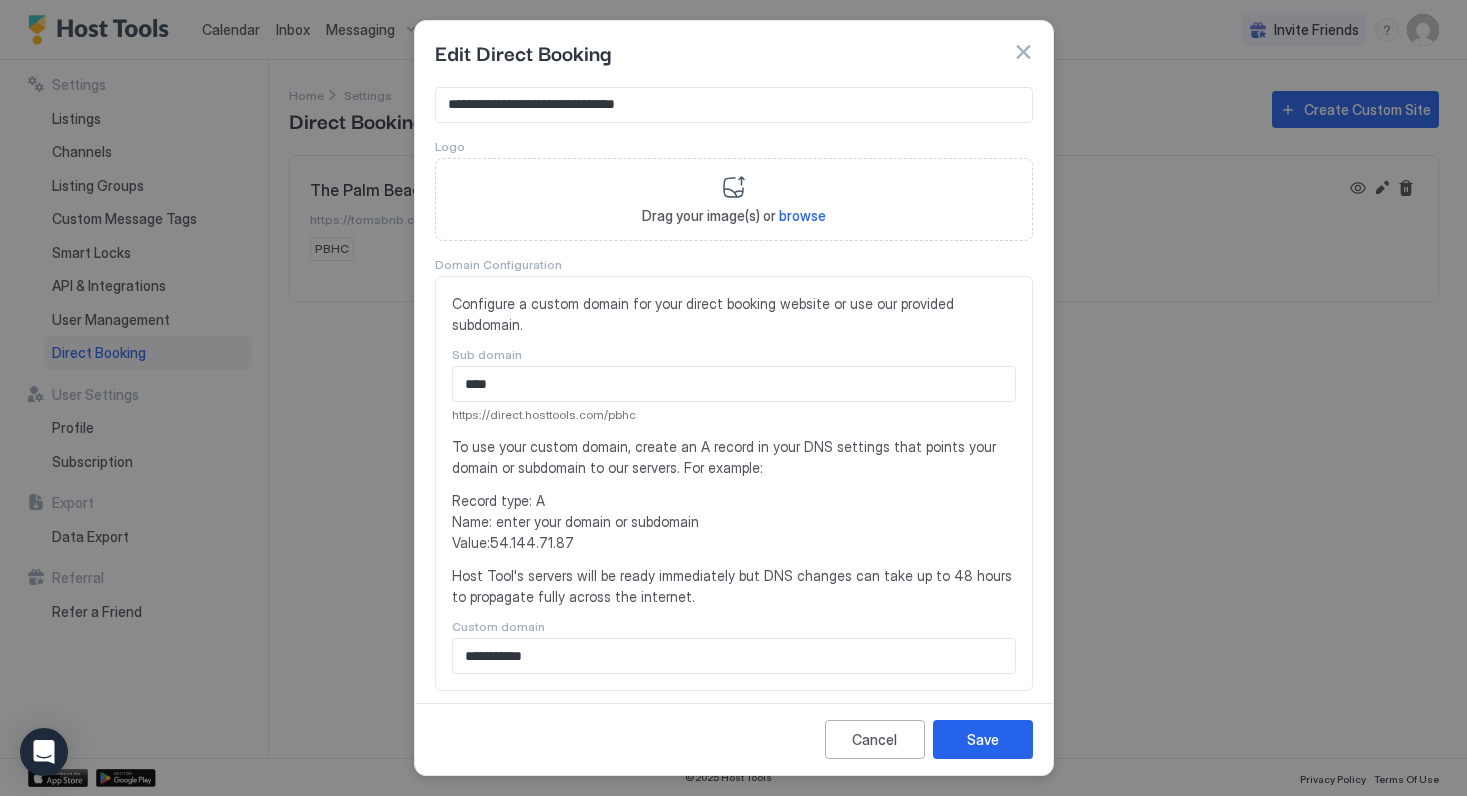 scroll, scrollTop: 0, scrollLeft: 0, axis: both 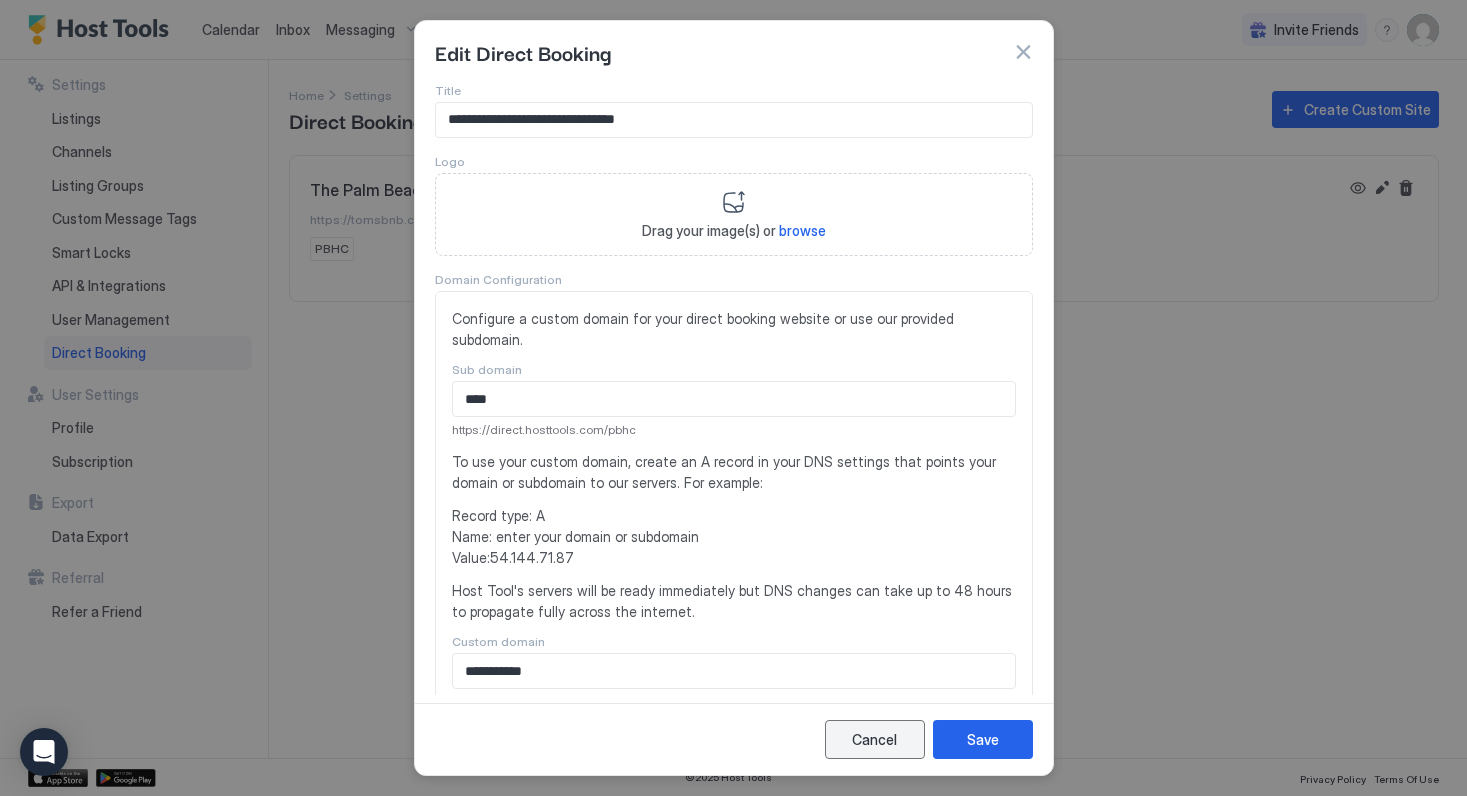 click on "Cancel" at bounding box center [874, 739] 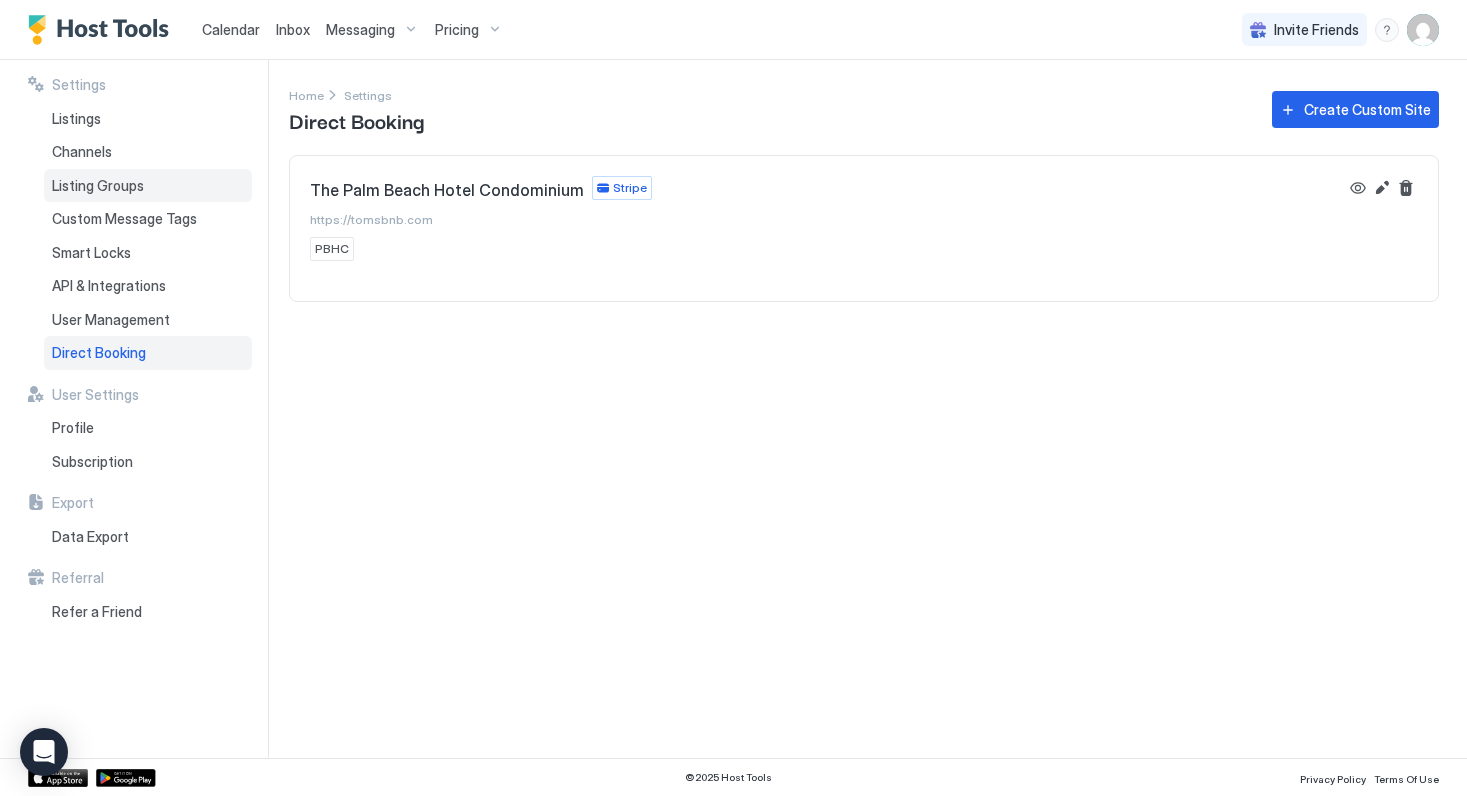 click on "Listing Groups" at bounding box center [98, 186] 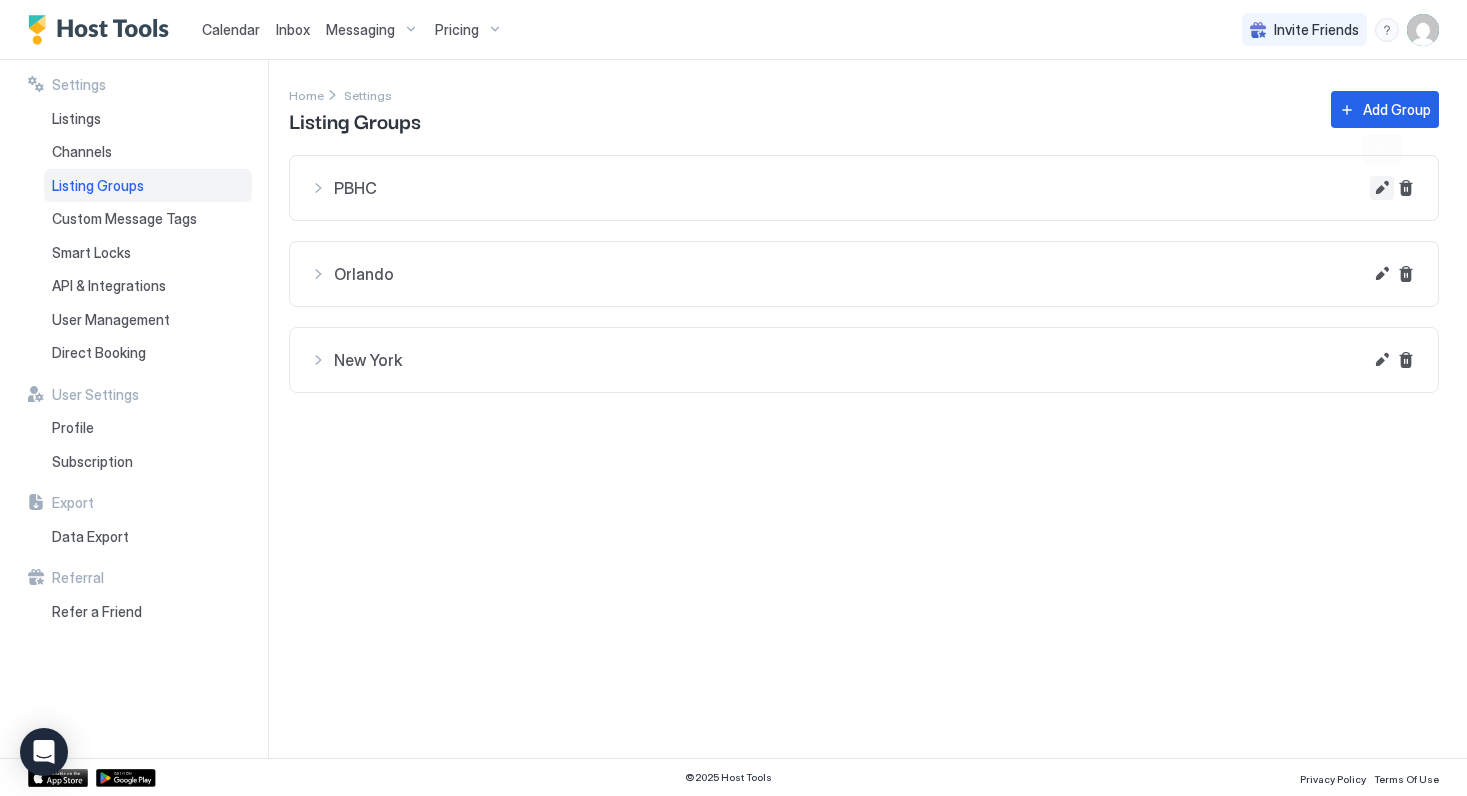 click at bounding box center [1382, 188] 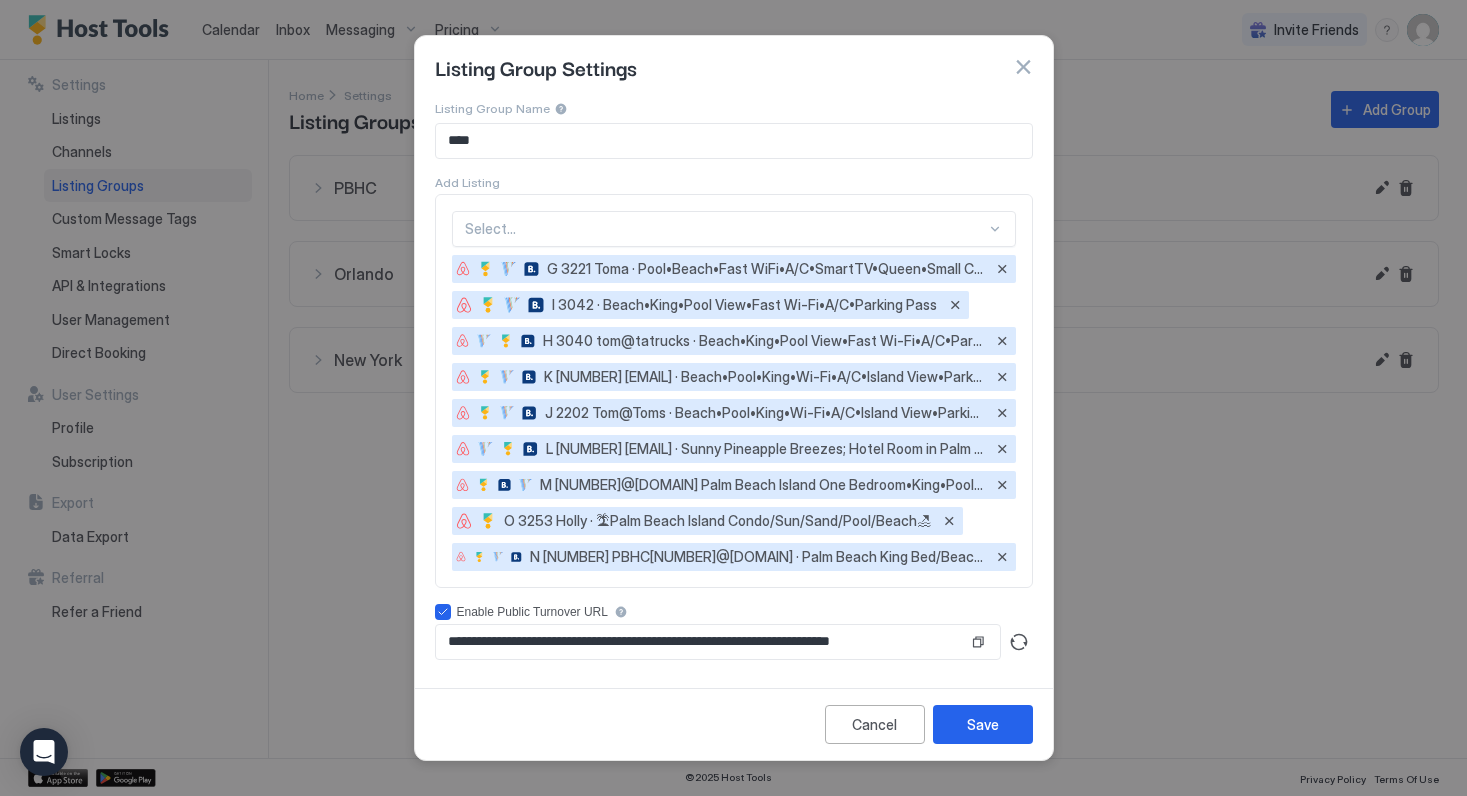 click at bounding box center (725, 229) 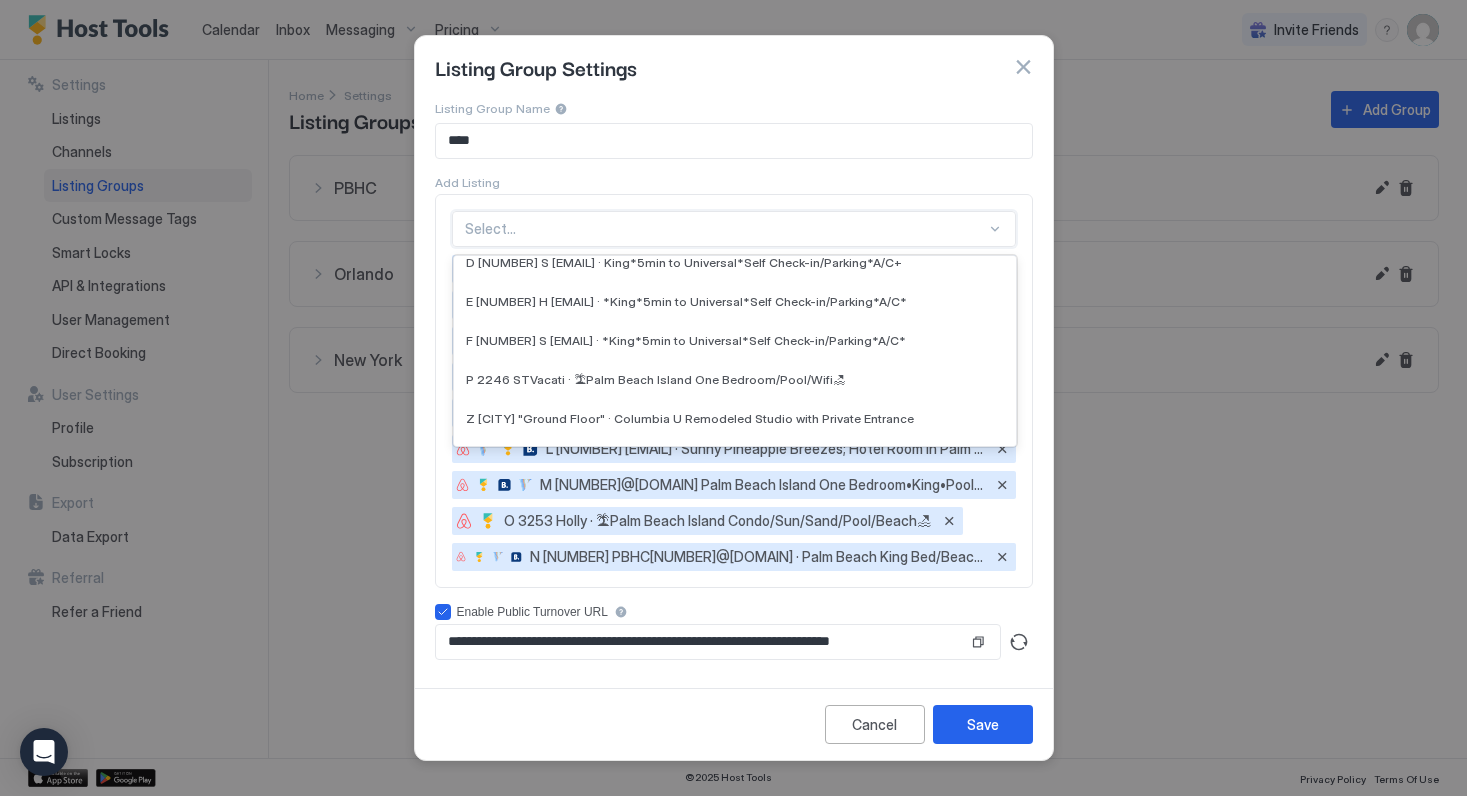 scroll, scrollTop: 161, scrollLeft: 0, axis: vertical 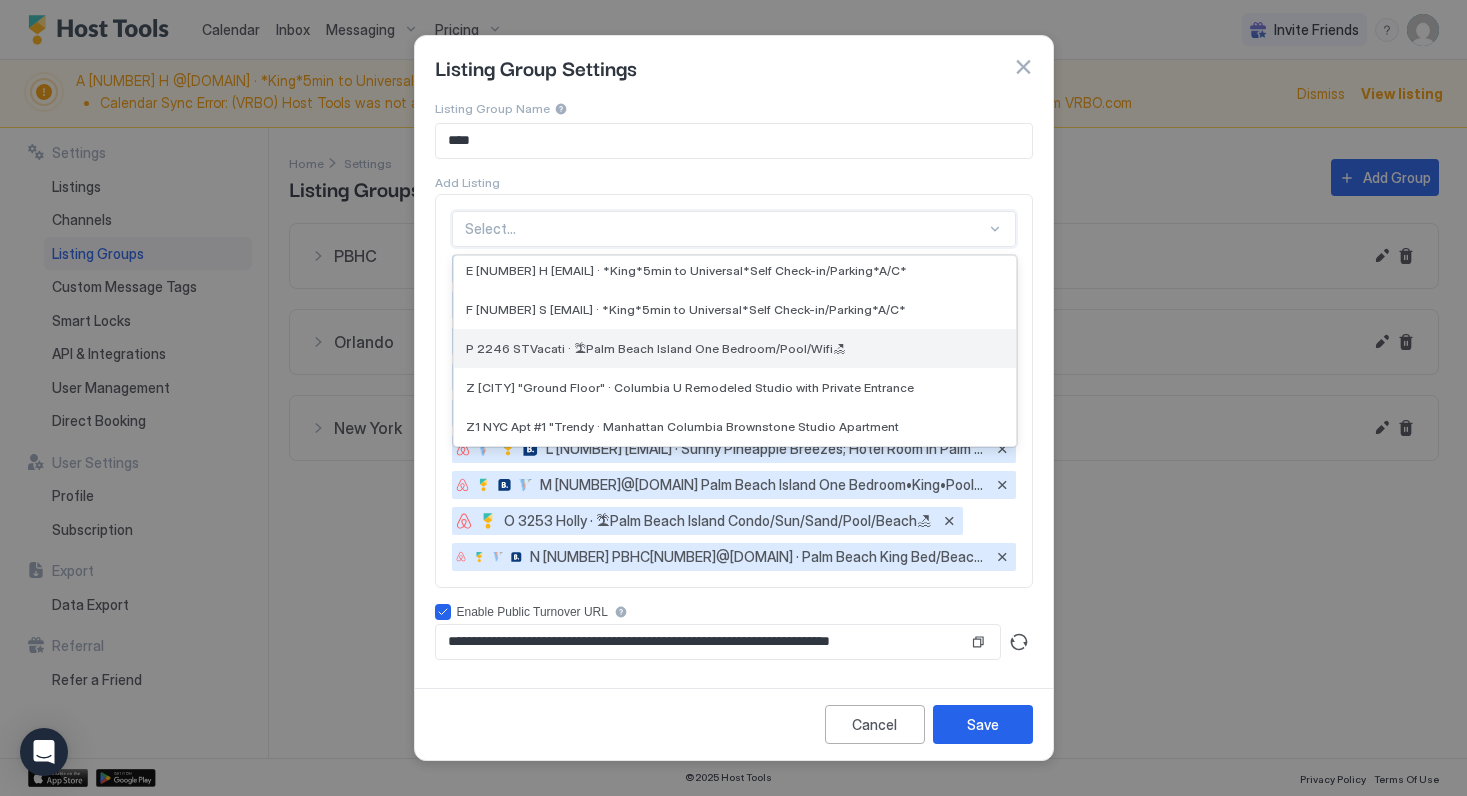 click on "P 2246 STVacati · 🏝Palm Beach Island One Bedroom/Pool/Wifi🏖" at bounding box center [735, 348] 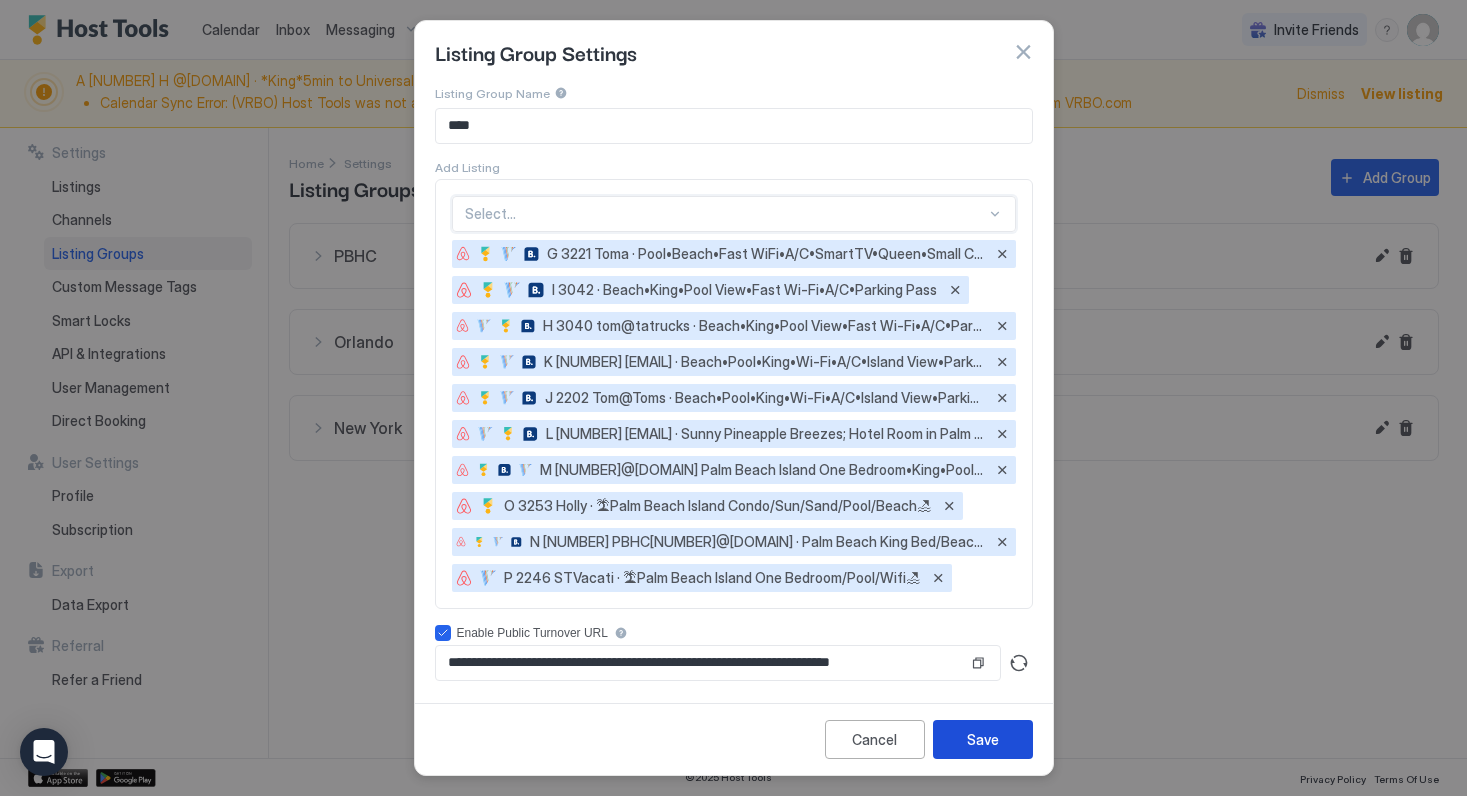click on "Save" at bounding box center [983, 739] 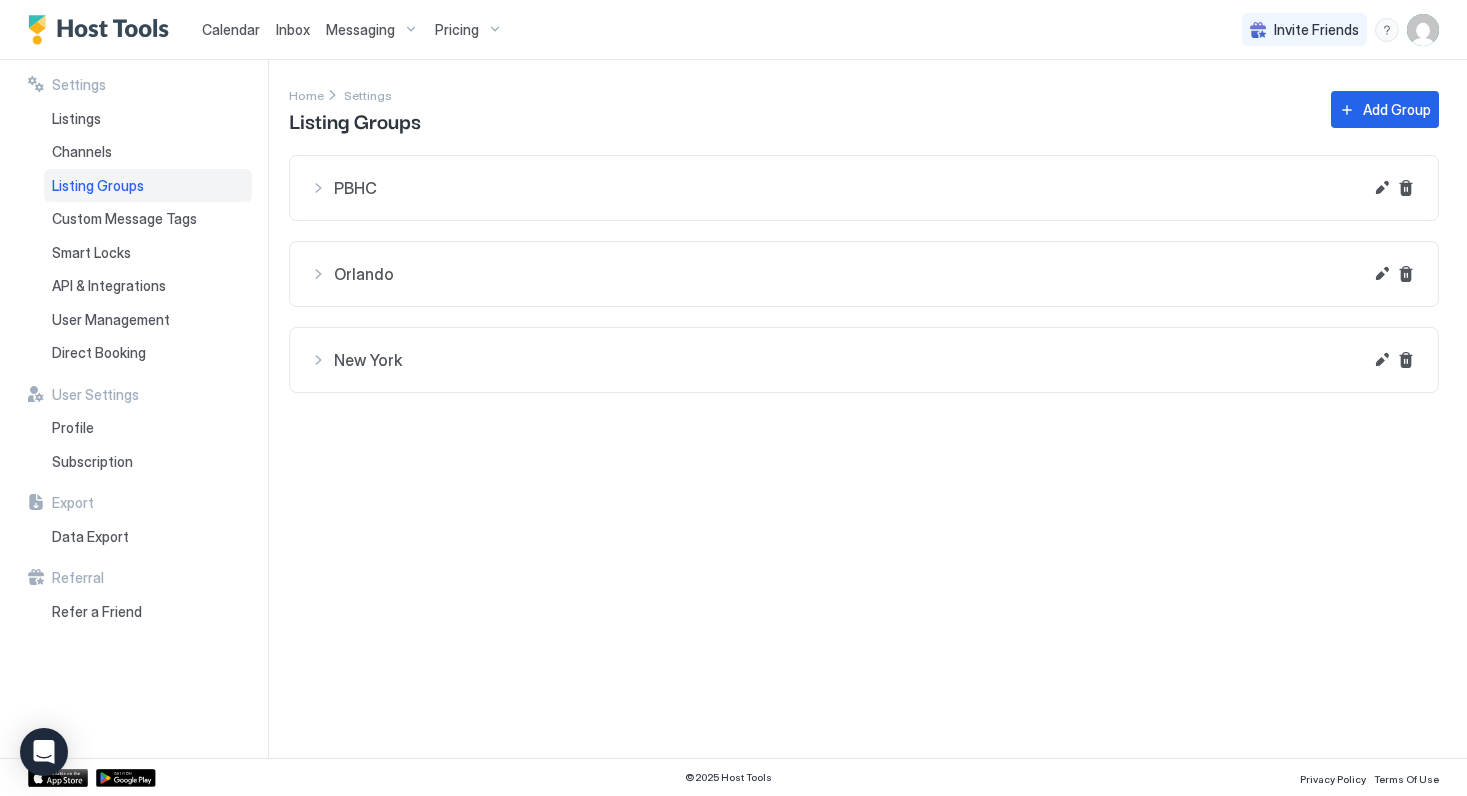 click on "Pricing" at bounding box center [457, 30] 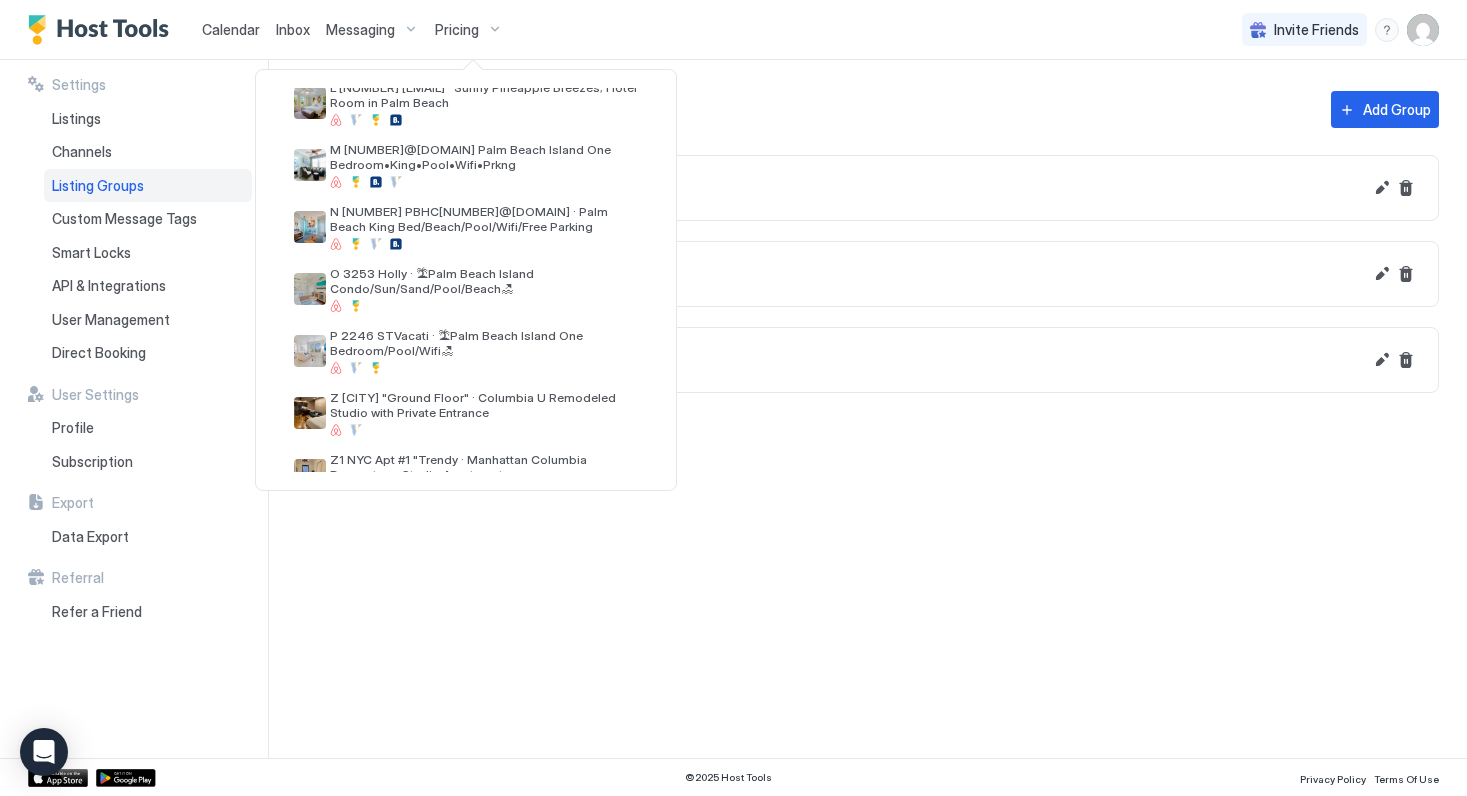 scroll, scrollTop: 820, scrollLeft: 0, axis: vertical 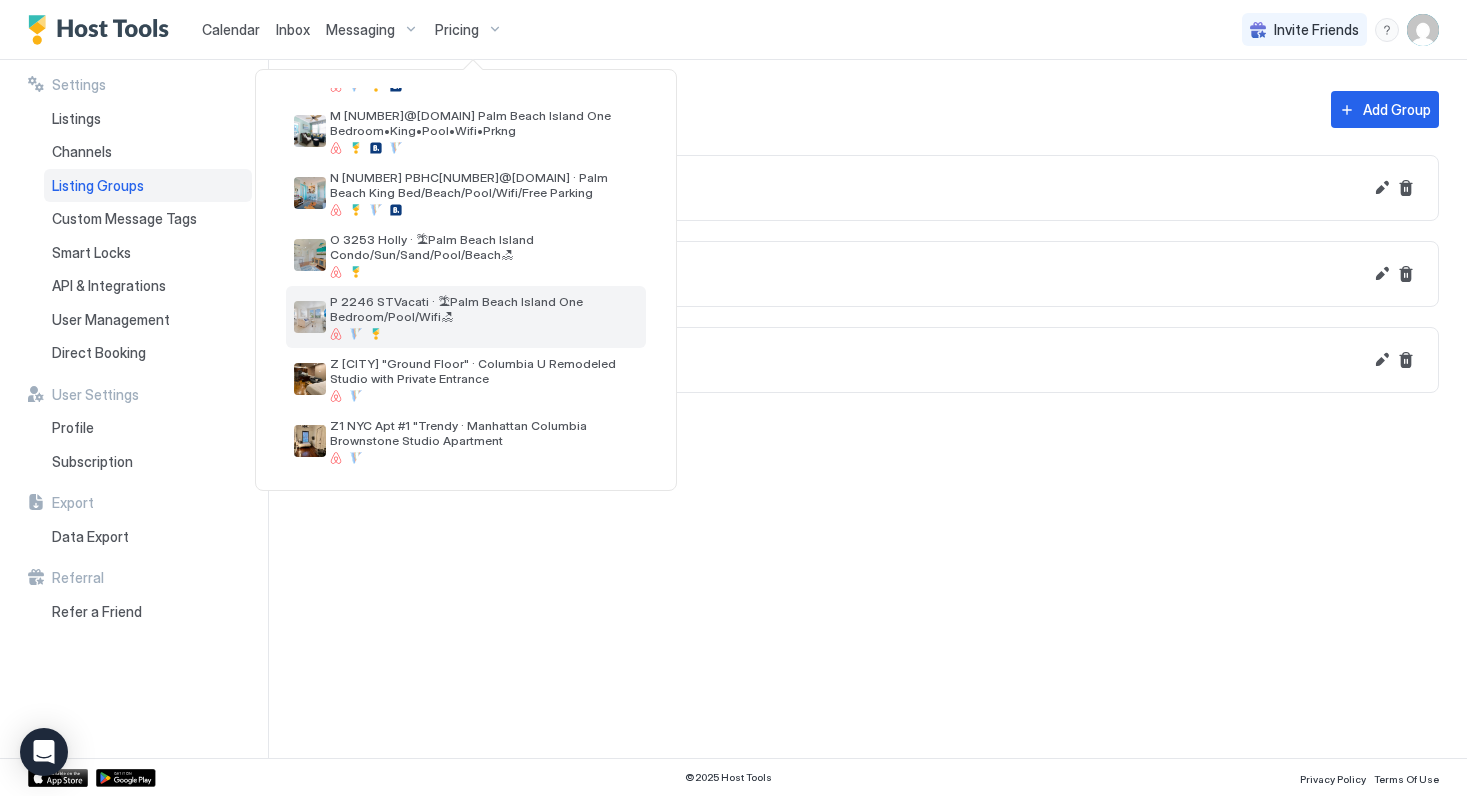 click on "P 2246 STVacati · 🏝Palm Beach Island One Bedroom/Pool/Wifi🏖" at bounding box center (484, 309) 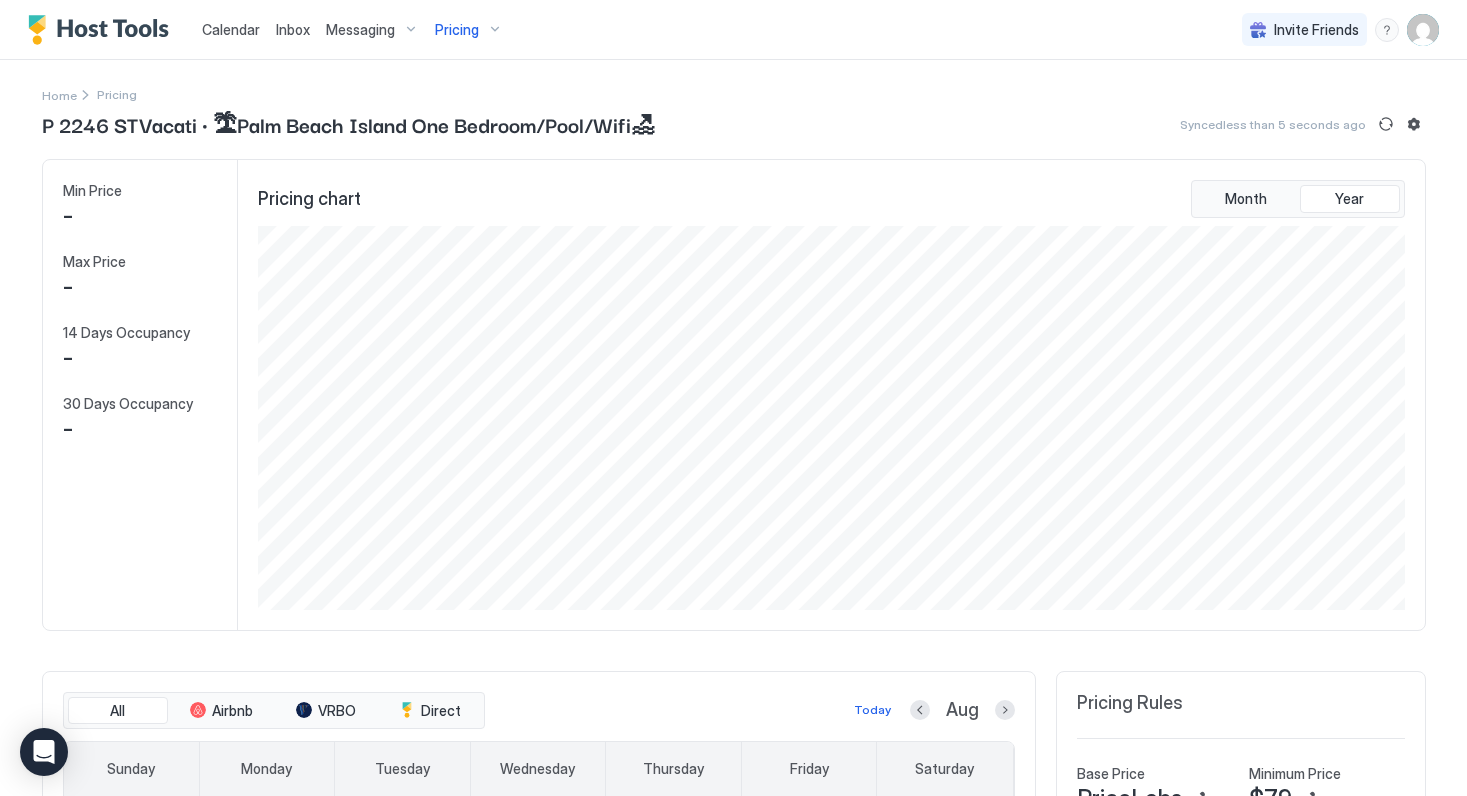 scroll, scrollTop: 999616, scrollLeft: 998848, axis: both 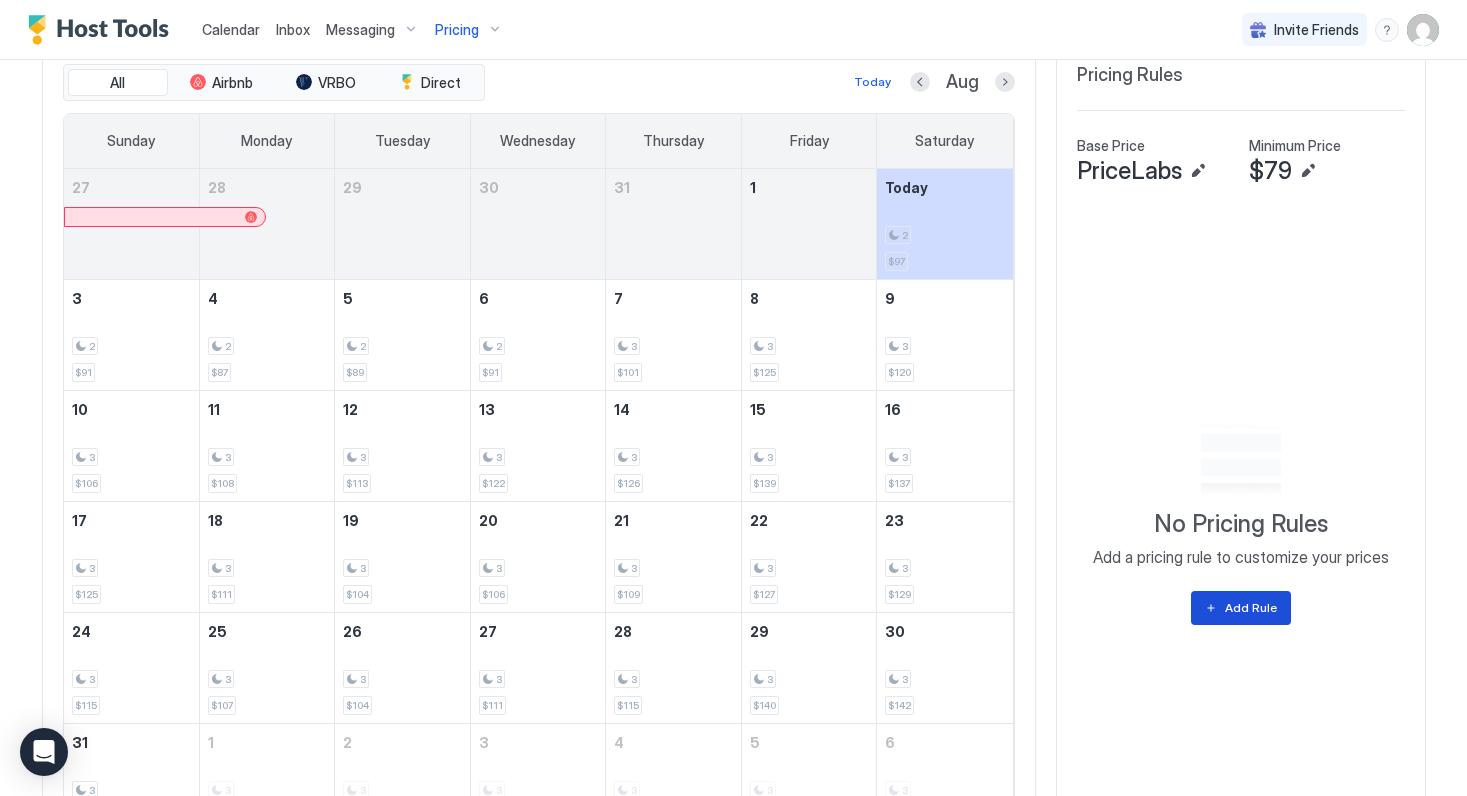 click on "Add Rule" at bounding box center (1251, 608) 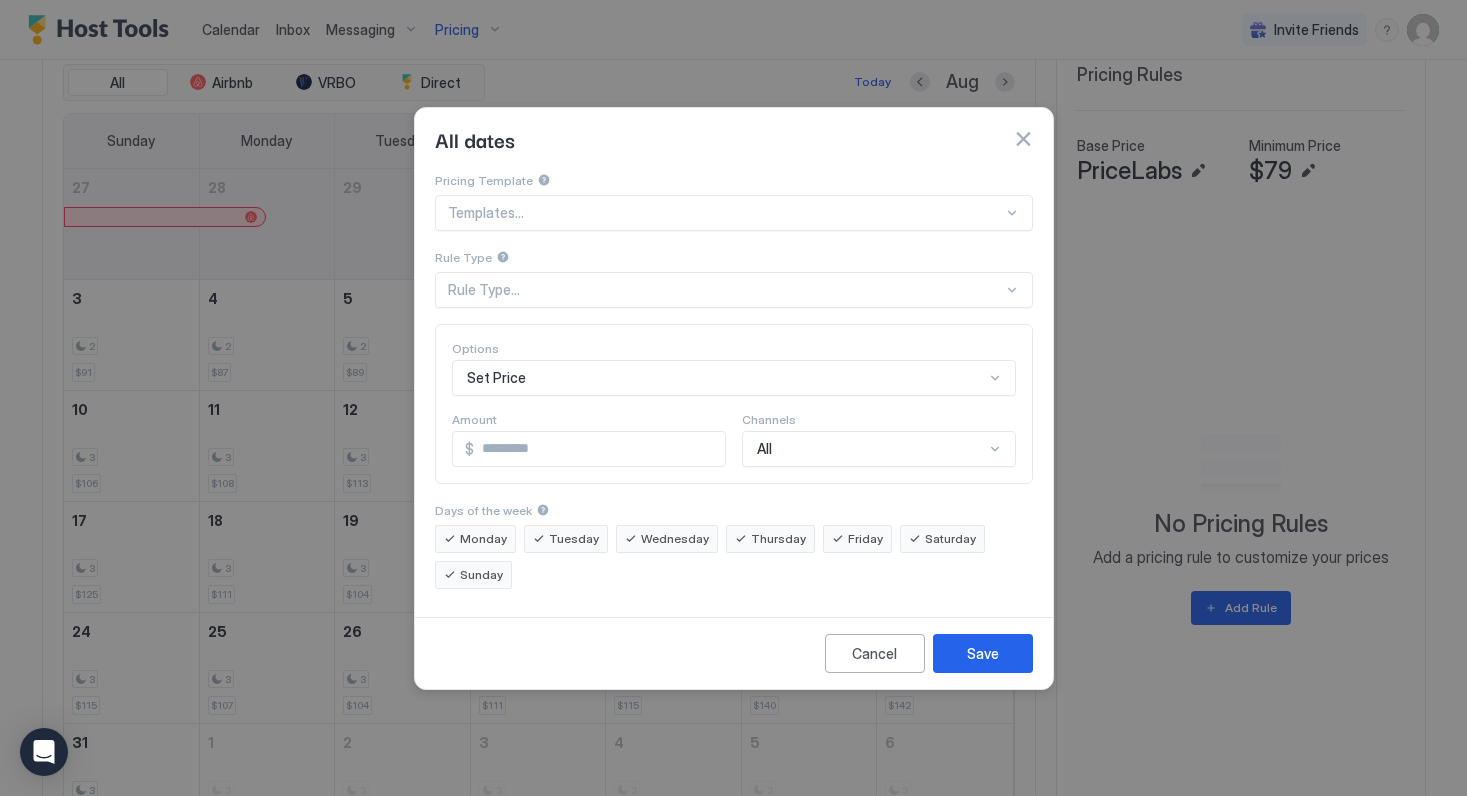 click at bounding box center [725, 213] 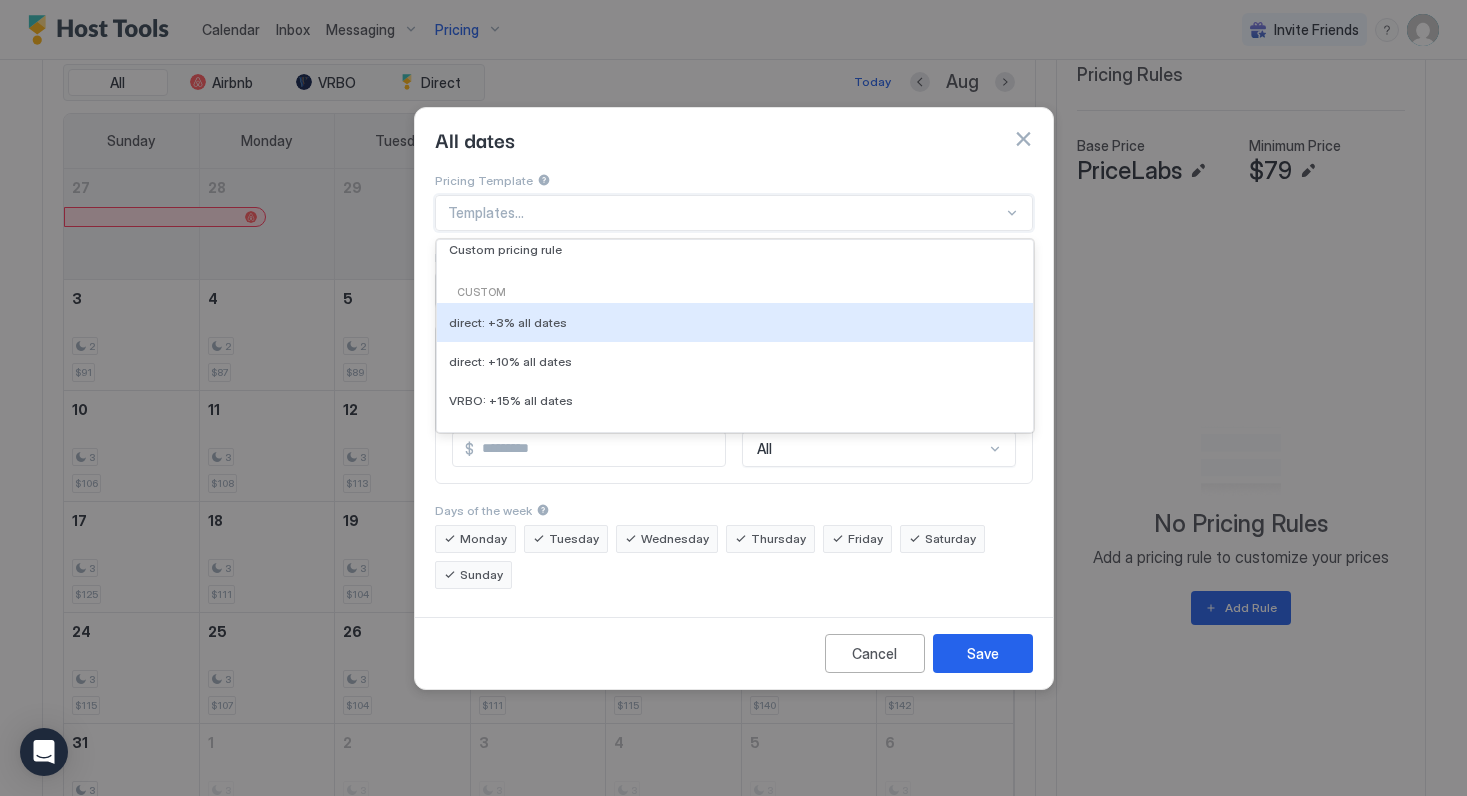 scroll, scrollTop: 237, scrollLeft: 0, axis: vertical 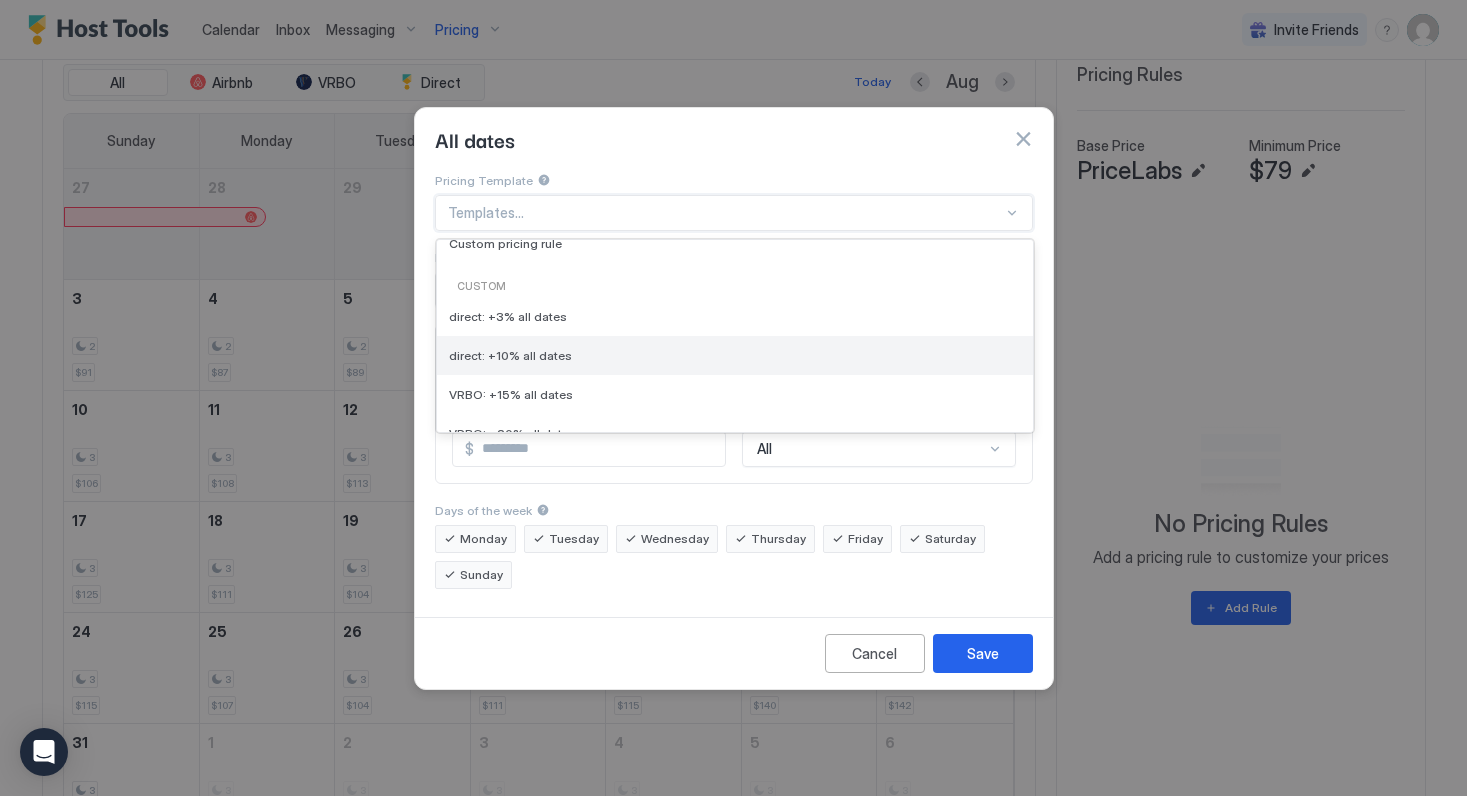 click on "direct: +10% all dates" at bounding box center [735, 355] 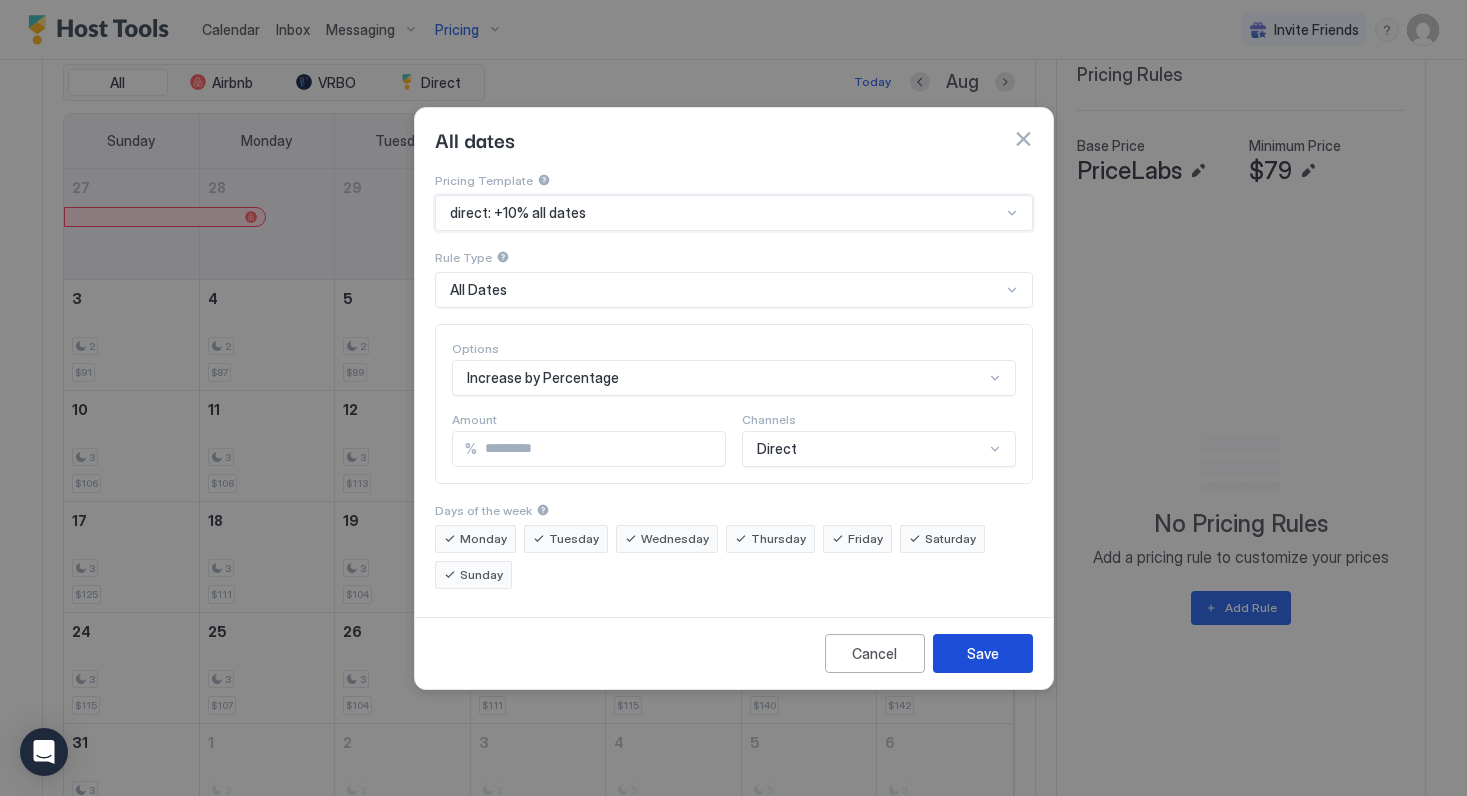 click on "Save" at bounding box center (983, 653) 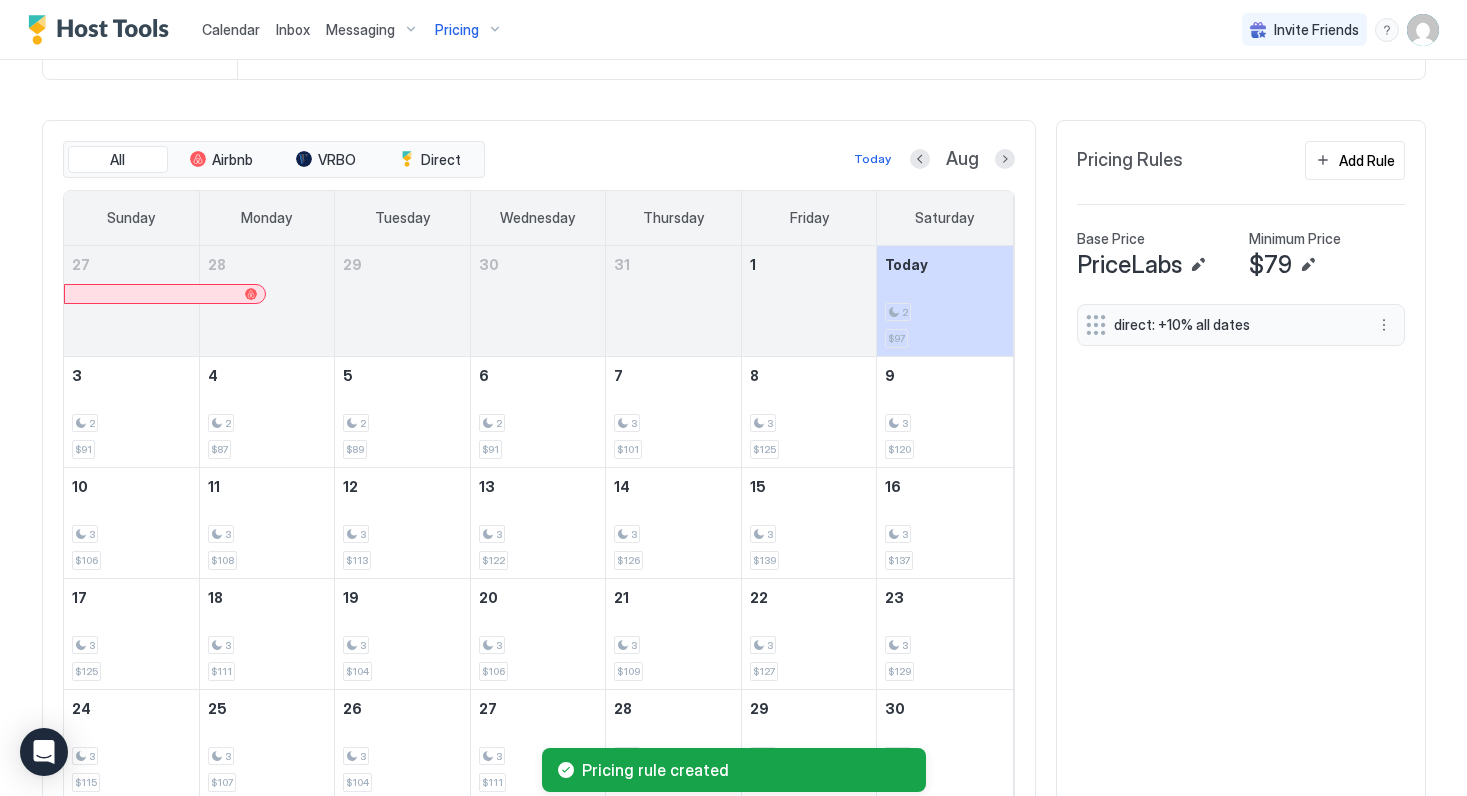 scroll, scrollTop: 543, scrollLeft: 0, axis: vertical 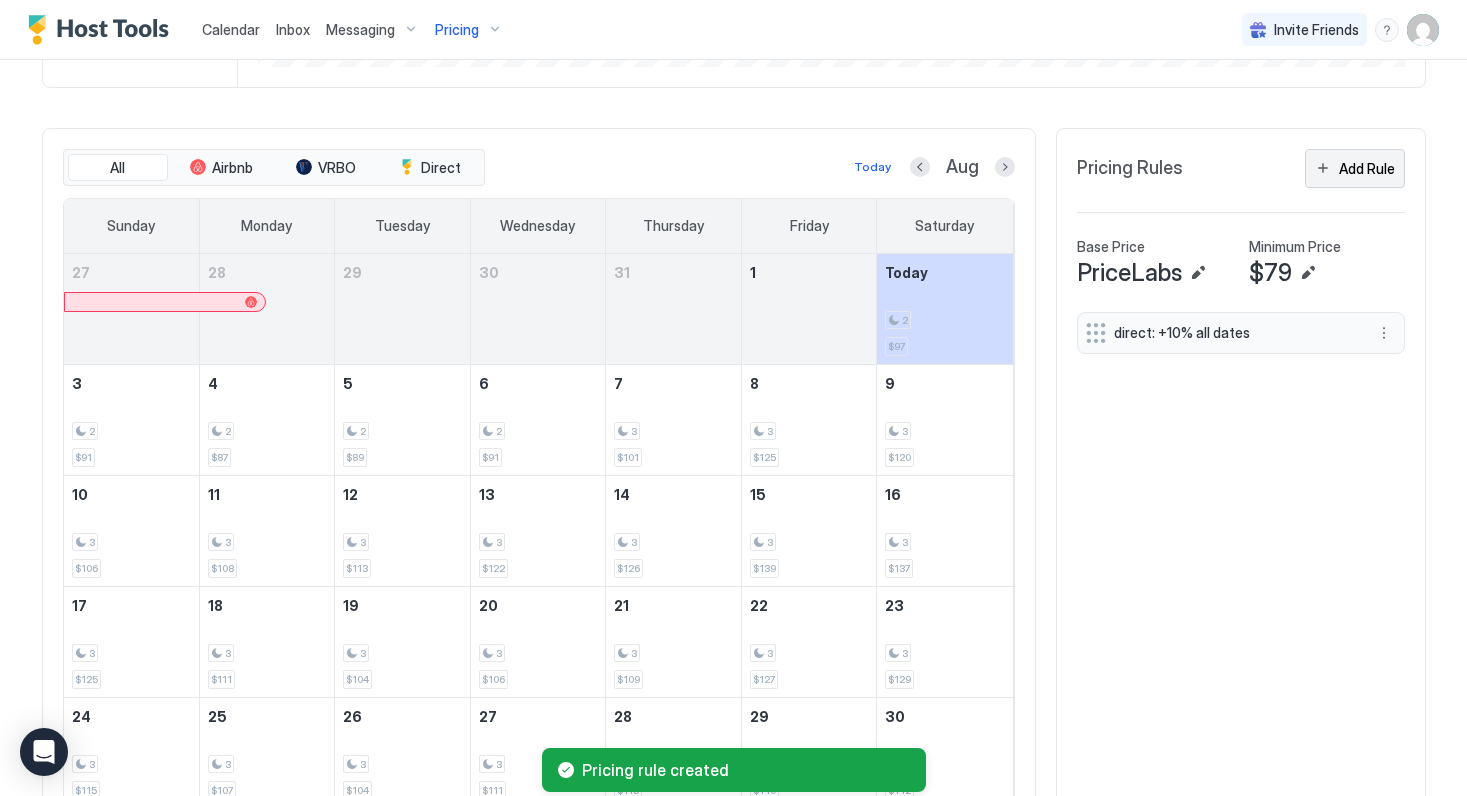 click on "Add Rule" at bounding box center (1367, 168) 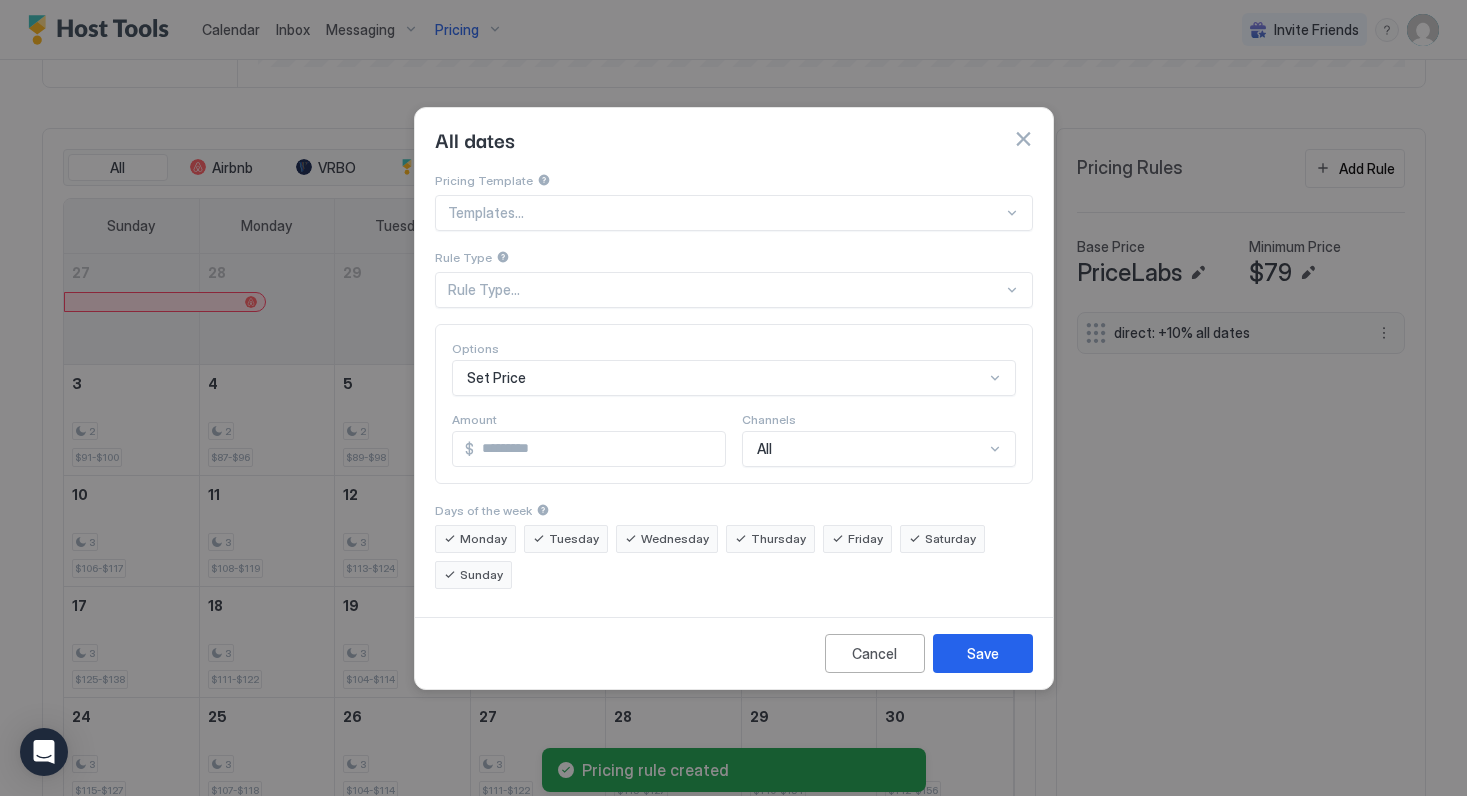 click at bounding box center (725, 213) 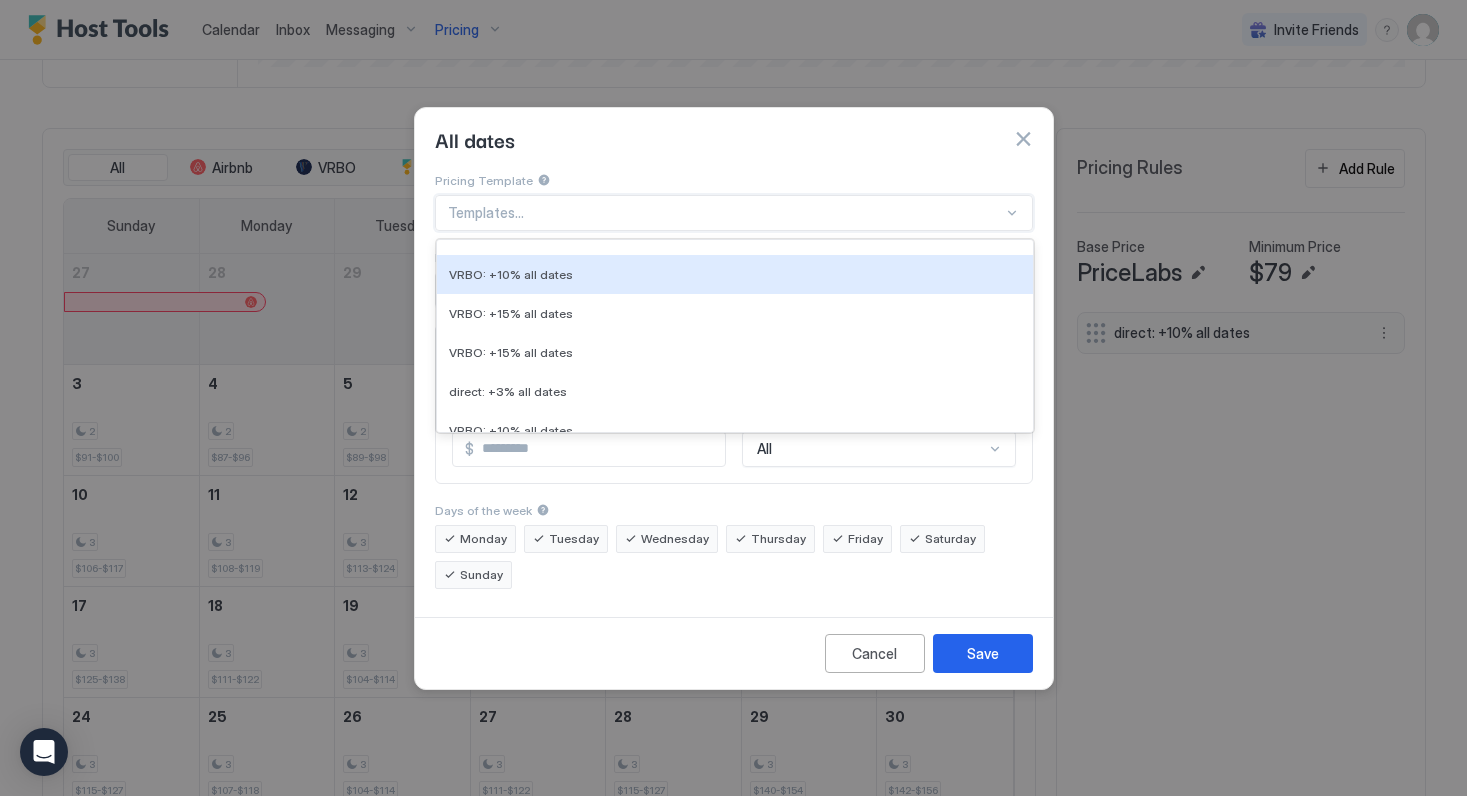 scroll, scrollTop: 498, scrollLeft: 0, axis: vertical 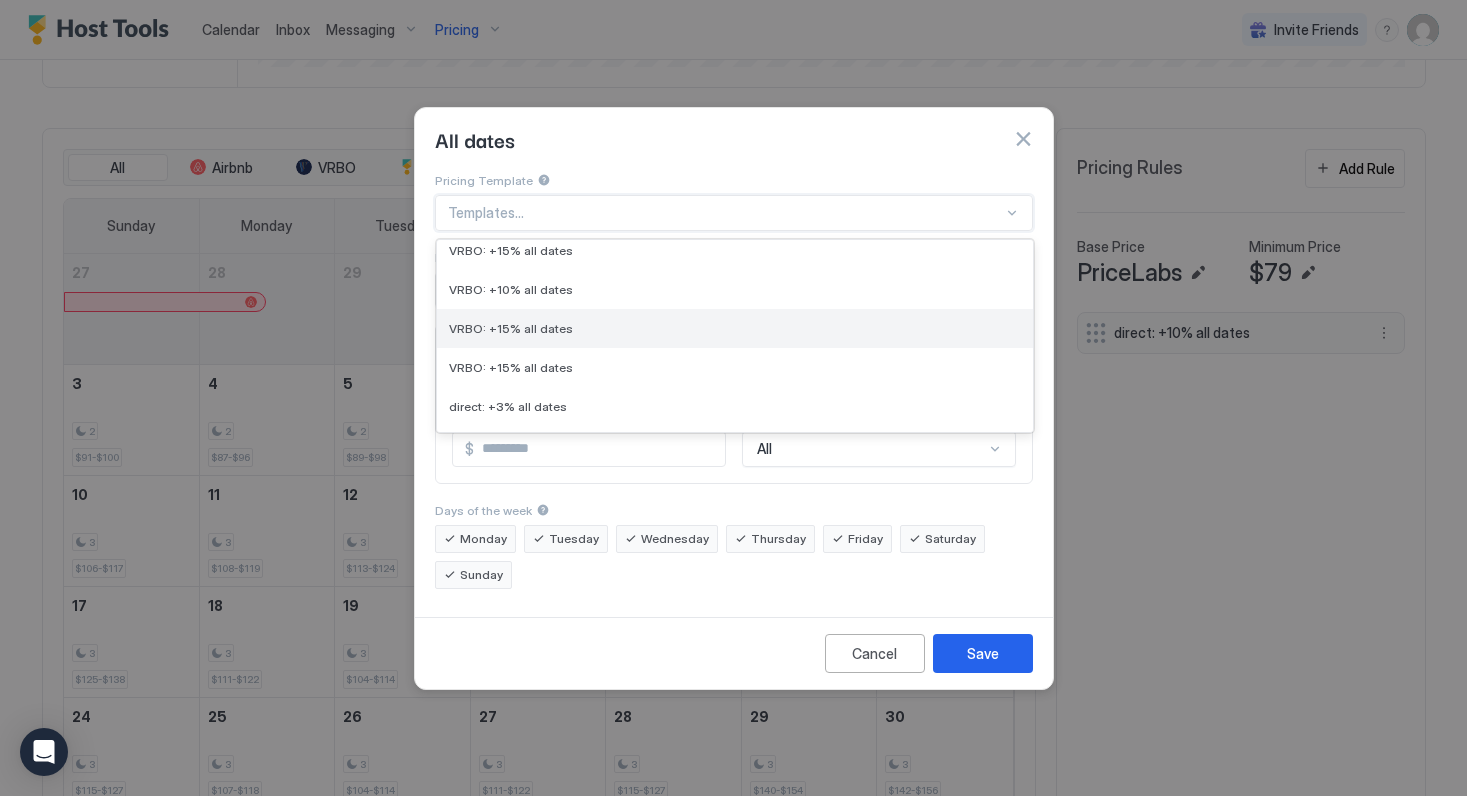 click on "VRBO: +15% all dates" at bounding box center (735, 328) 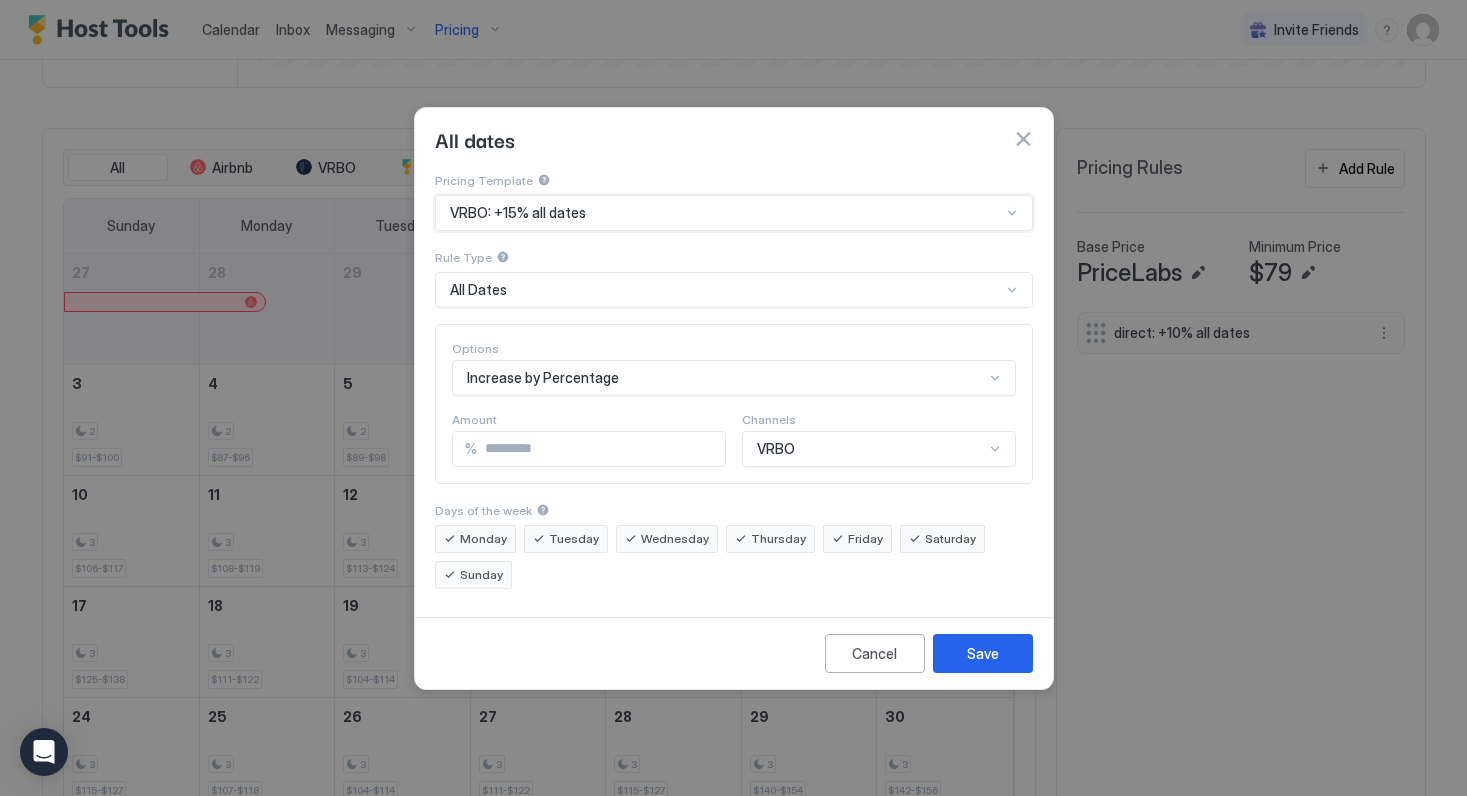 click on "**" at bounding box center (601, 449) 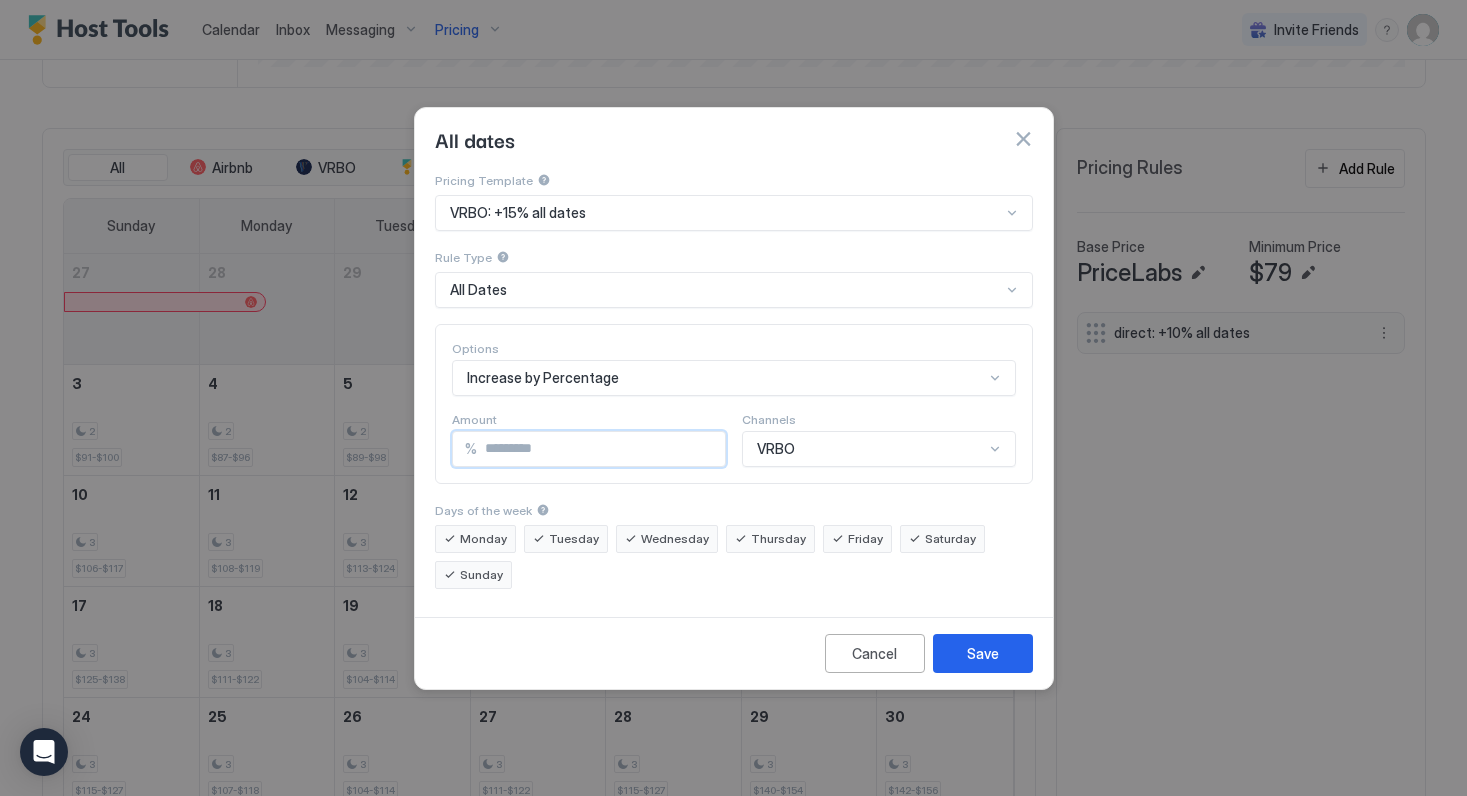 click on "**" at bounding box center (601, 449) 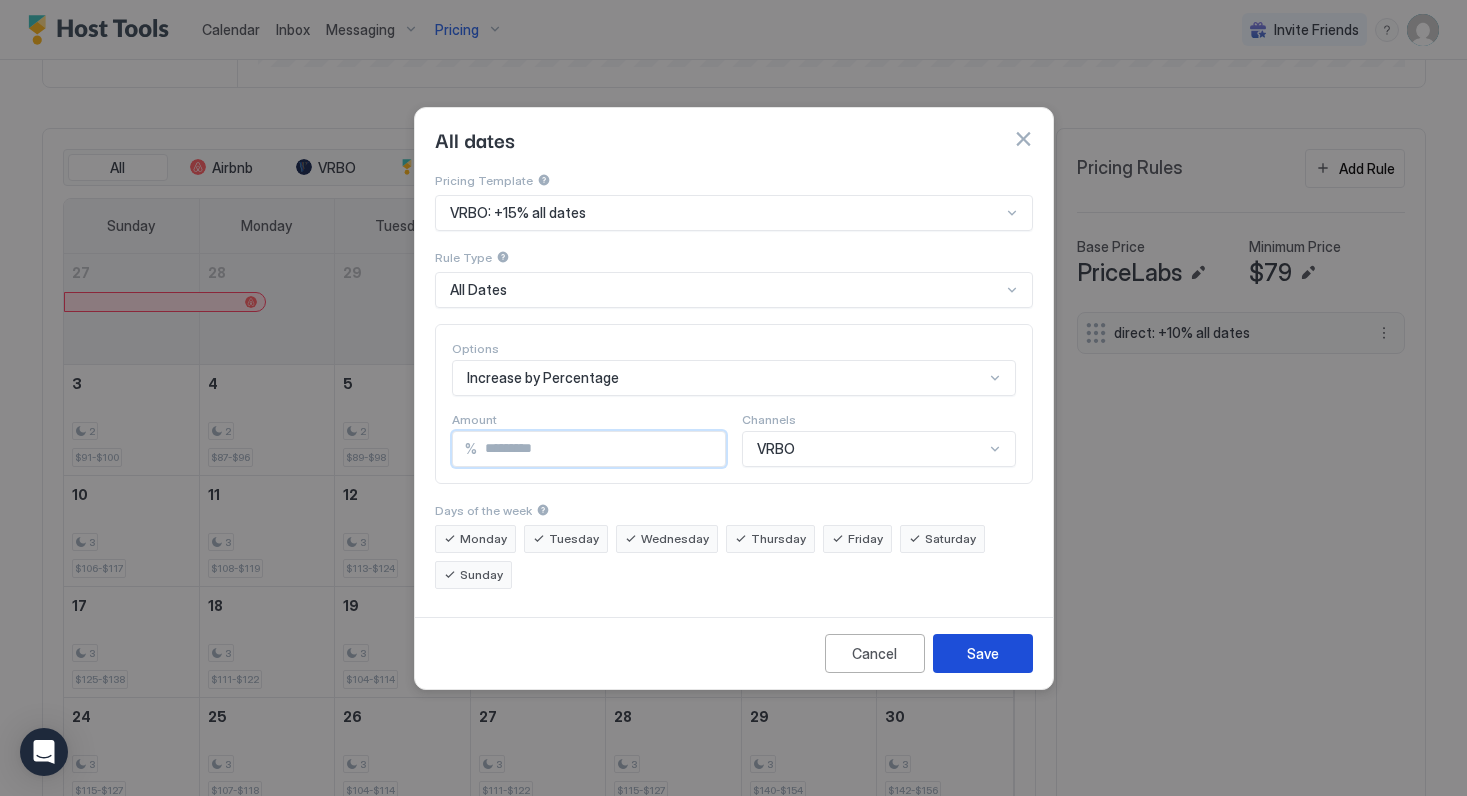 click on "Save" at bounding box center (983, 653) 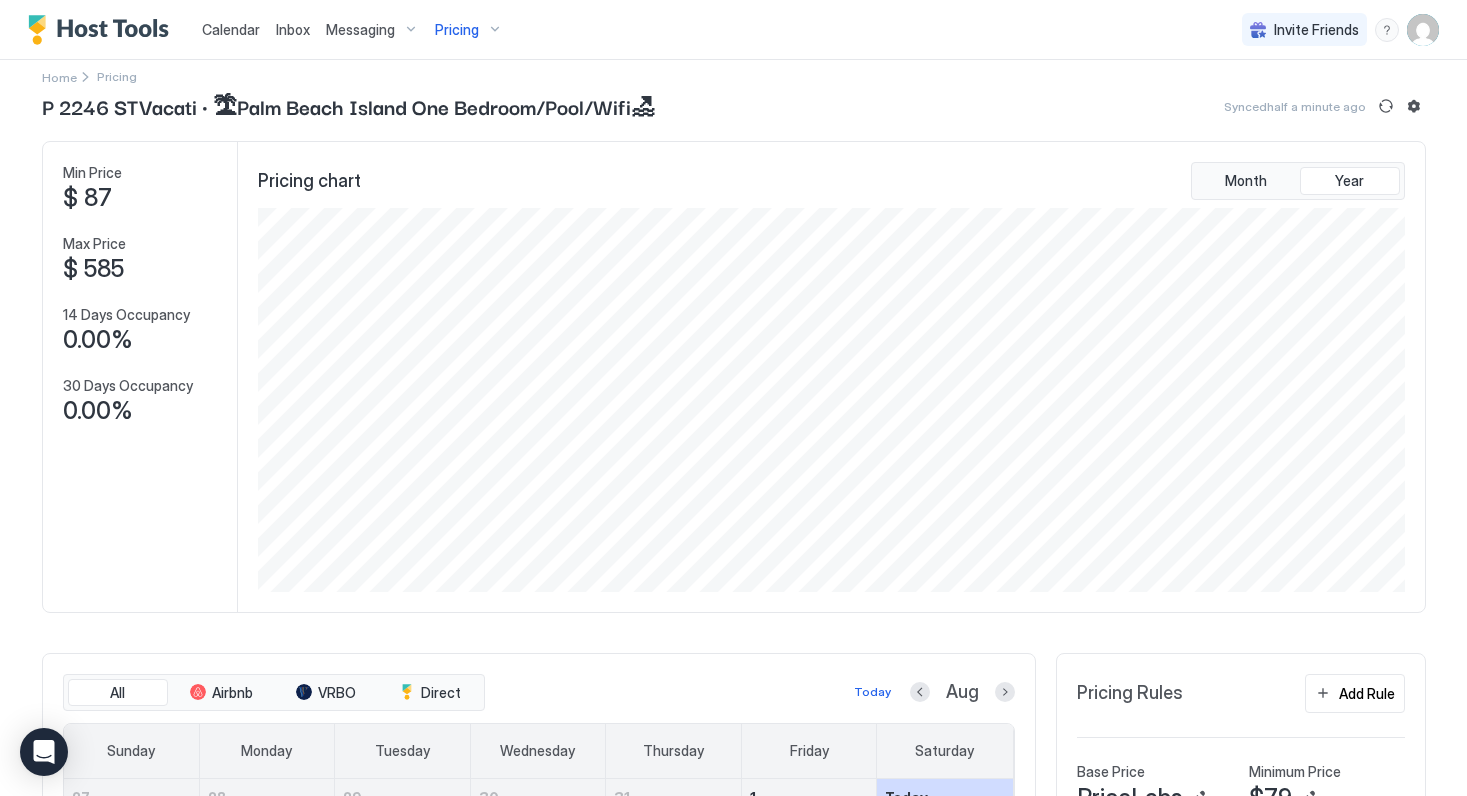 scroll, scrollTop: 0, scrollLeft: 0, axis: both 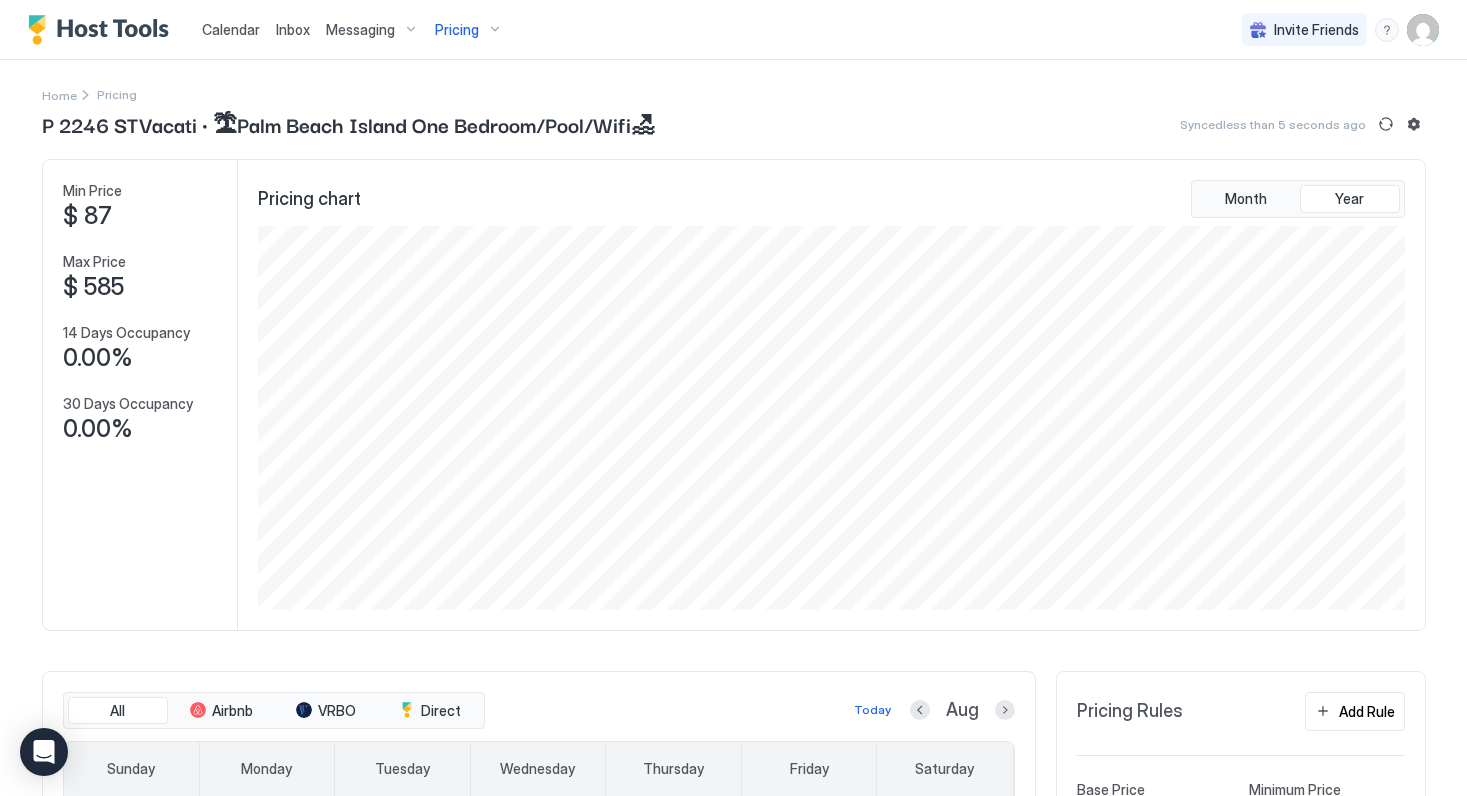 click at bounding box center (1423, 30) 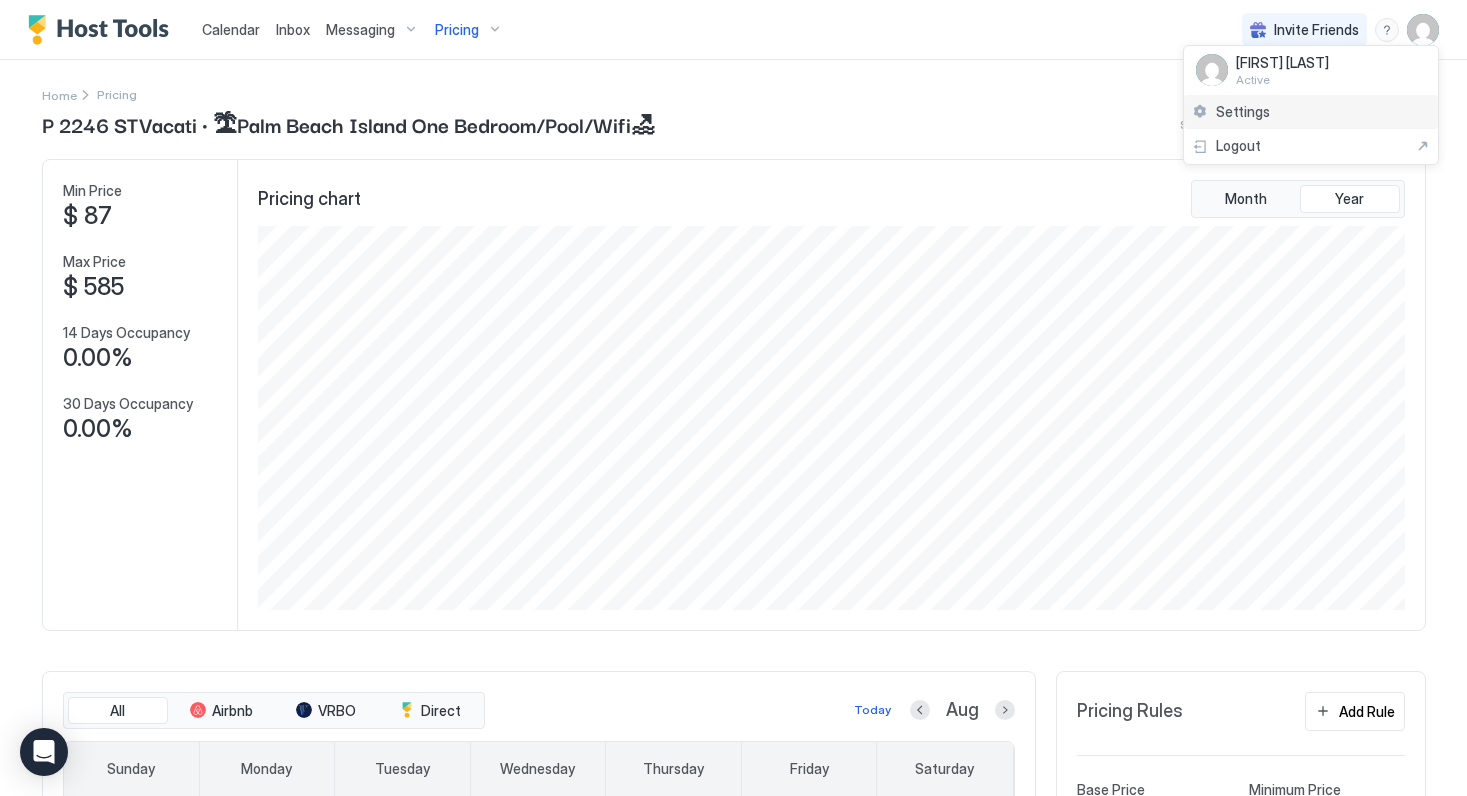 click on "Settings" at bounding box center (1243, 112) 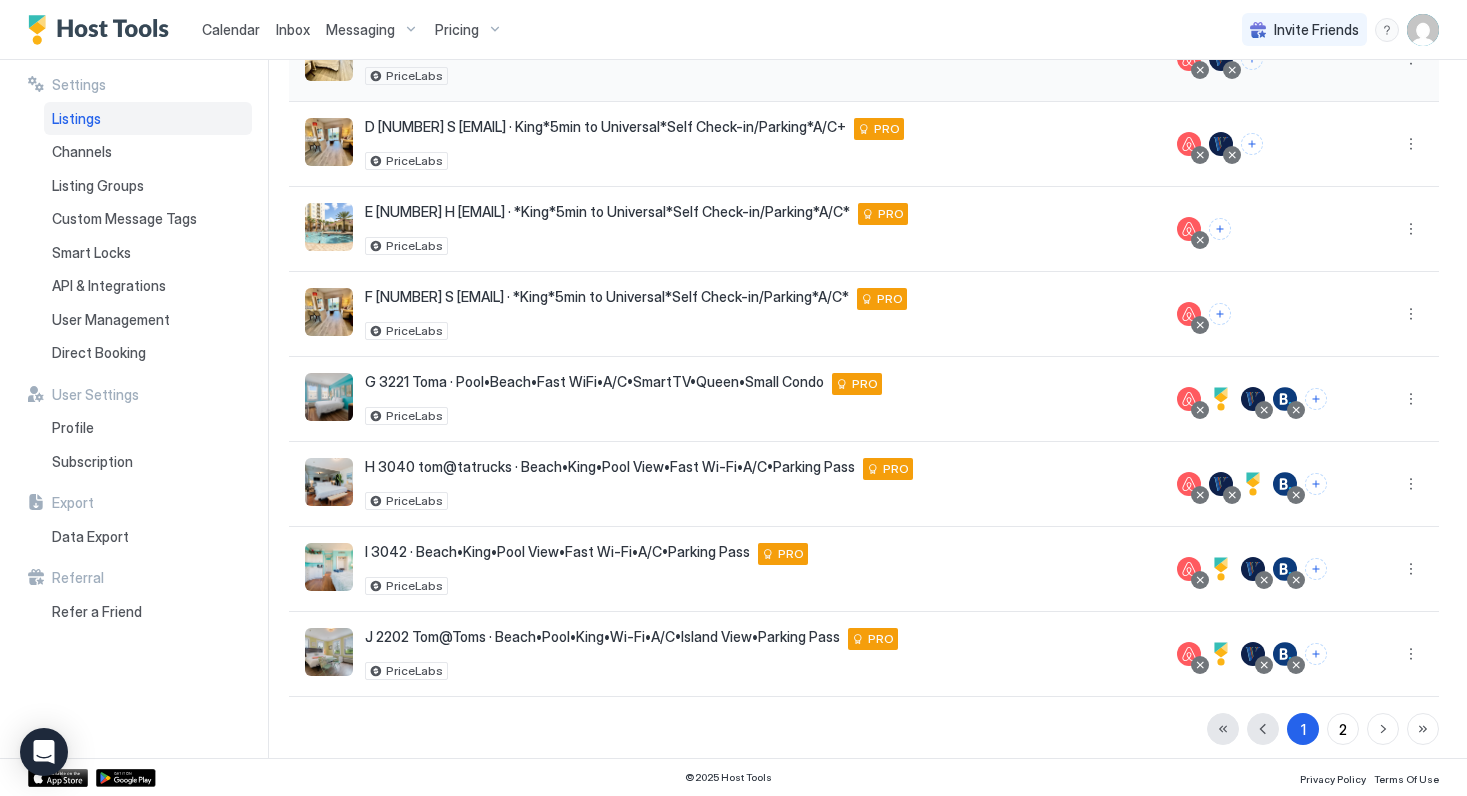 scroll, scrollTop: 413, scrollLeft: 0, axis: vertical 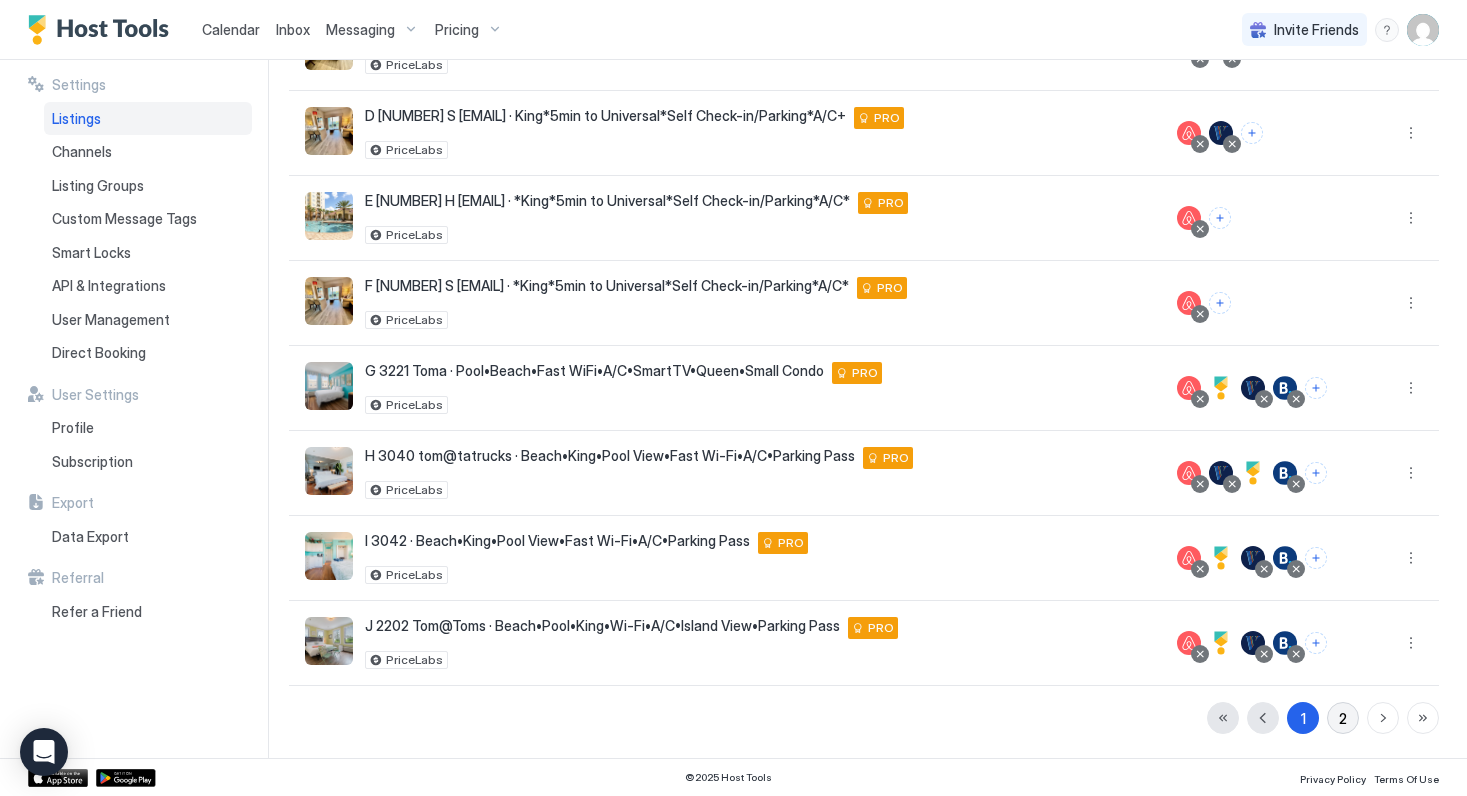 click on "2" at bounding box center [1343, 718] 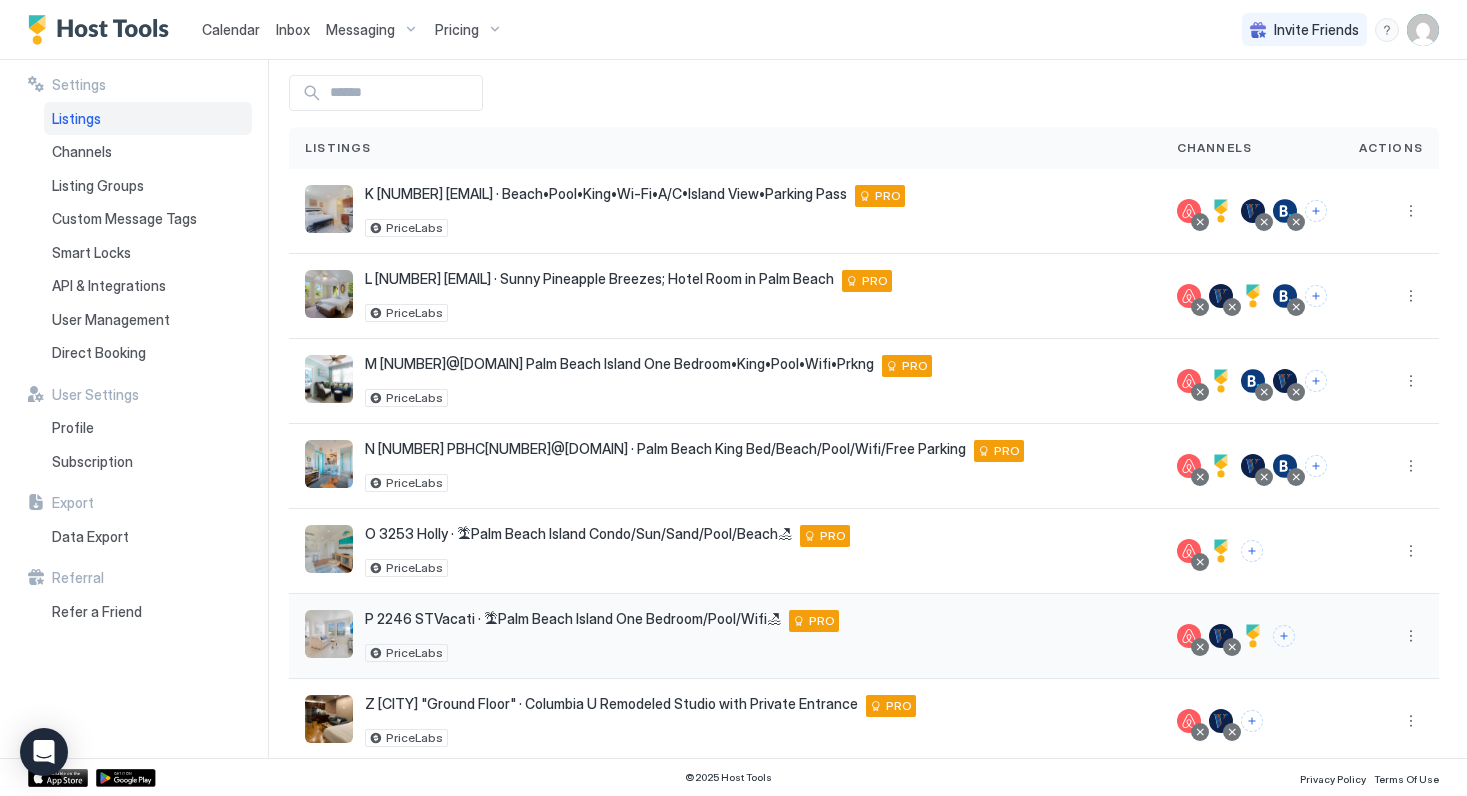 scroll, scrollTop: 0, scrollLeft: 0, axis: both 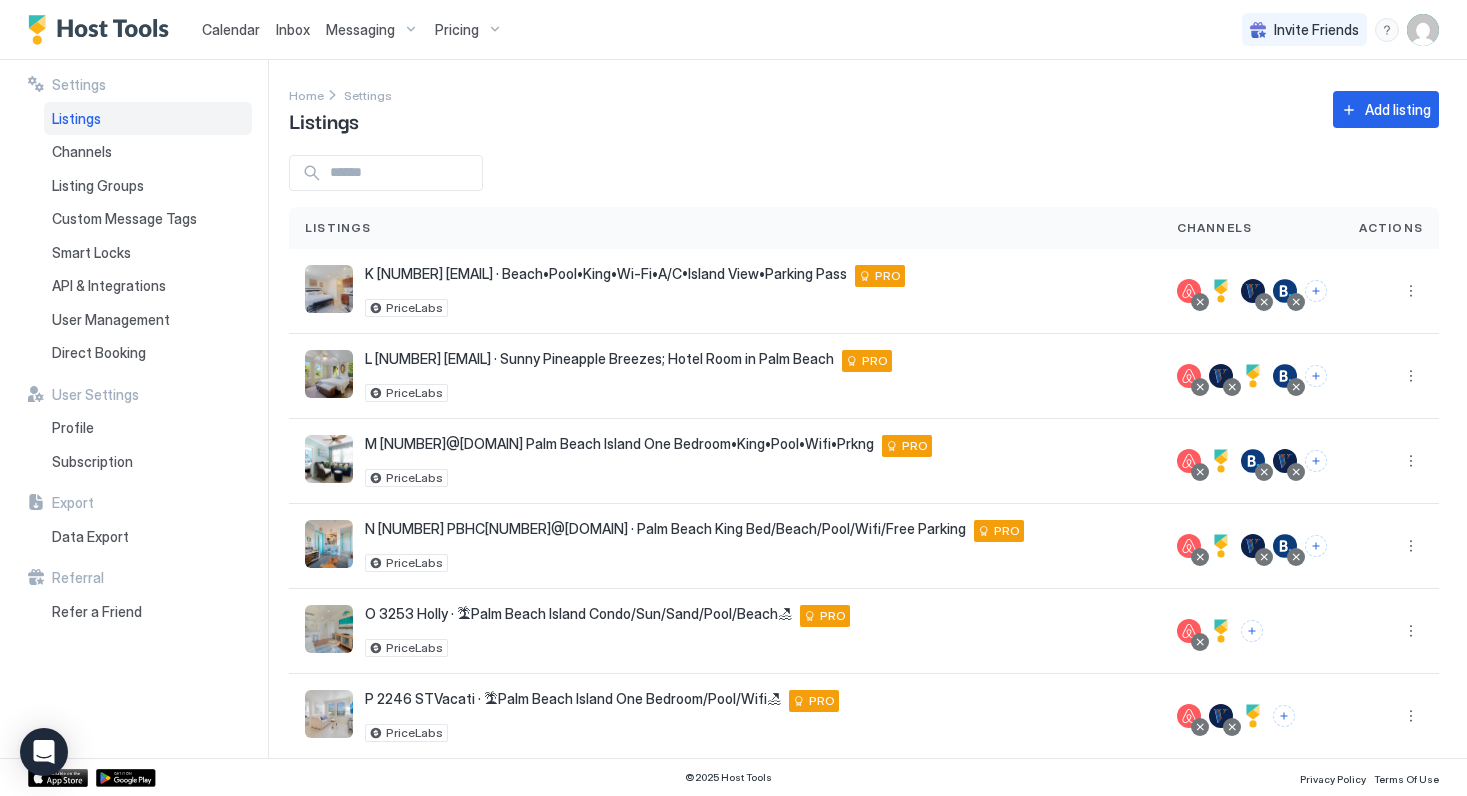 click on "Calendar" at bounding box center (231, 29) 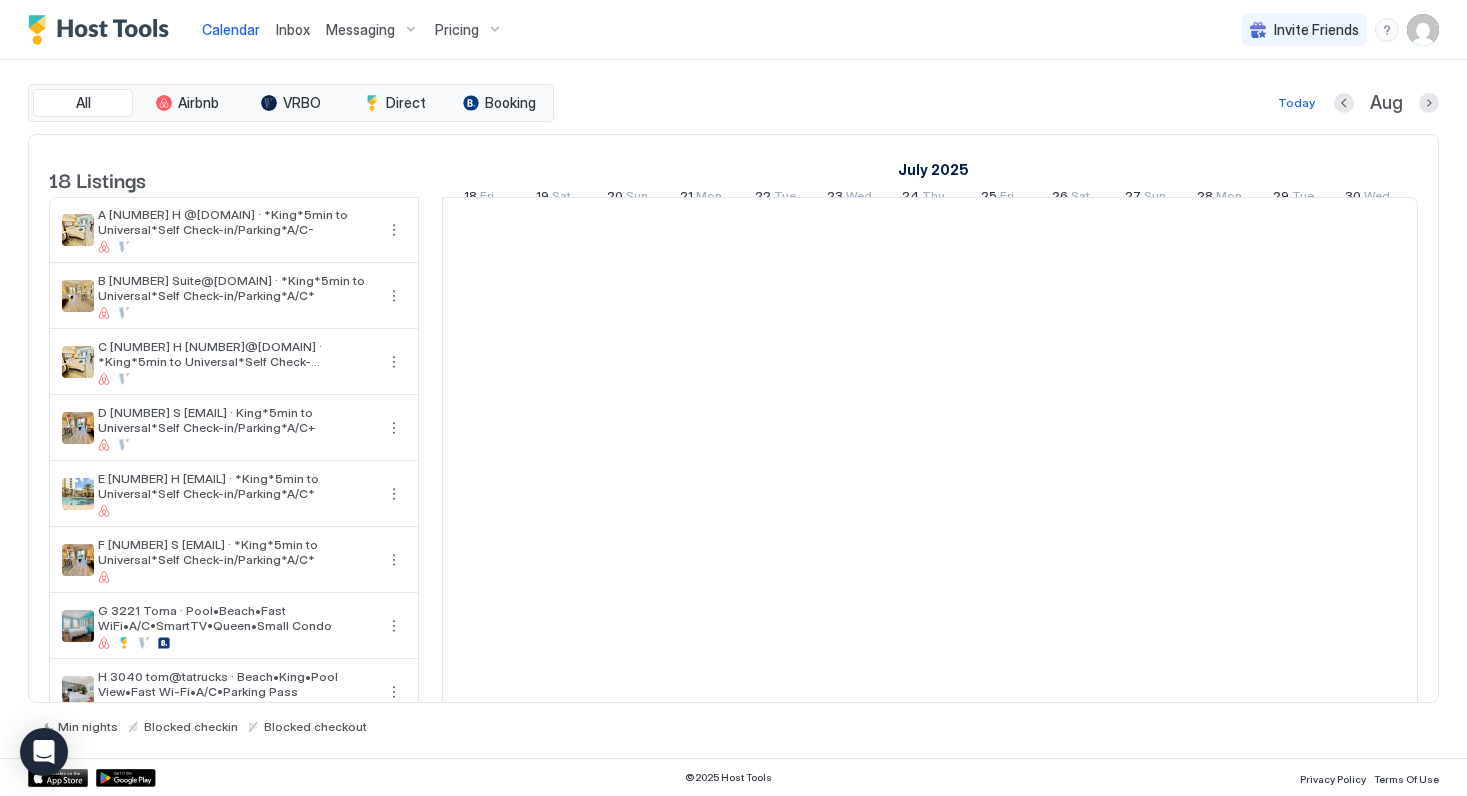 scroll, scrollTop: 0, scrollLeft: 1111, axis: horizontal 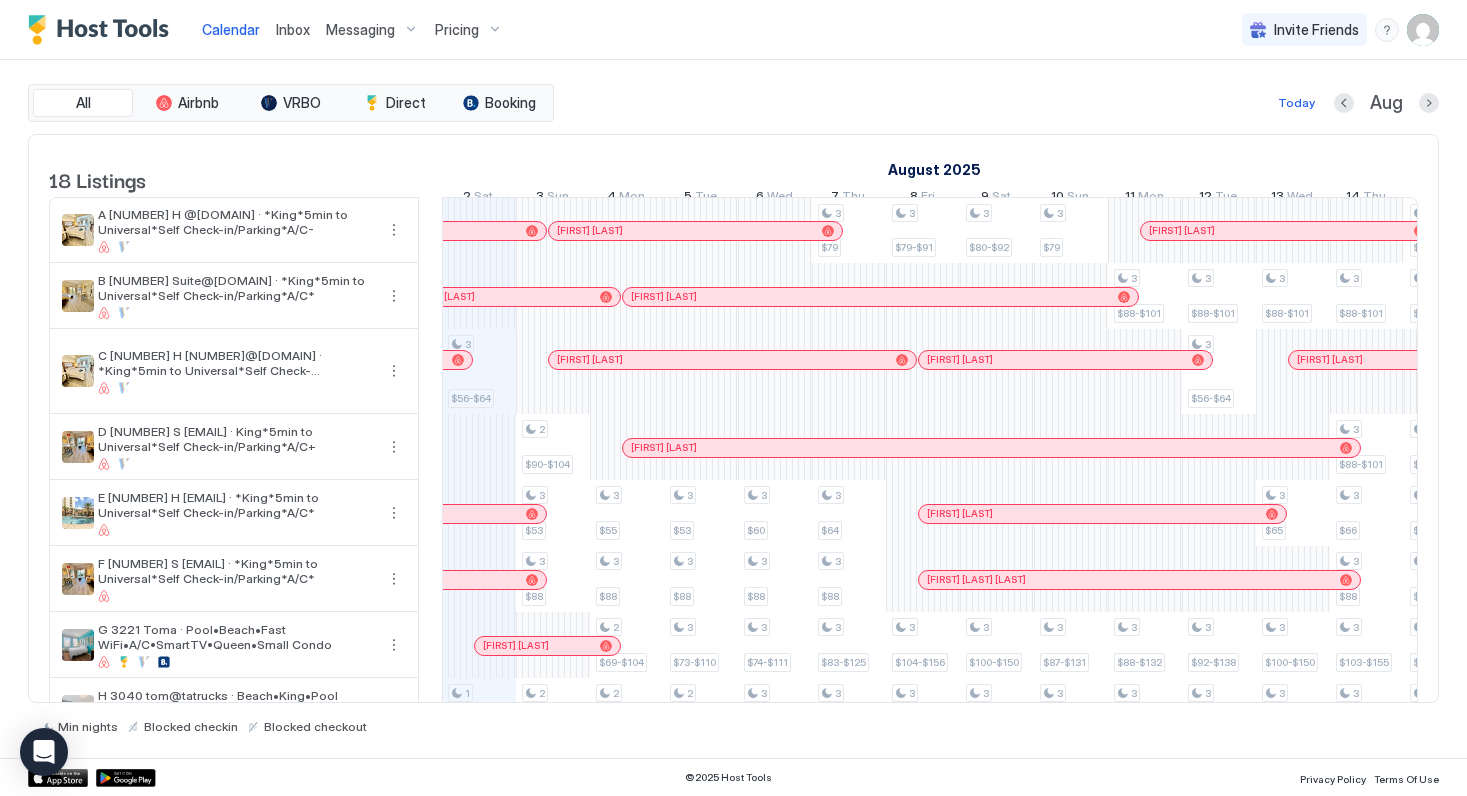 click on "Pricing" at bounding box center [457, 30] 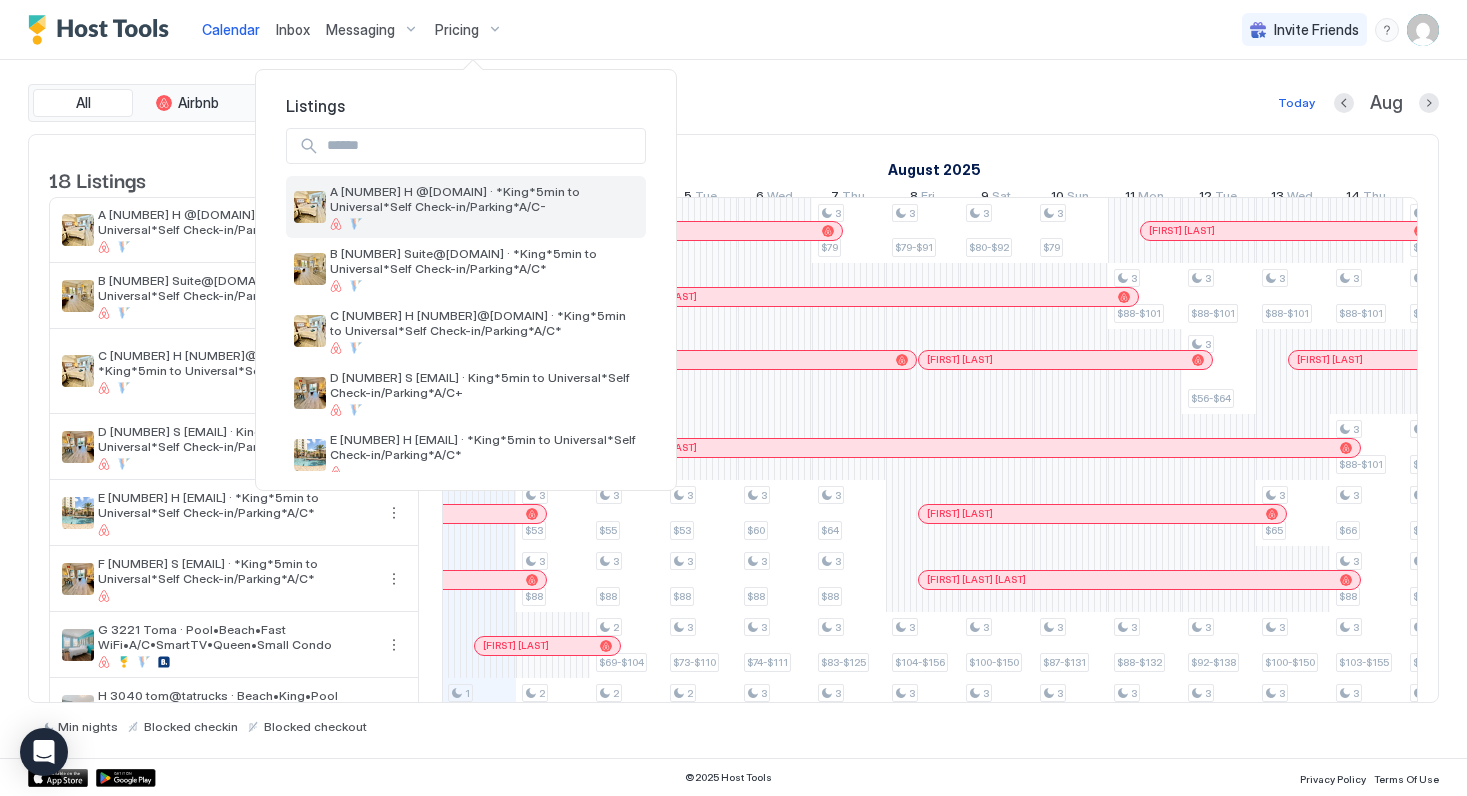 click on "A [NUMBER] H @[DOMAIN] · *King*5min to Universal*Self Check-in/Parking*A/C-" at bounding box center [484, 199] 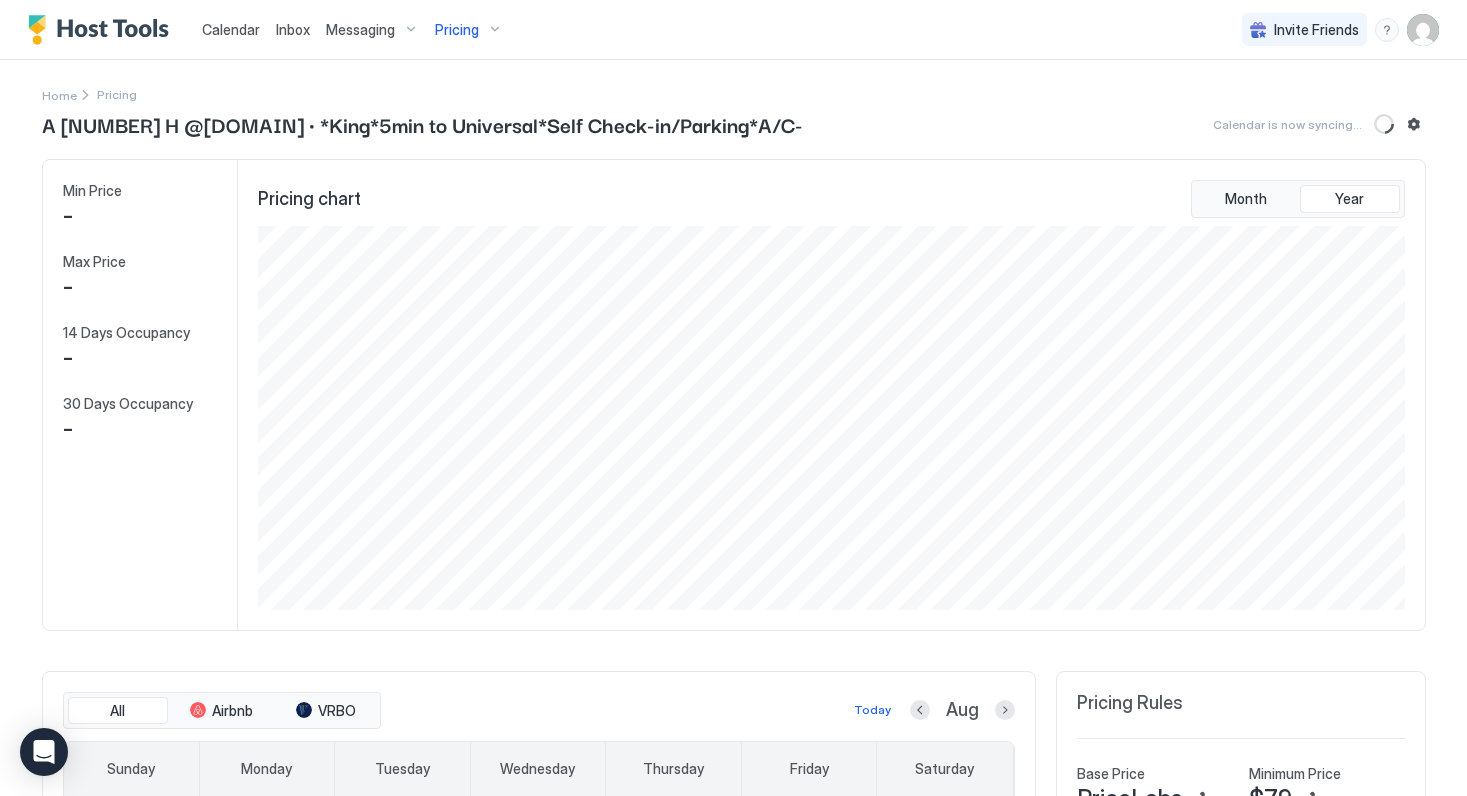scroll, scrollTop: 999616, scrollLeft: 998848, axis: both 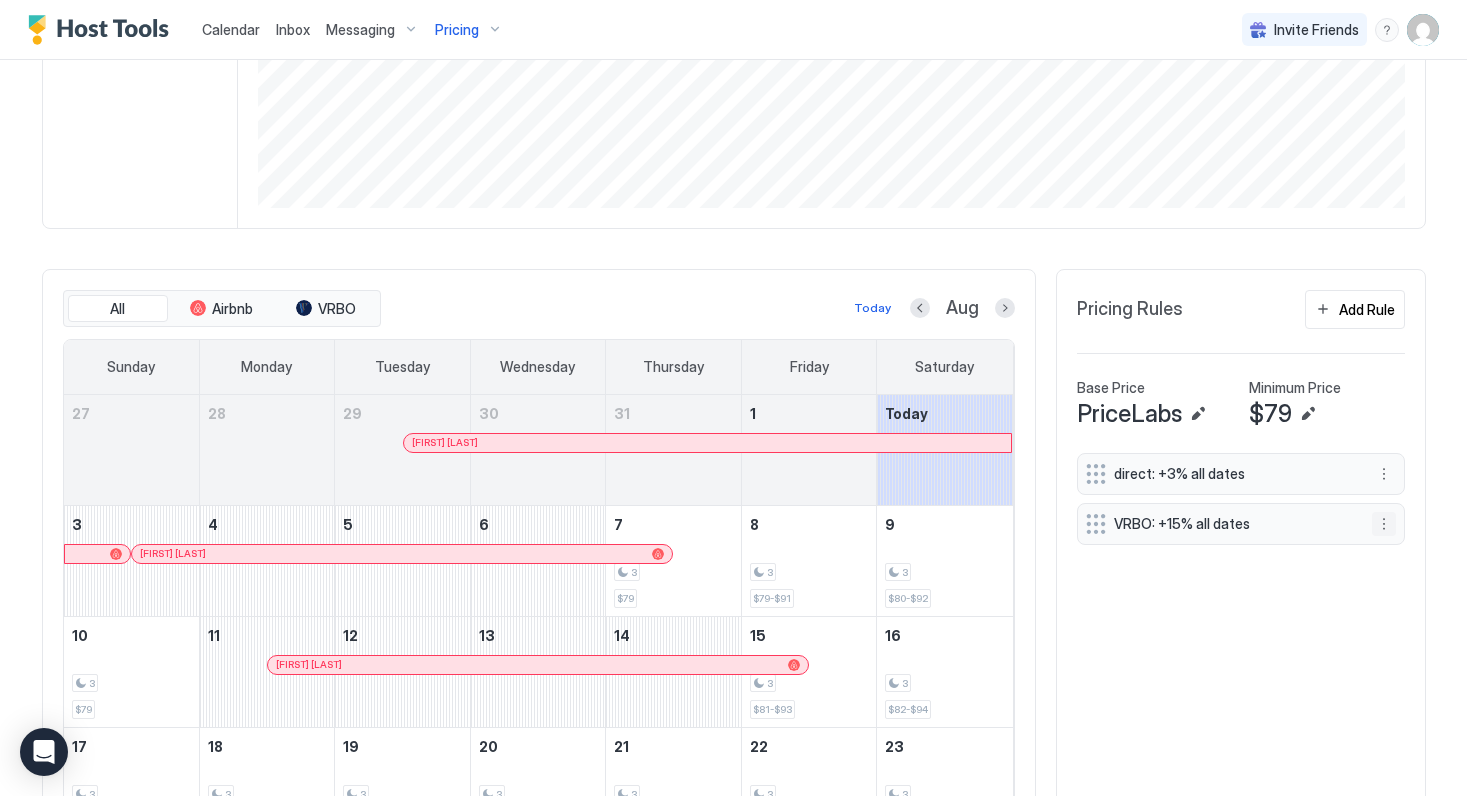 click at bounding box center [1384, 524] 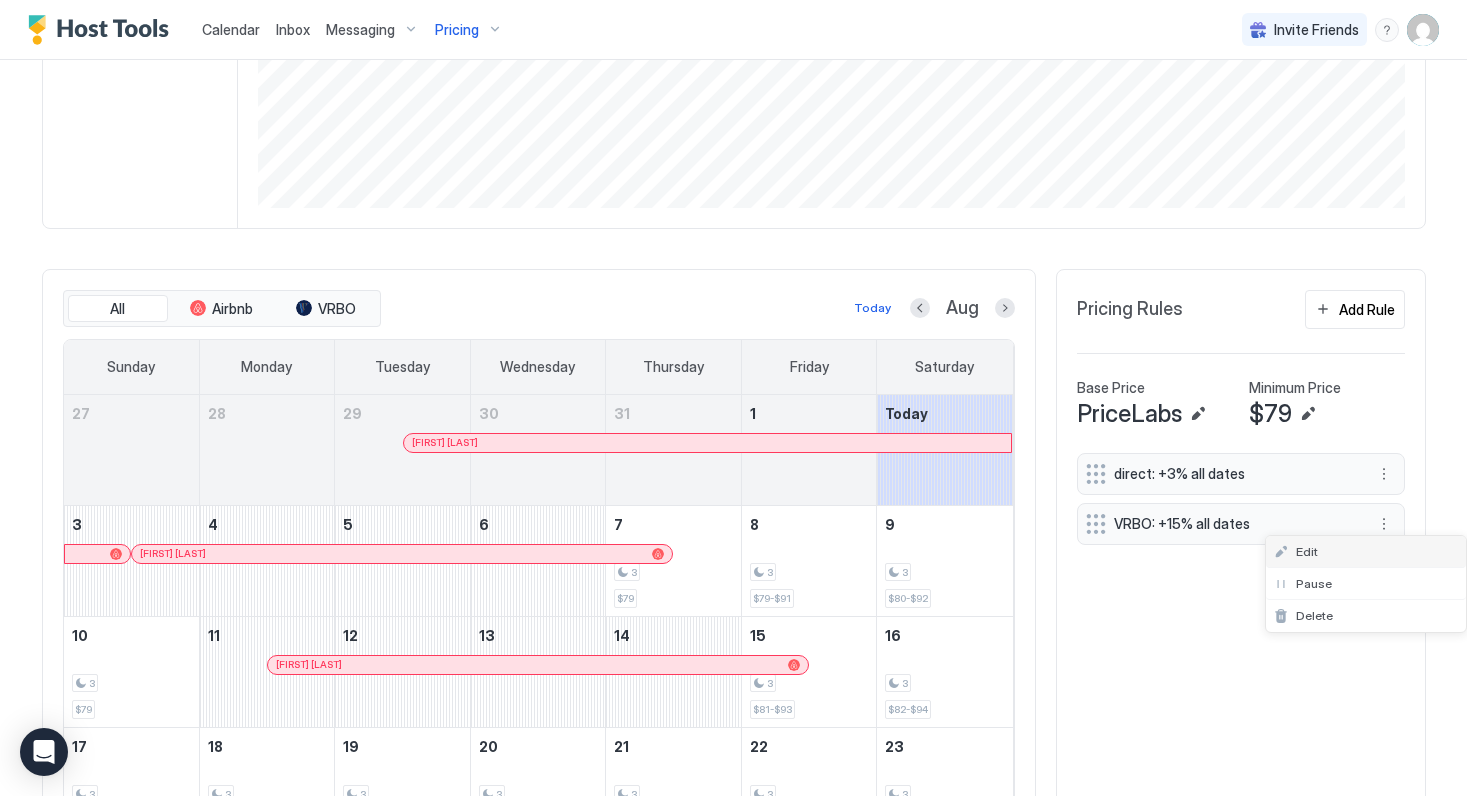 click on "Edit" at bounding box center [1366, 552] 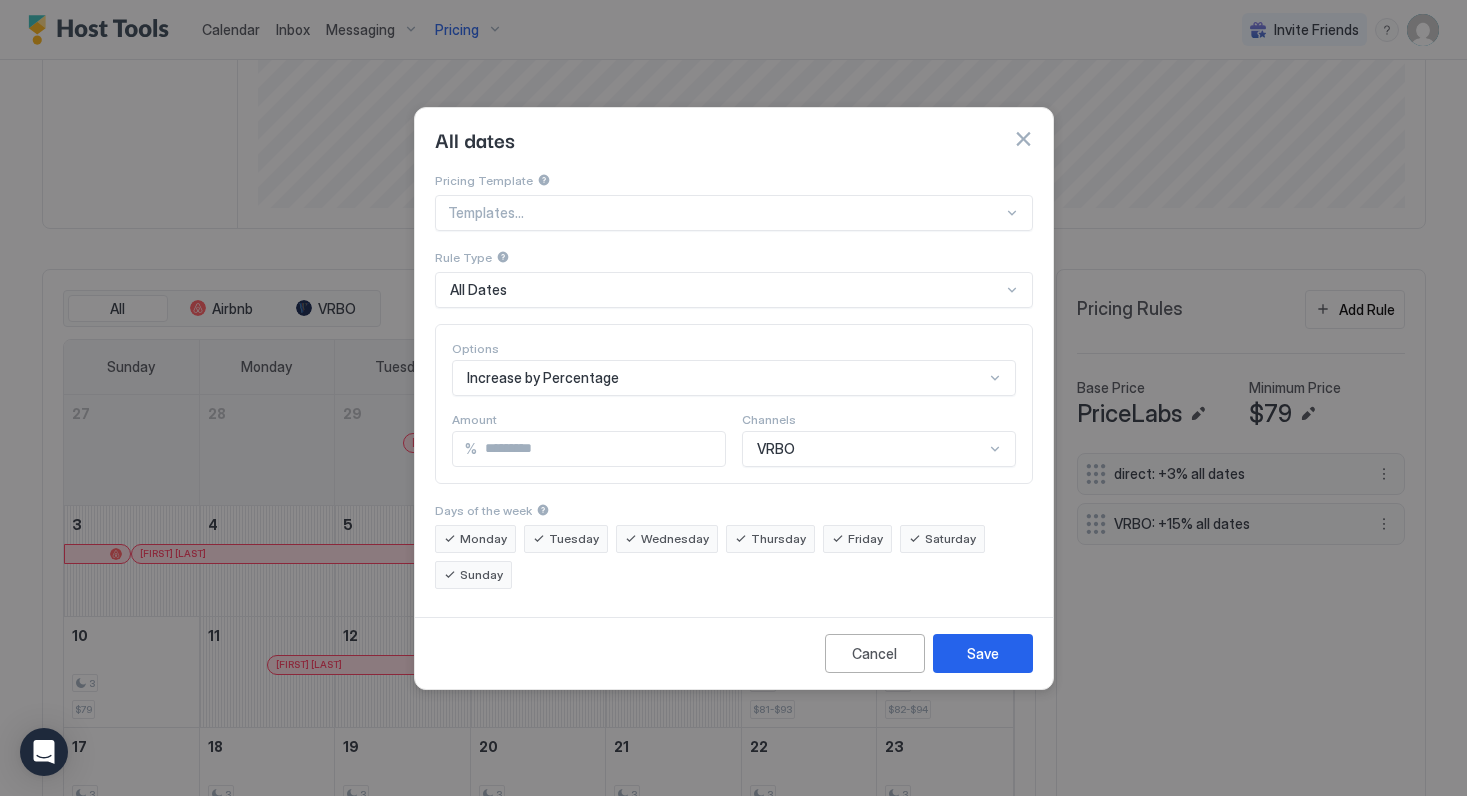click on "**" at bounding box center (601, 449) 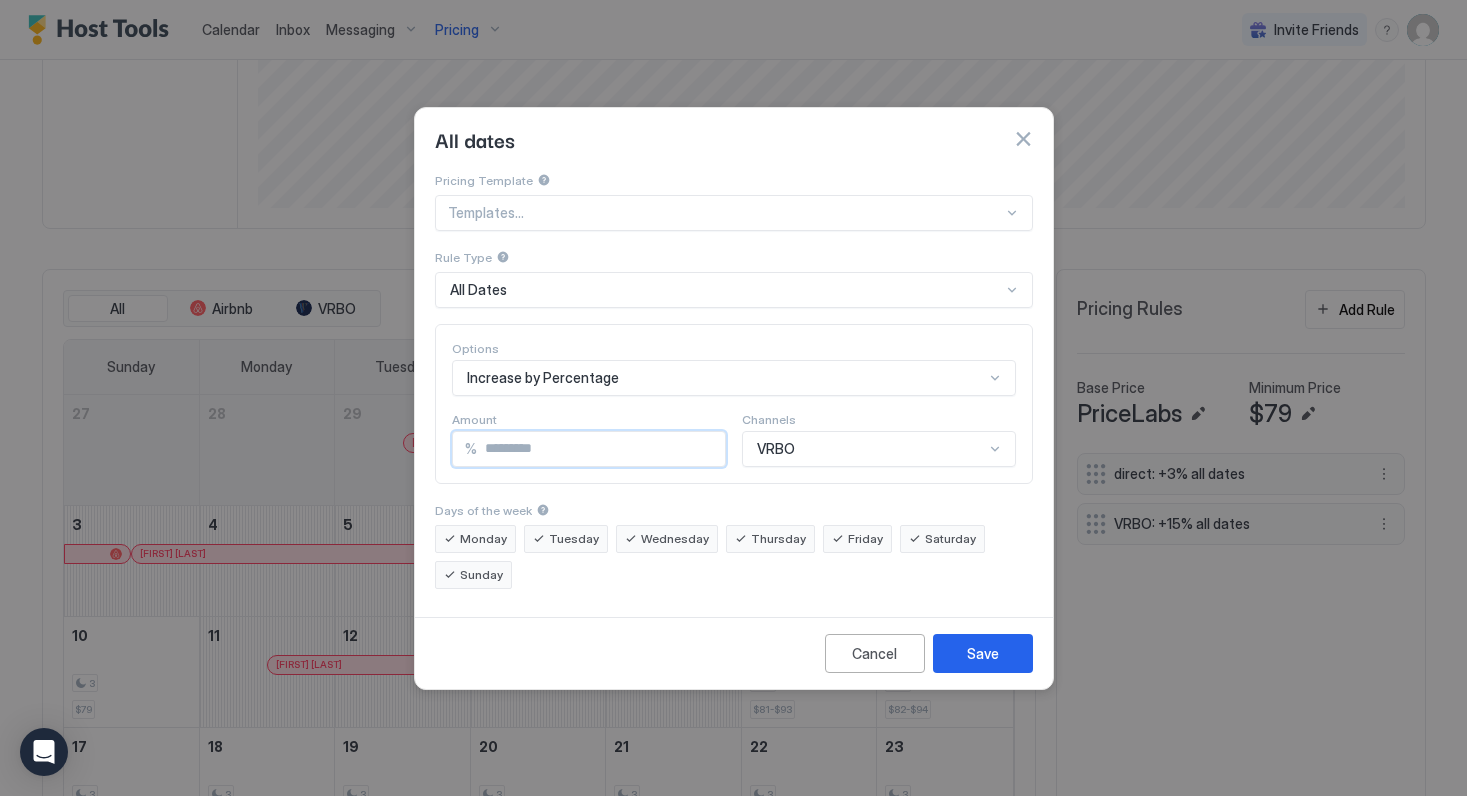 click on "**" at bounding box center [601, 449] 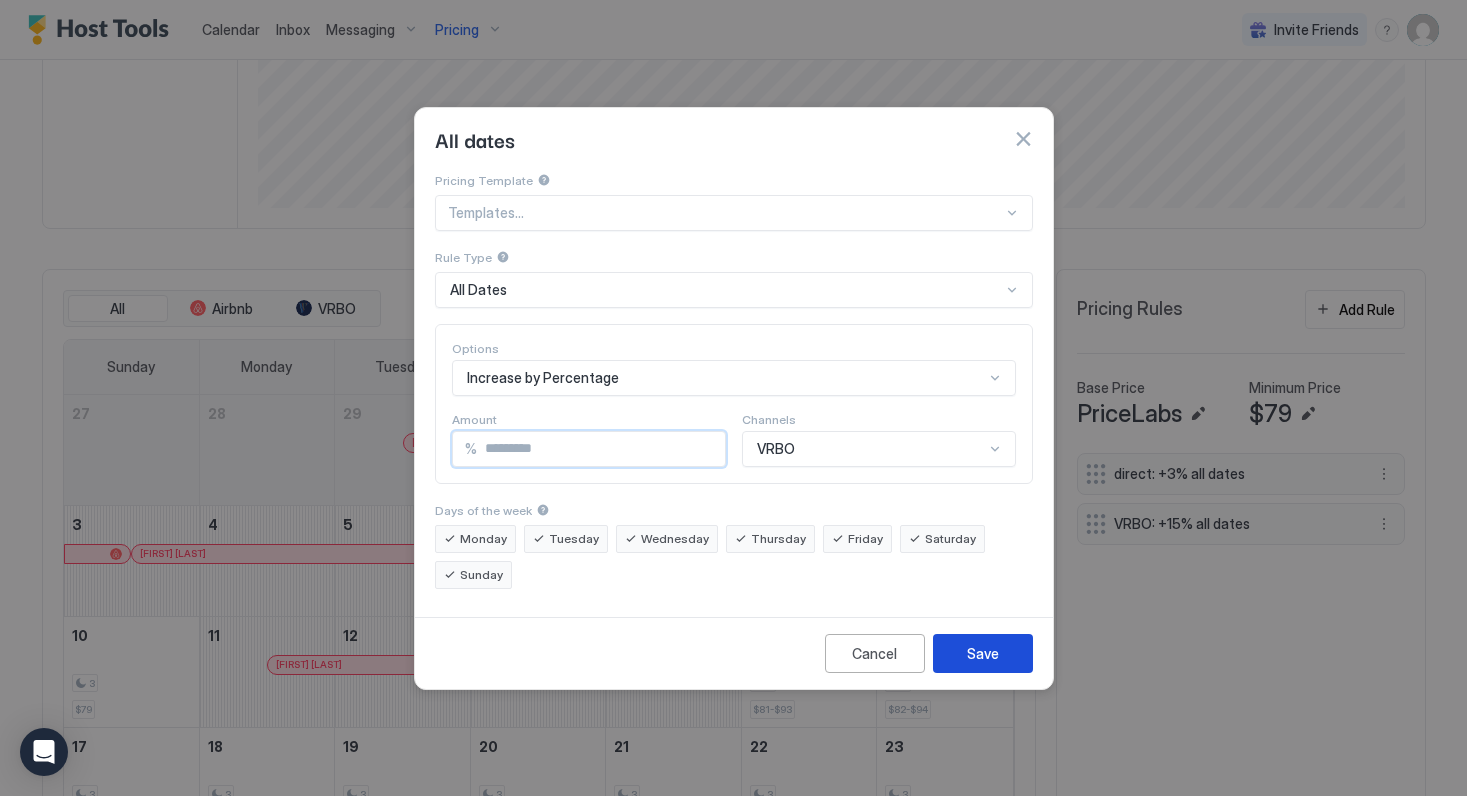 click on "Save" at bounding box center [983, 653] 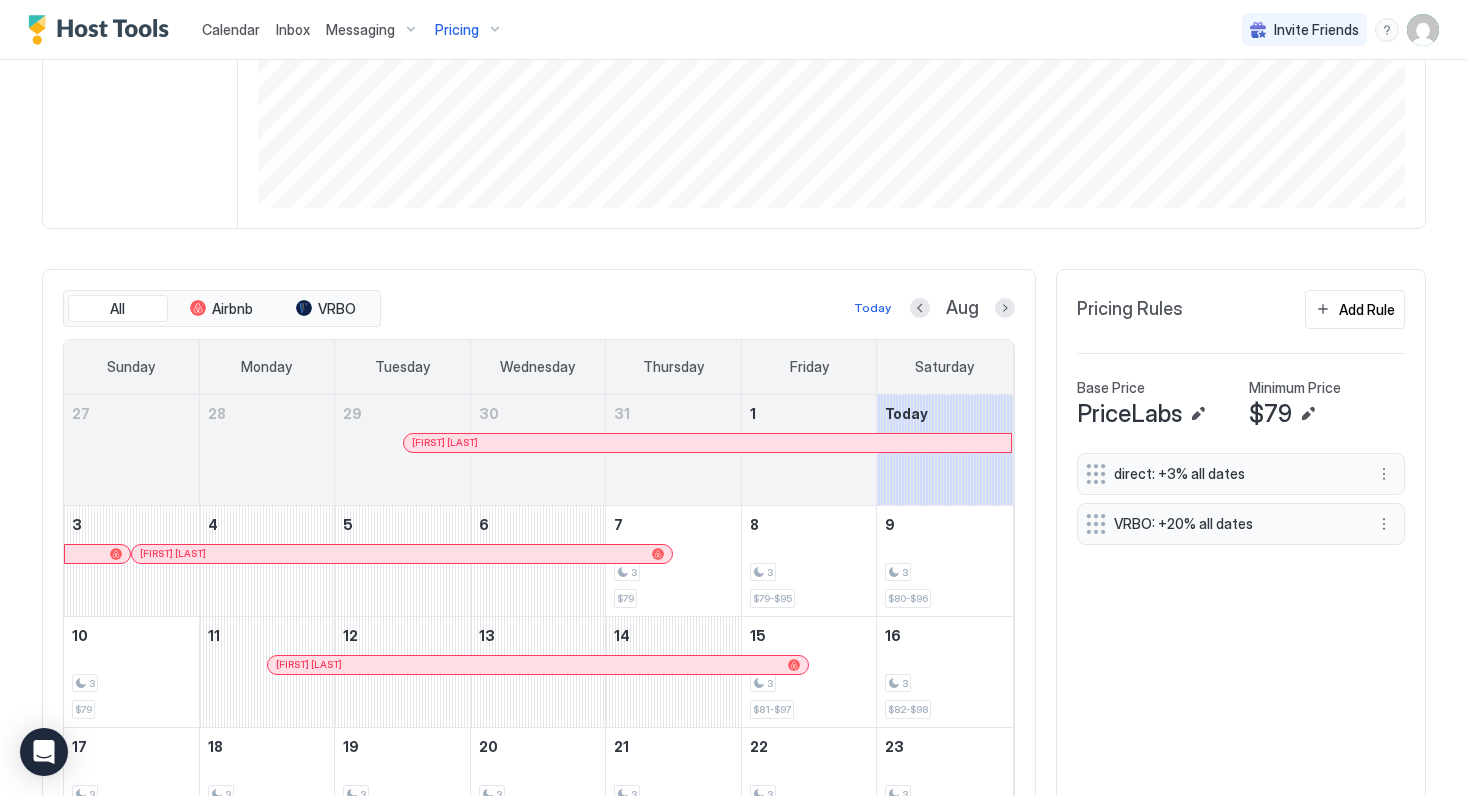 scroll, scrollTop: 0, scrollLeft: 0, axis: both 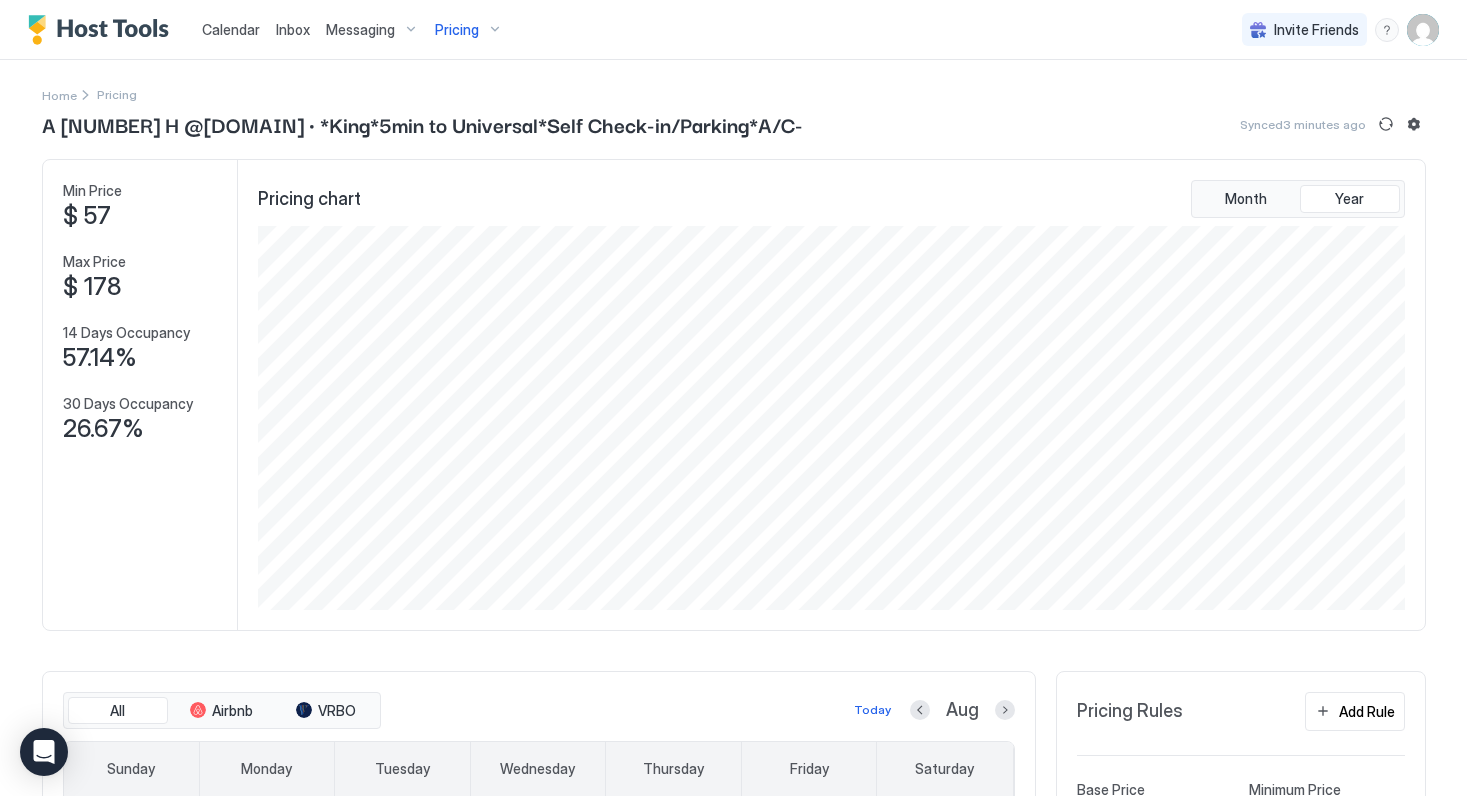 click on "Calendar" at bounding box center (231, 29) 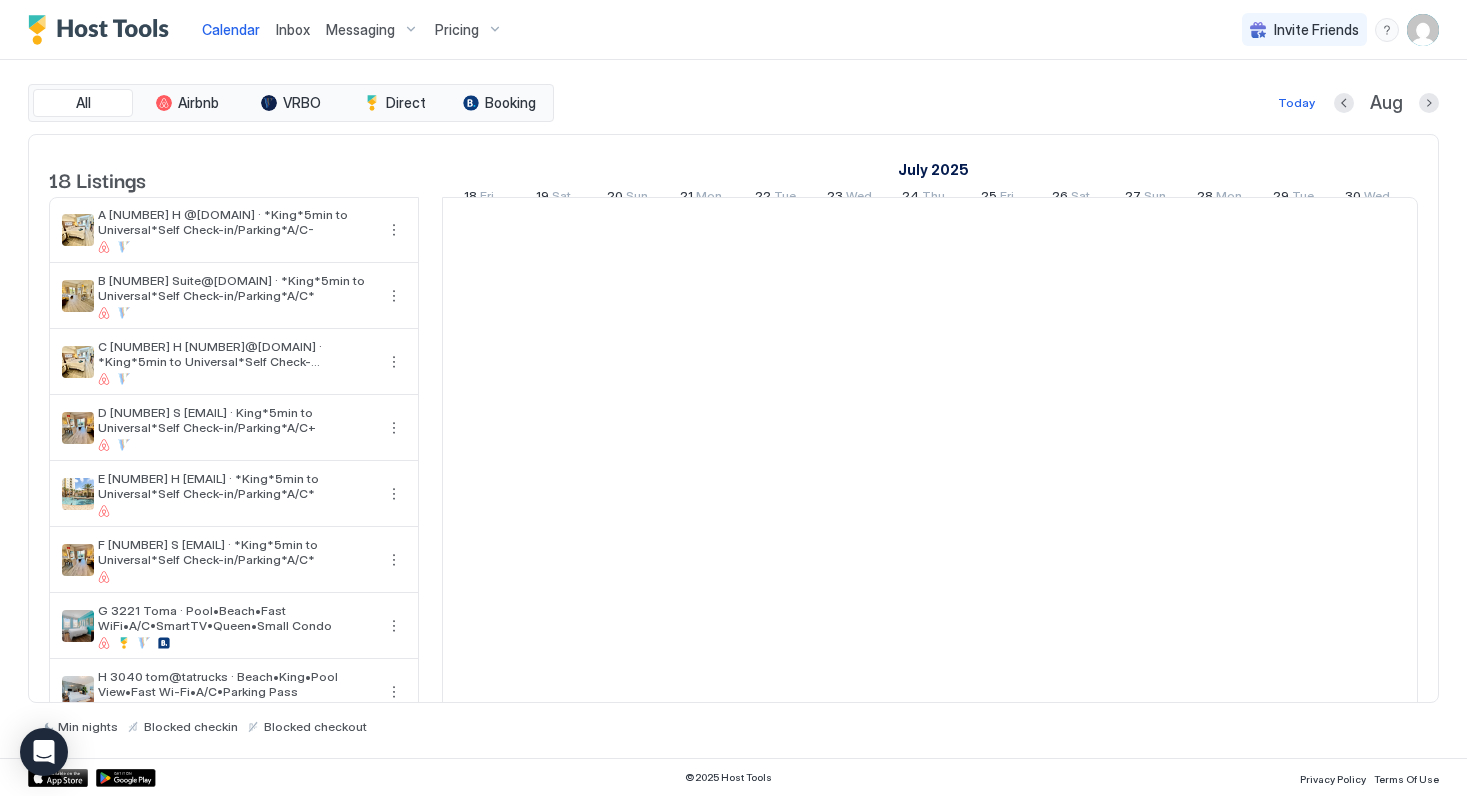 scroll, scrollTop: 0, scrollLeft: 1111, axis: horizontal 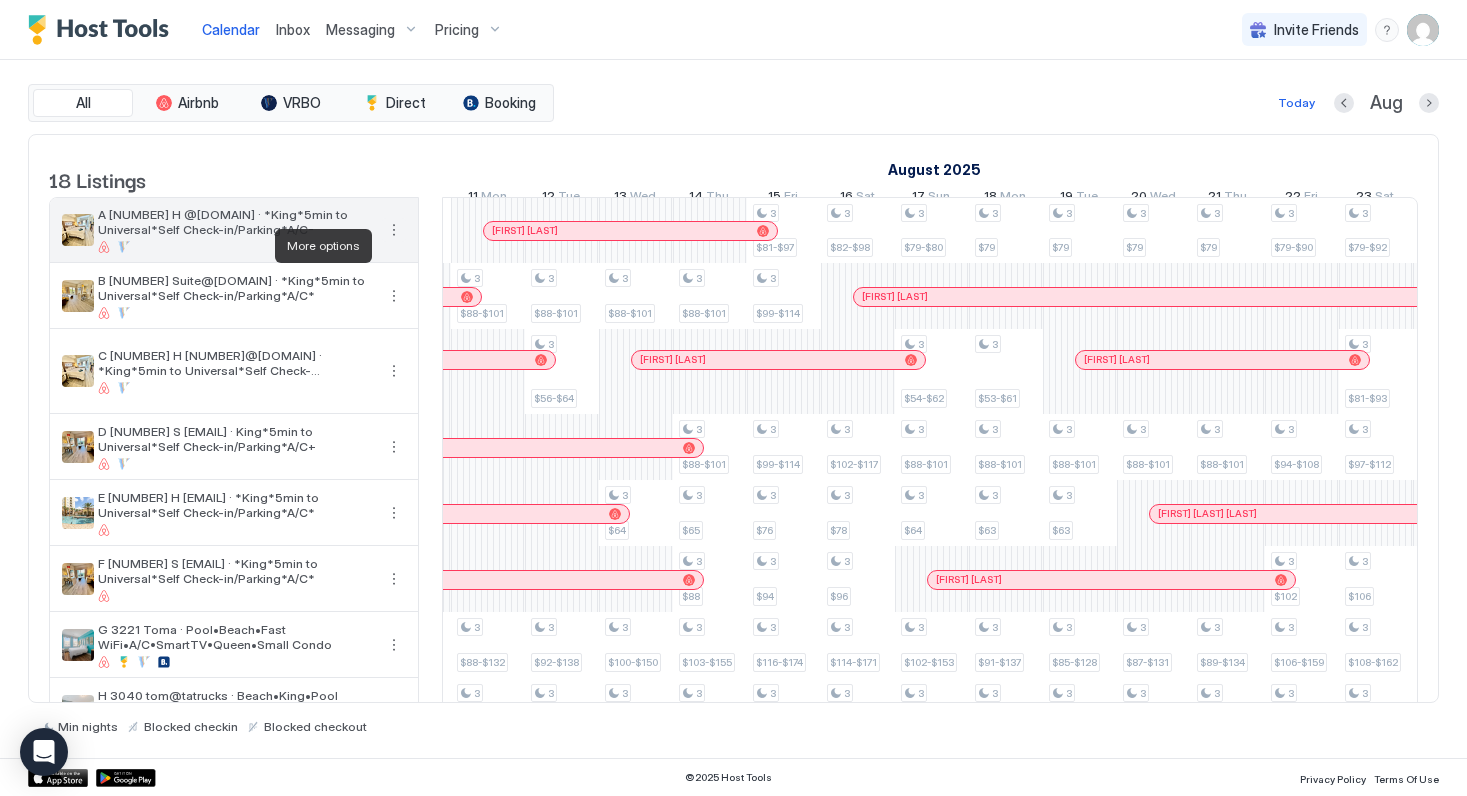 click at bounding box center [394, 230] 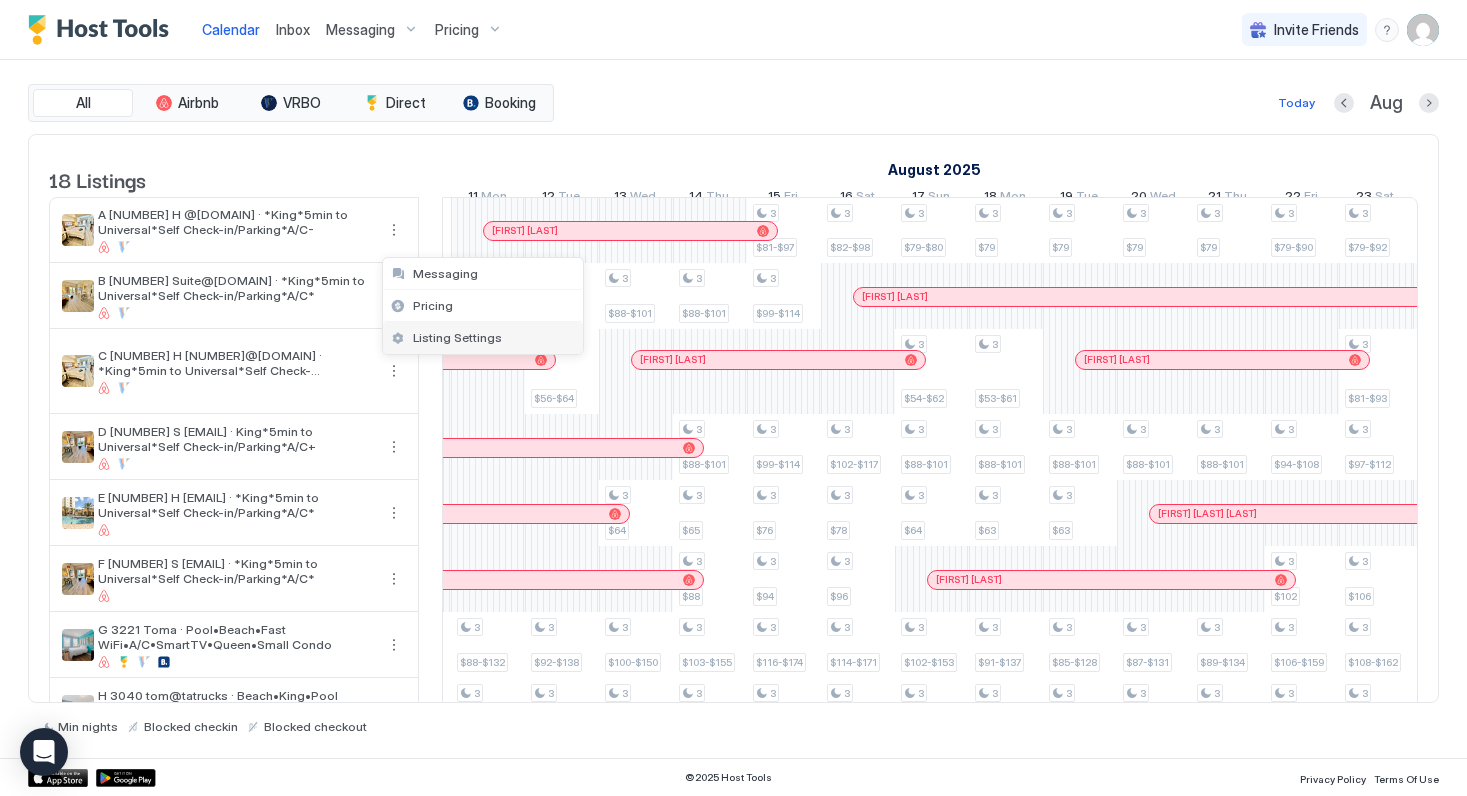 click on "Listing Settings" at bounding box center (457, 337) 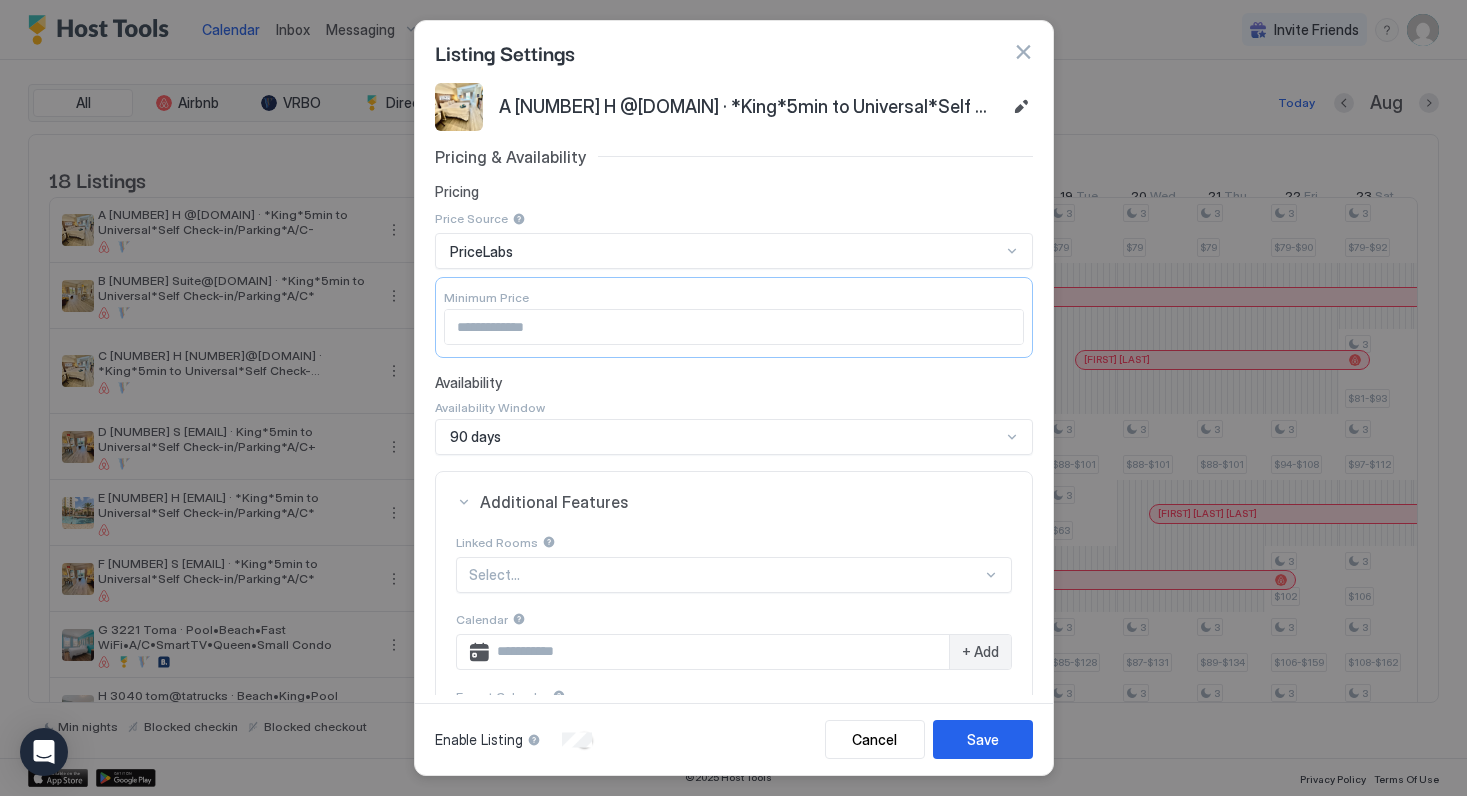 click on "90 days" at bounding box center (734, 437) 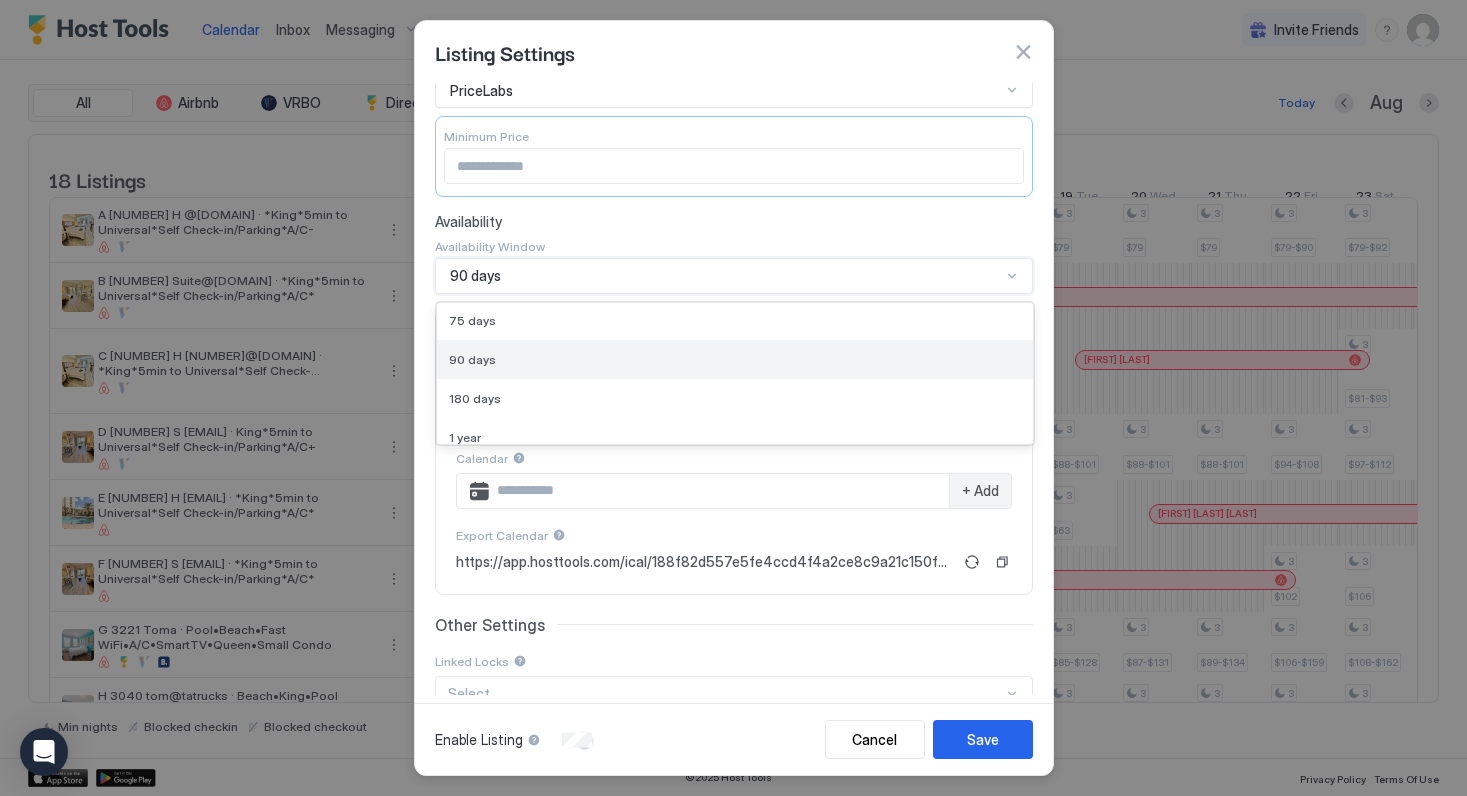 click on "90 days" at bounding box center [735, 359] 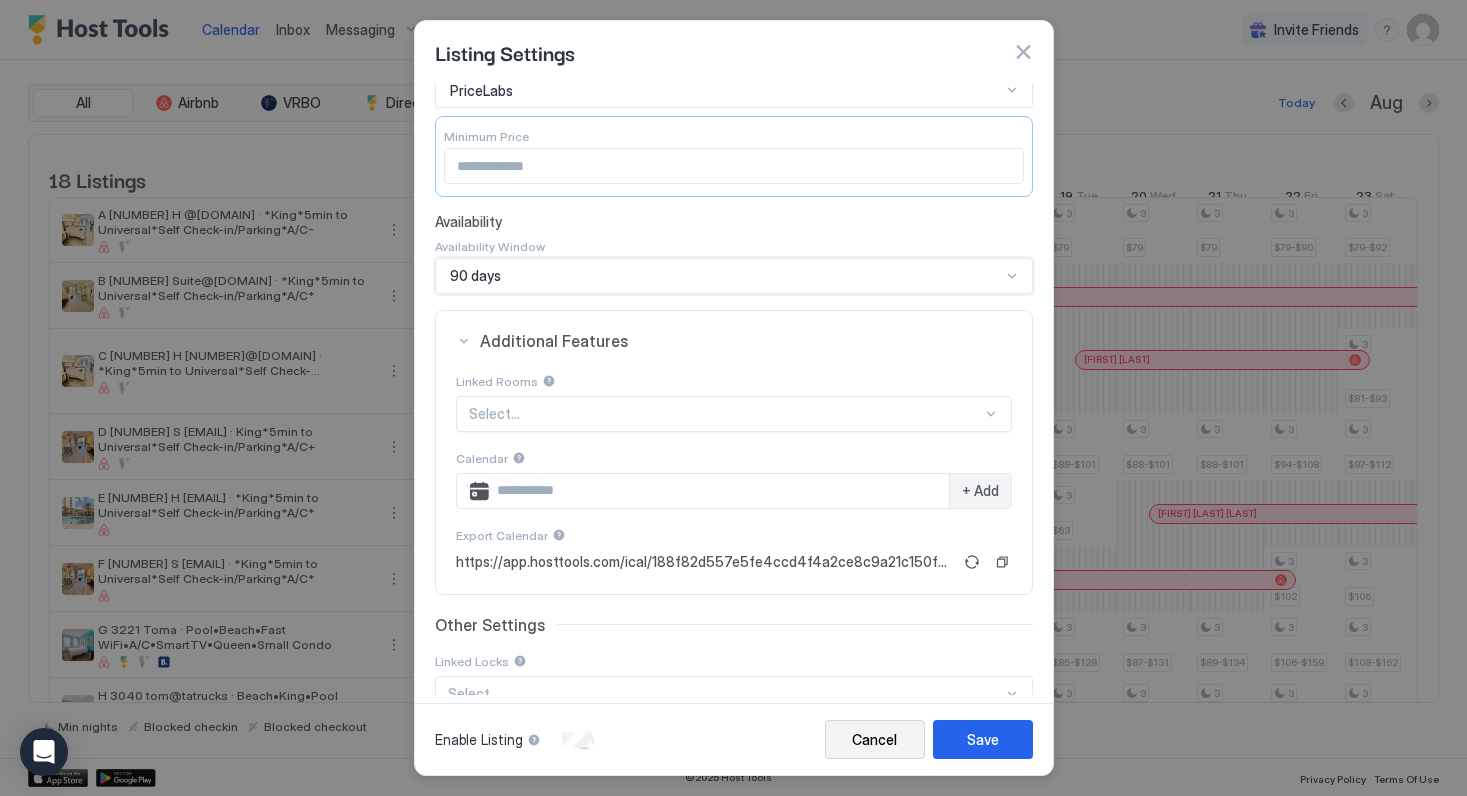 click on "Cancel" at bounding box center [874, 739] 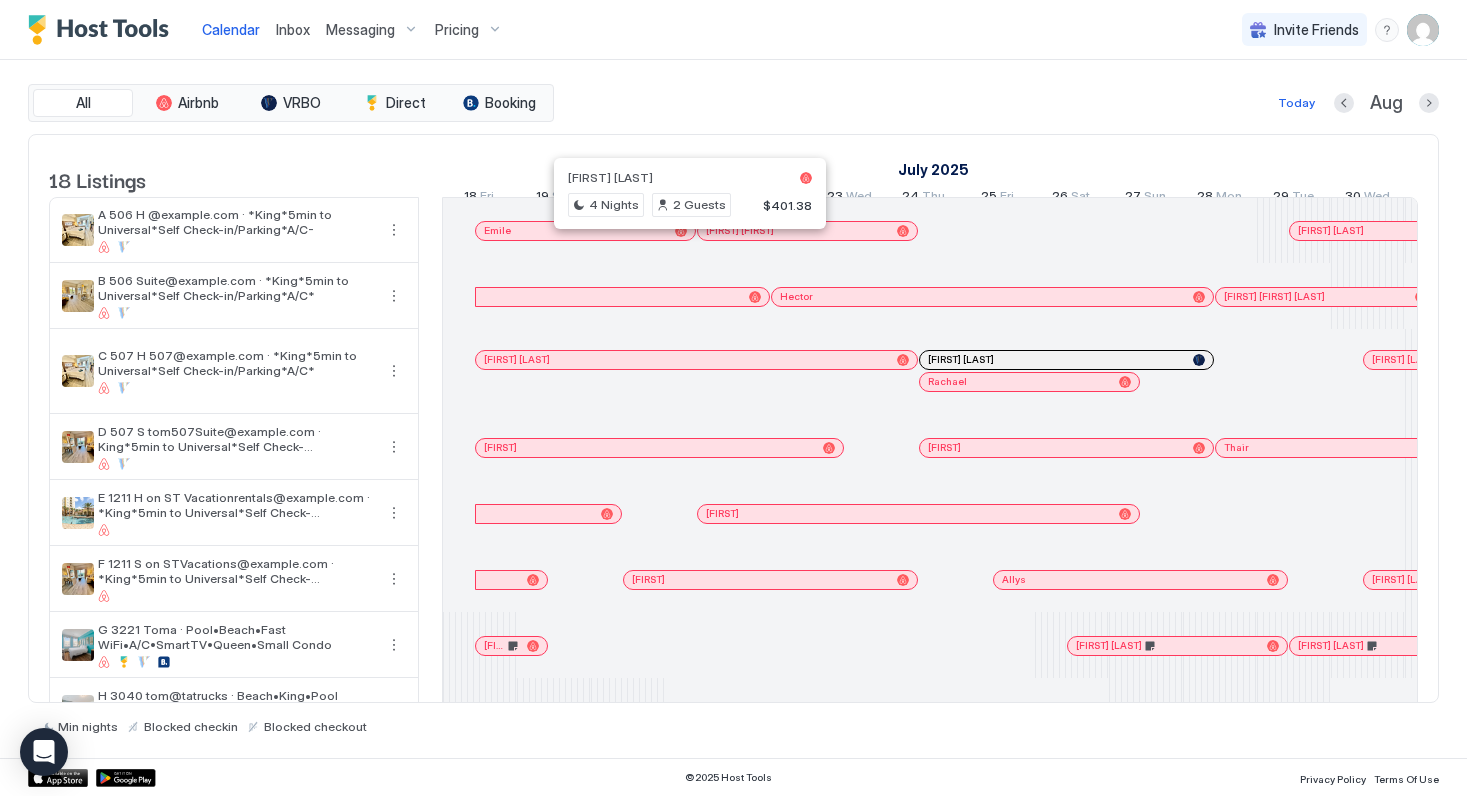 scroll, scrollTop: 0, scrollLeft: 0, axis: both 